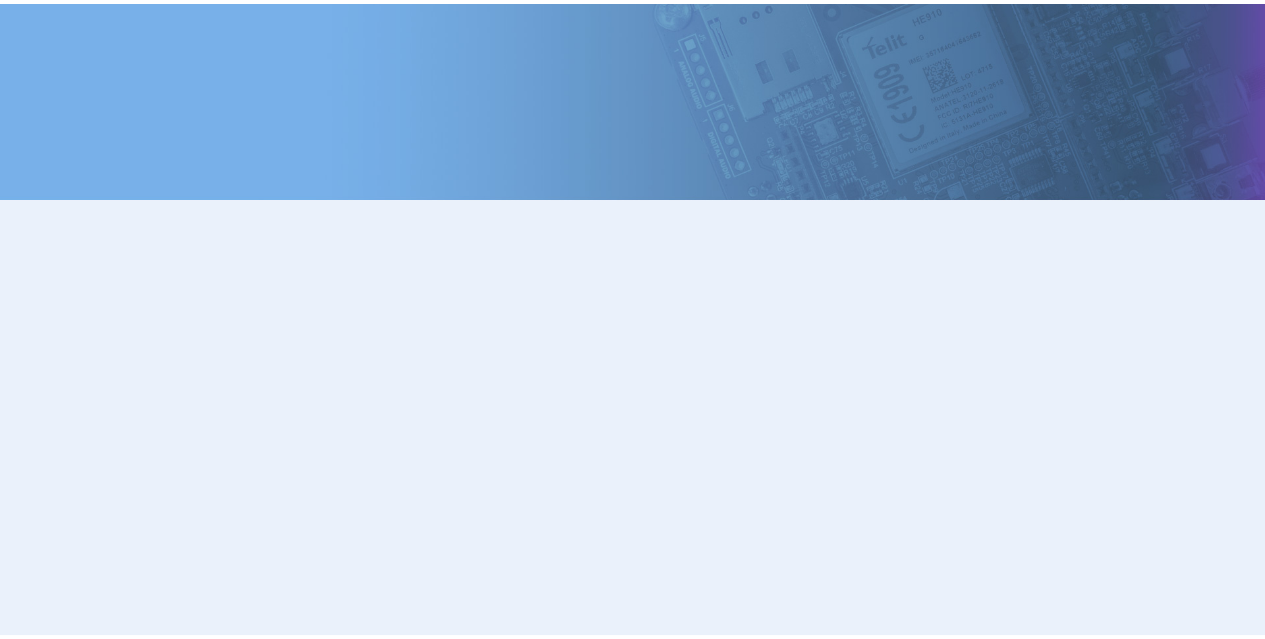 scroll, scrollTop: 0, scrollLeft: 0, axis: both 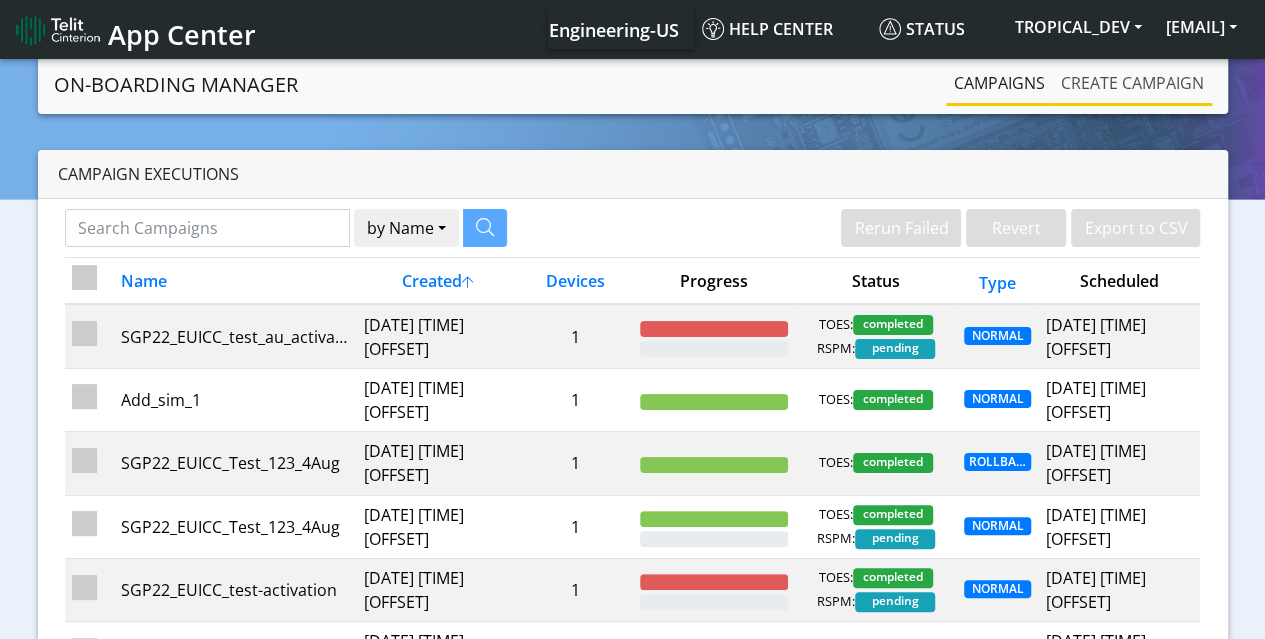click on "Create campaign" 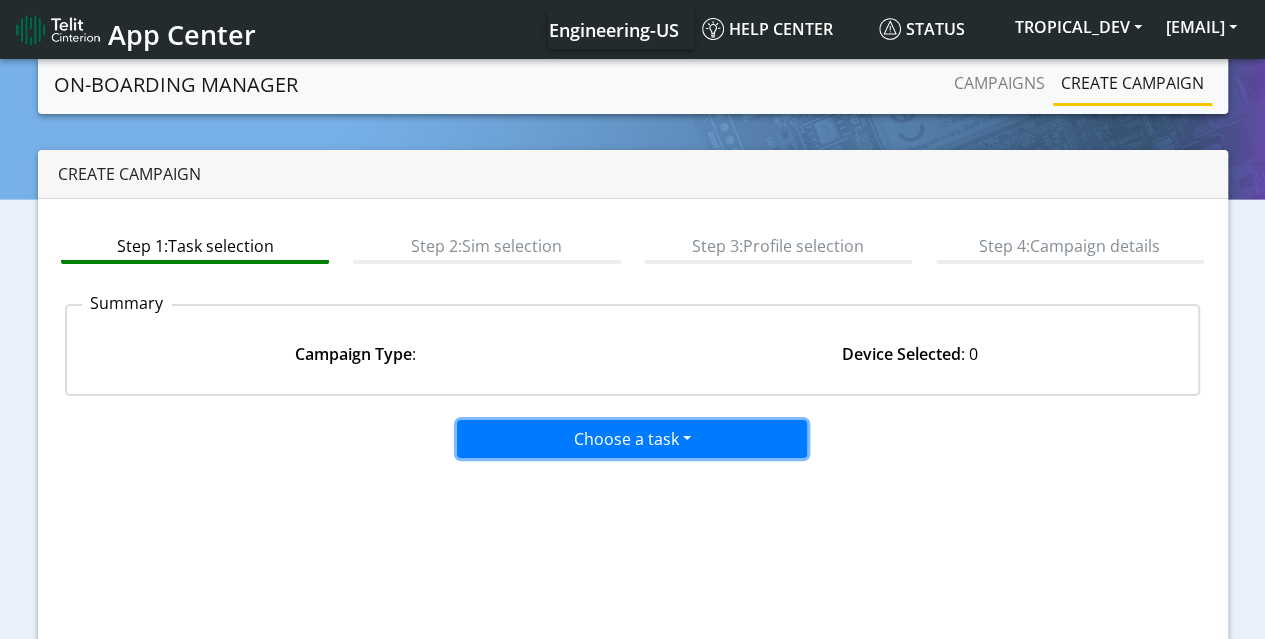click on "Choose a task" at bounding box center [632, 439] 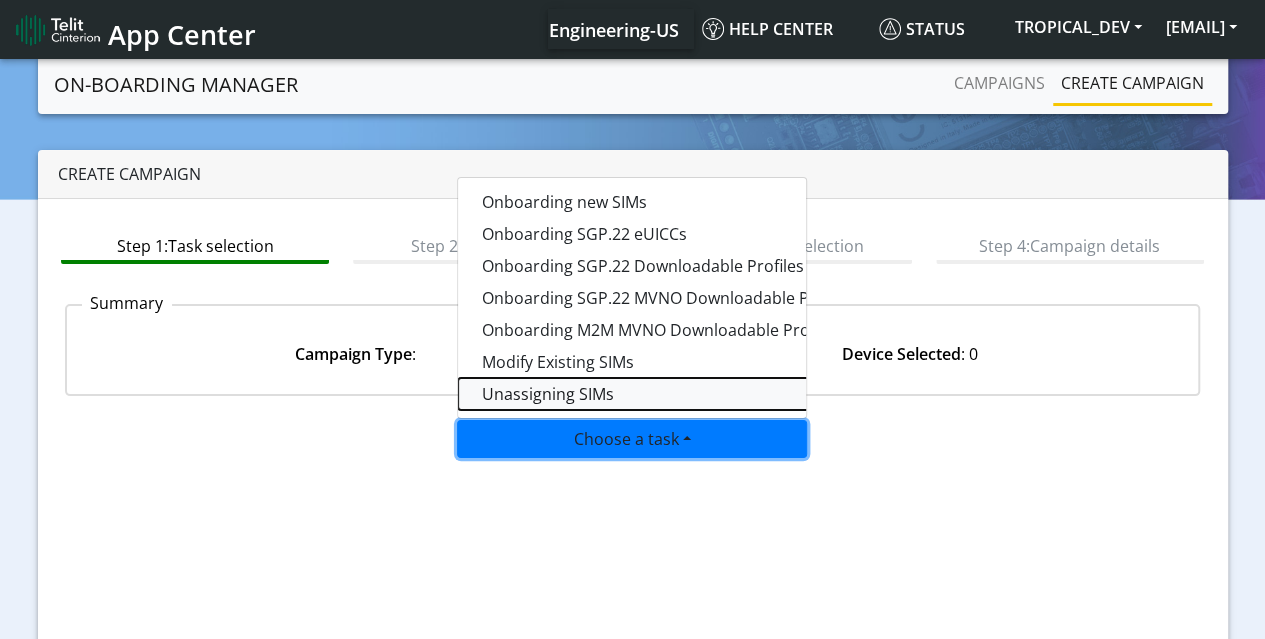 click on "Unassigning SIMs" at bounding box center [708, 394] 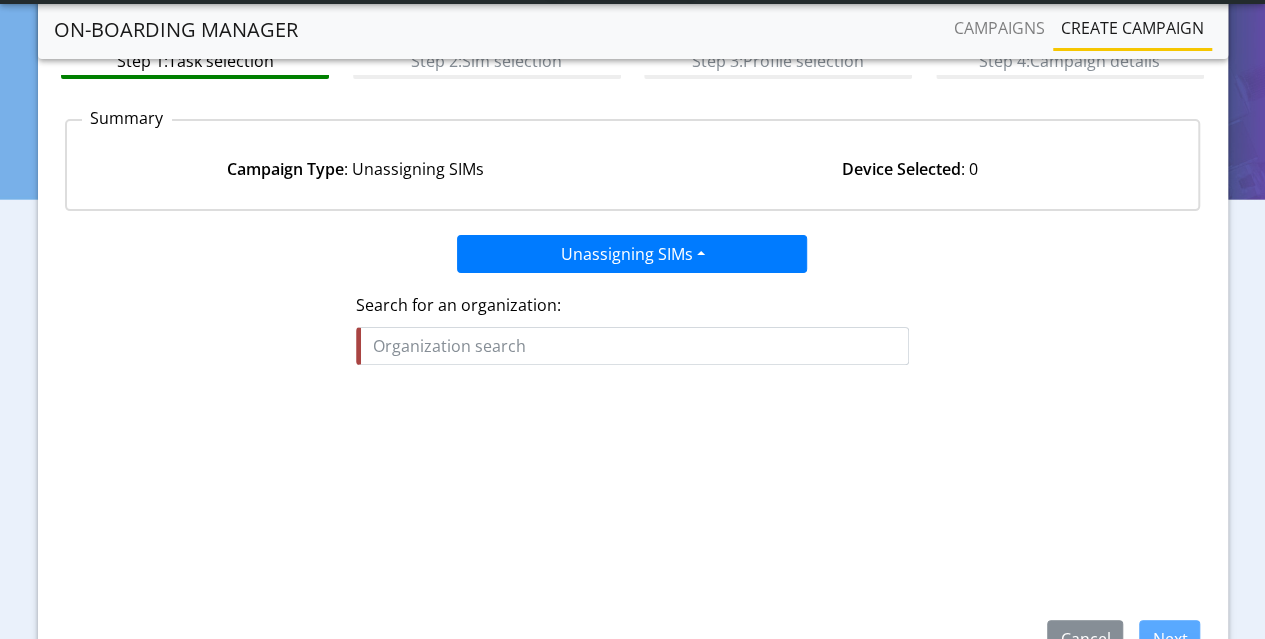 scroll, scrollTop: 238, scrollLeft: 0, axis: vertical 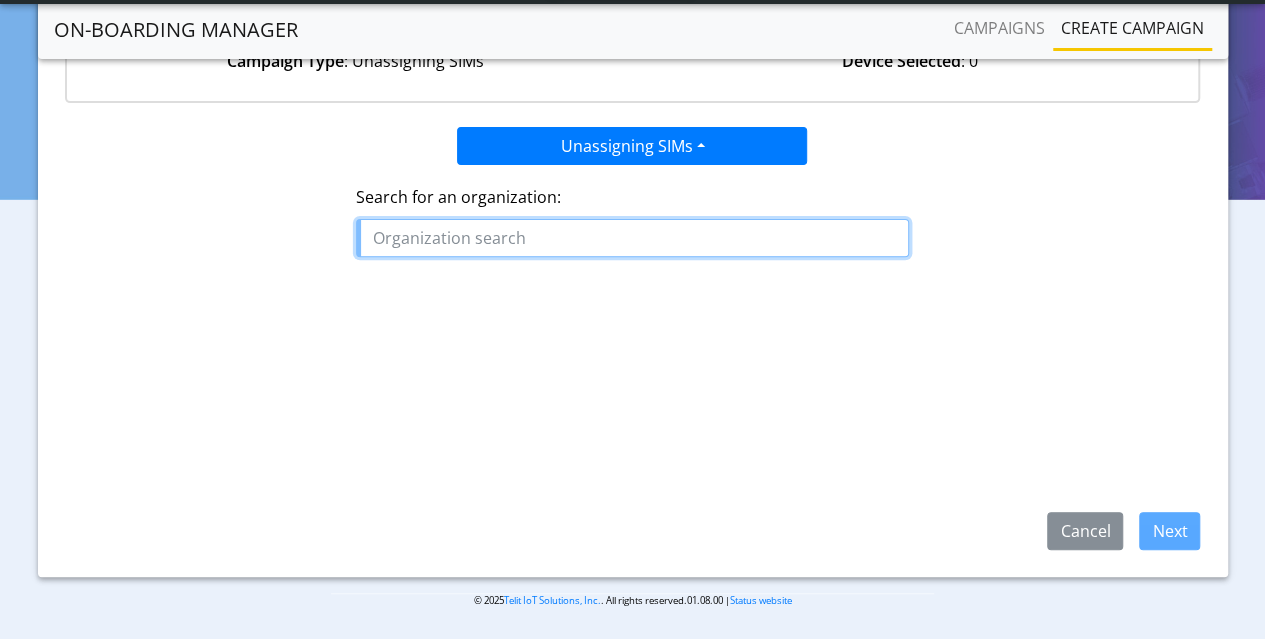 click at bounding box center [632, 238] 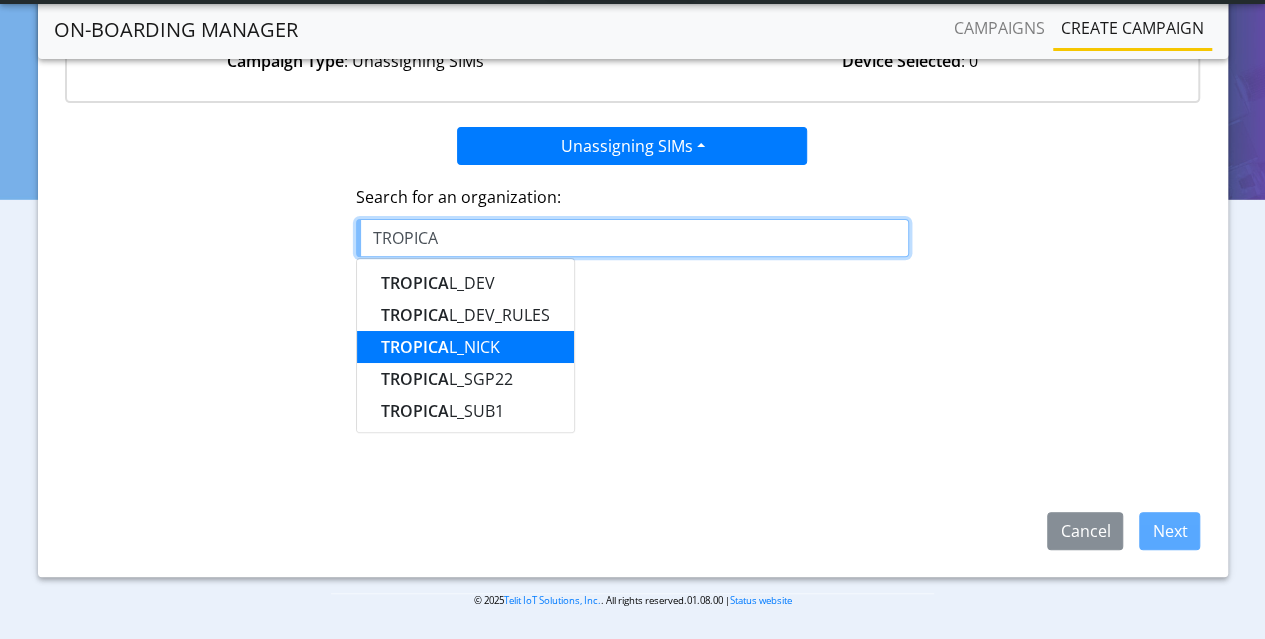 click on "TROPICA L_NICK" at bounding box center [440, 347] 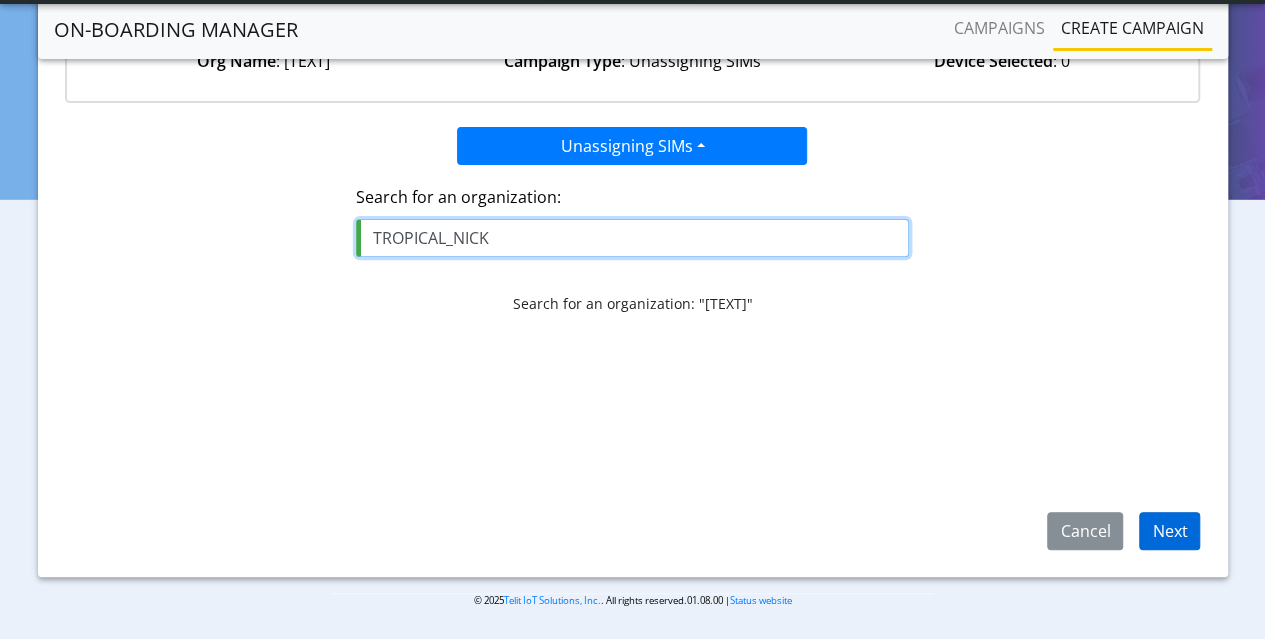 type on "TROPICAL_NICK" 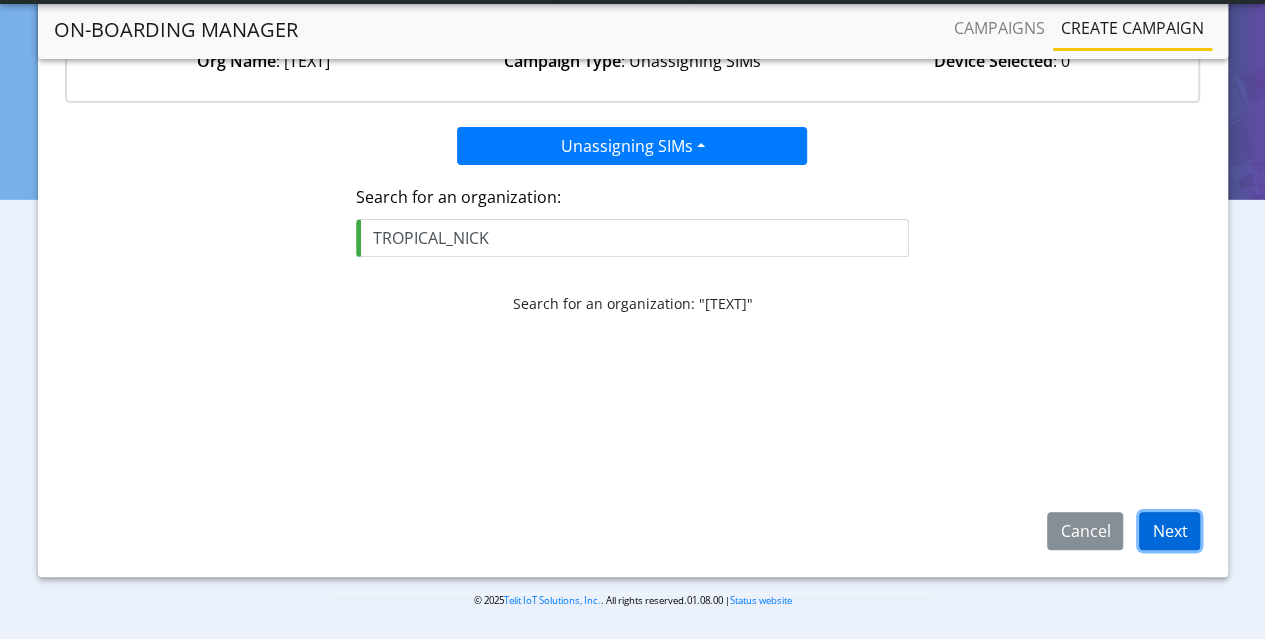 click on "Next" at bounding box center [1169, 531] 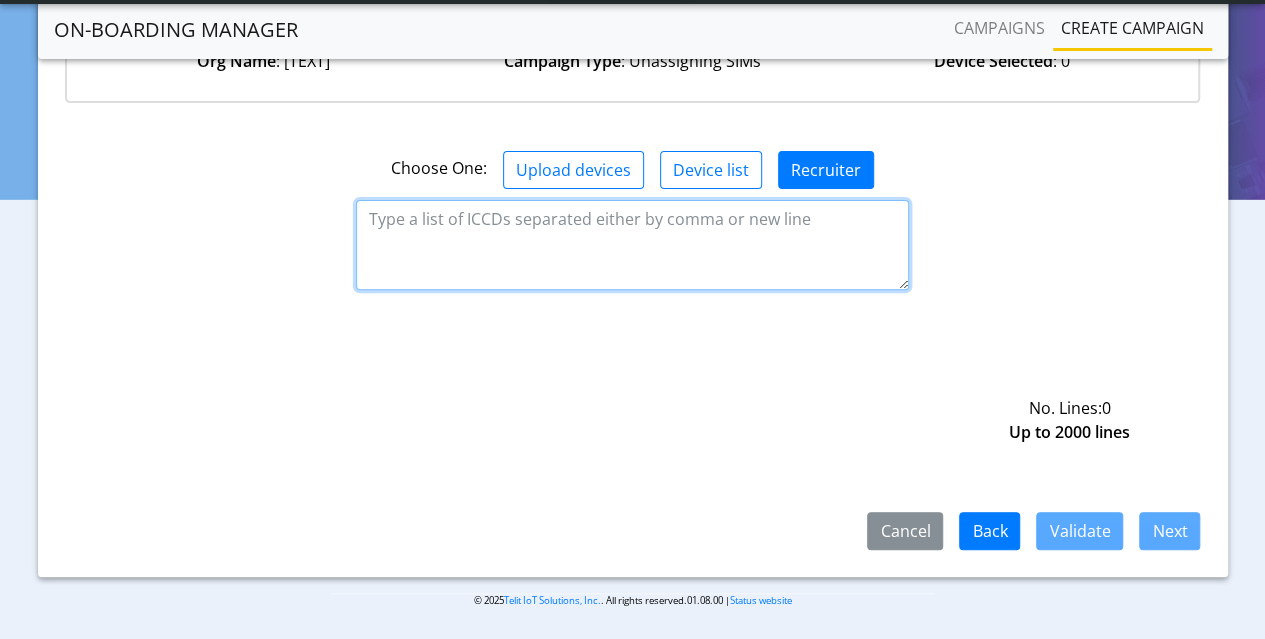 click at bounding box center (632, 245) 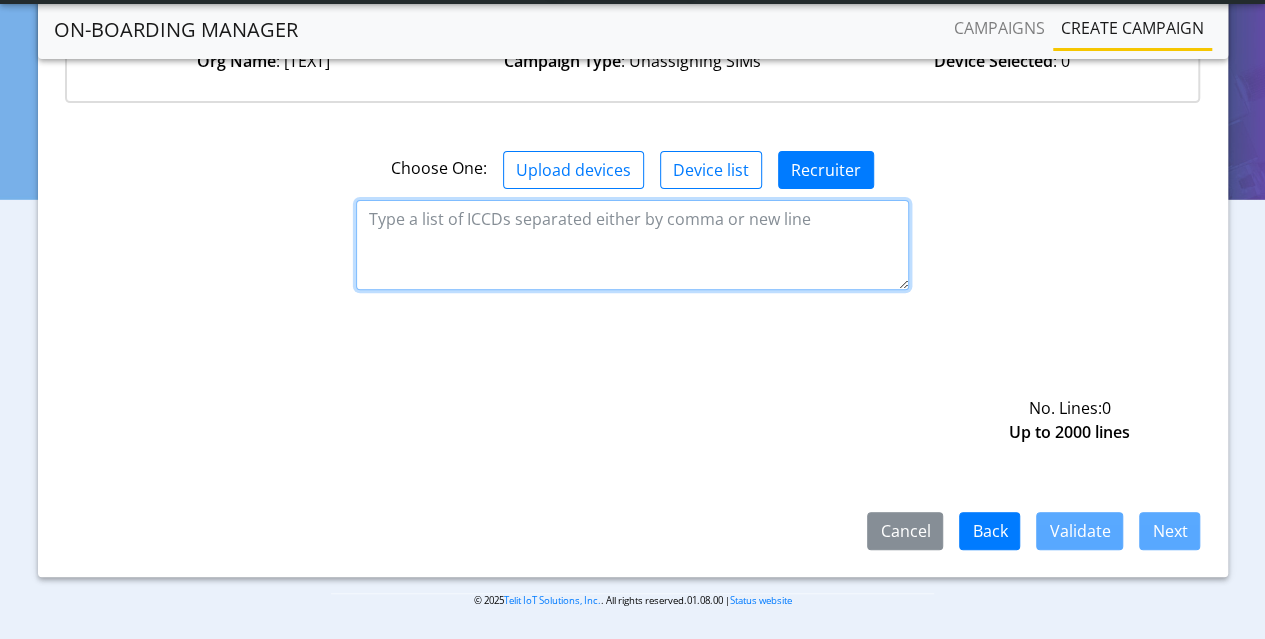 paste on "89589999910111149816" 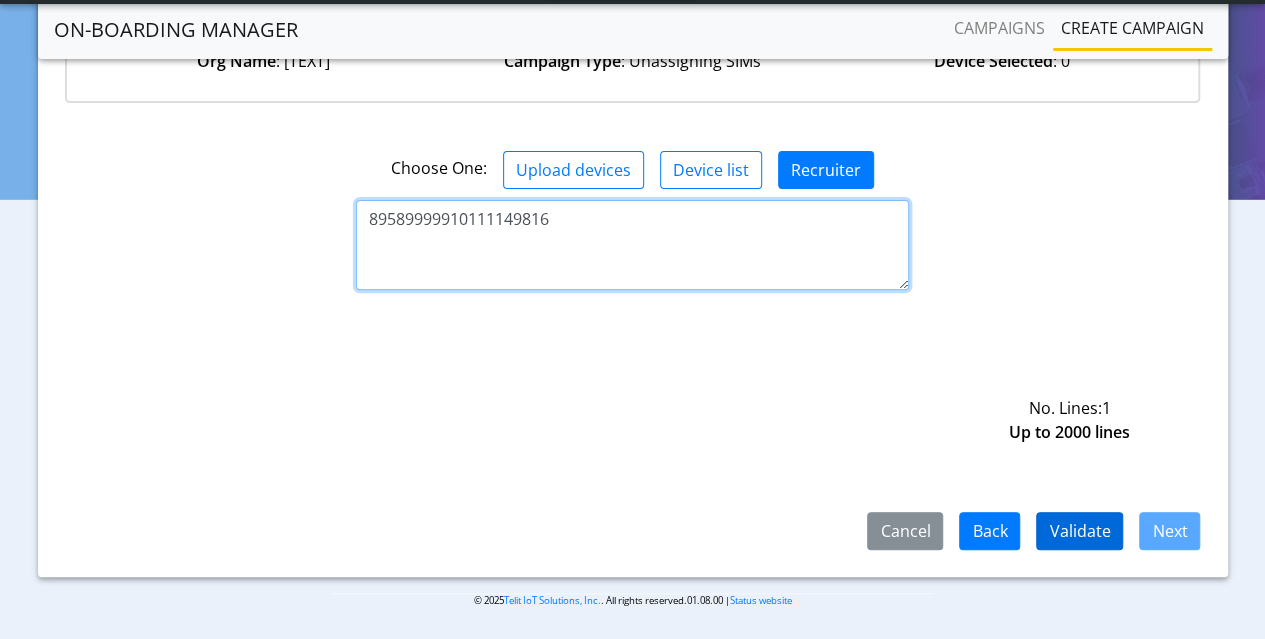 type on "89589999910111149816" 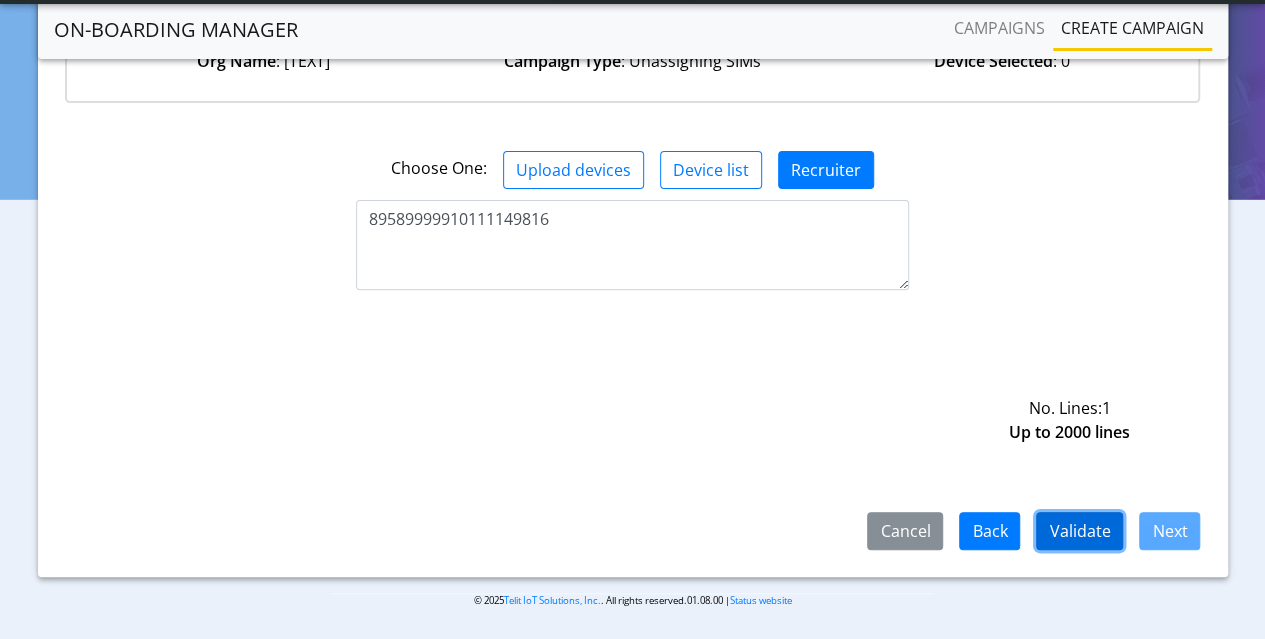click on "Validate" at bounding box center [1079, 531] 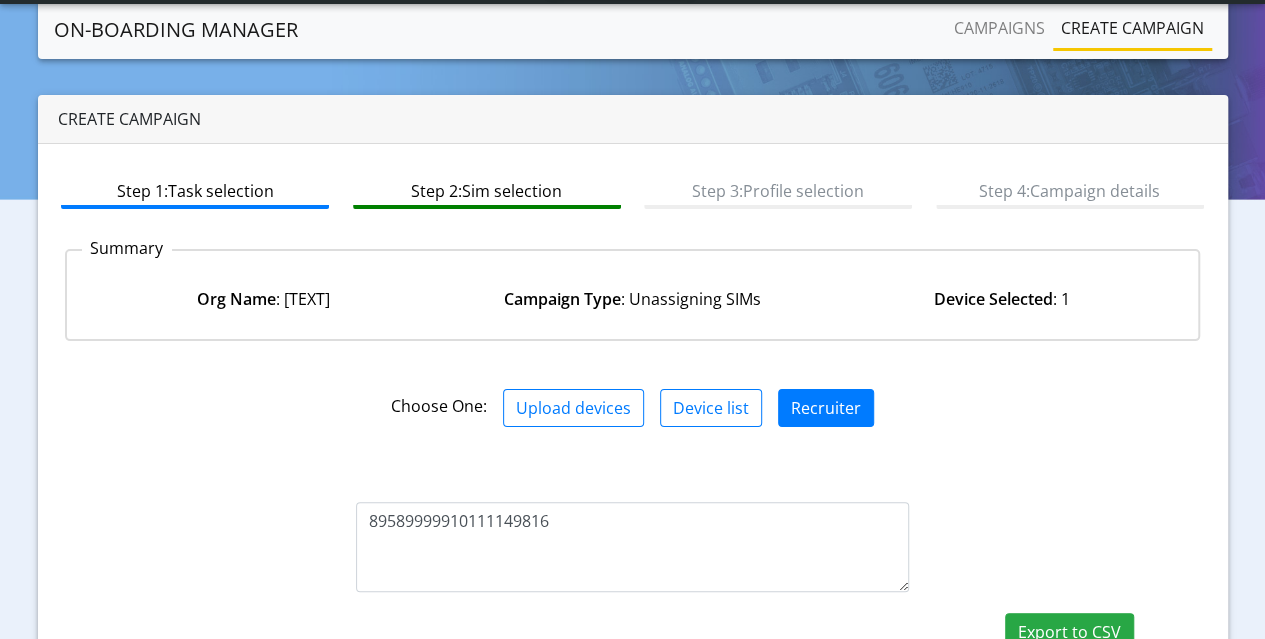 scroll, scrollTop: 300, scrollLeft: 0, axis: vertical 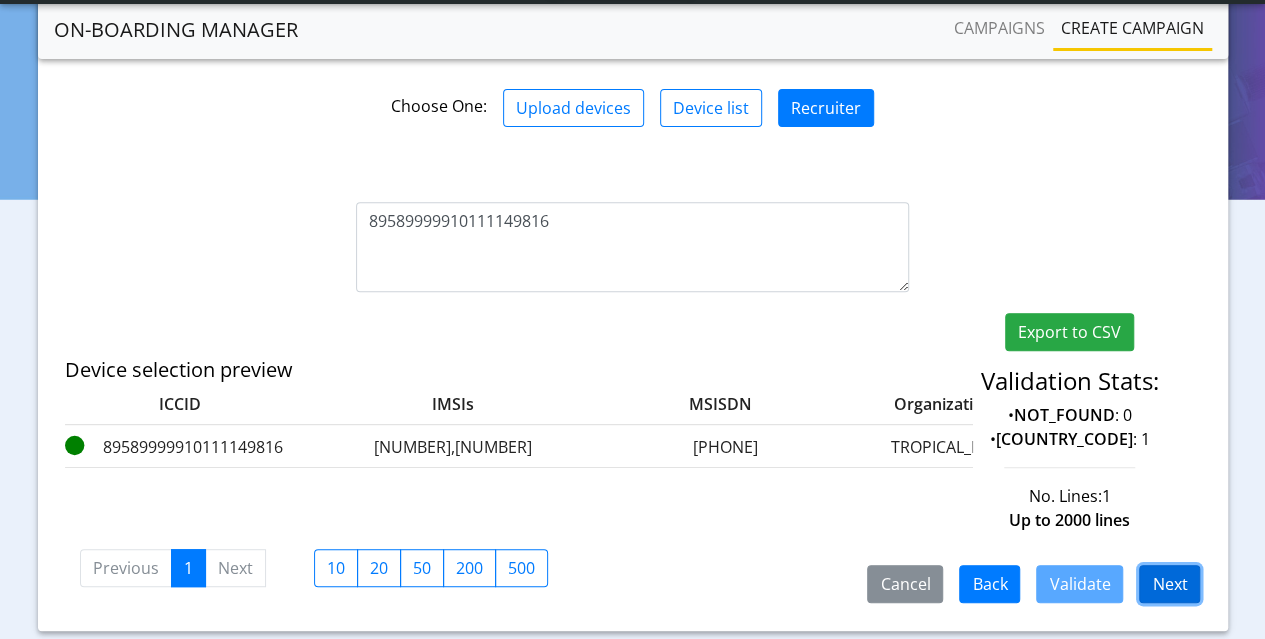 click on "Next" at bounding box center [1169, 584] 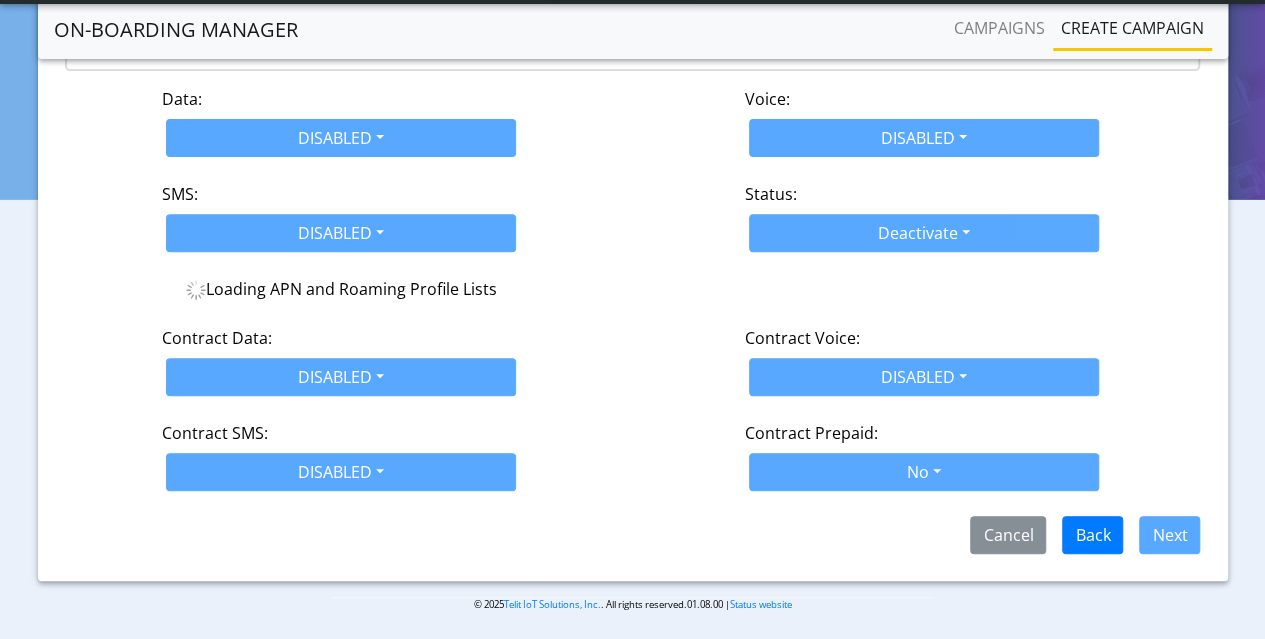 scroll, scrollTop: 300, scrollLeft: 0, axis: vertical 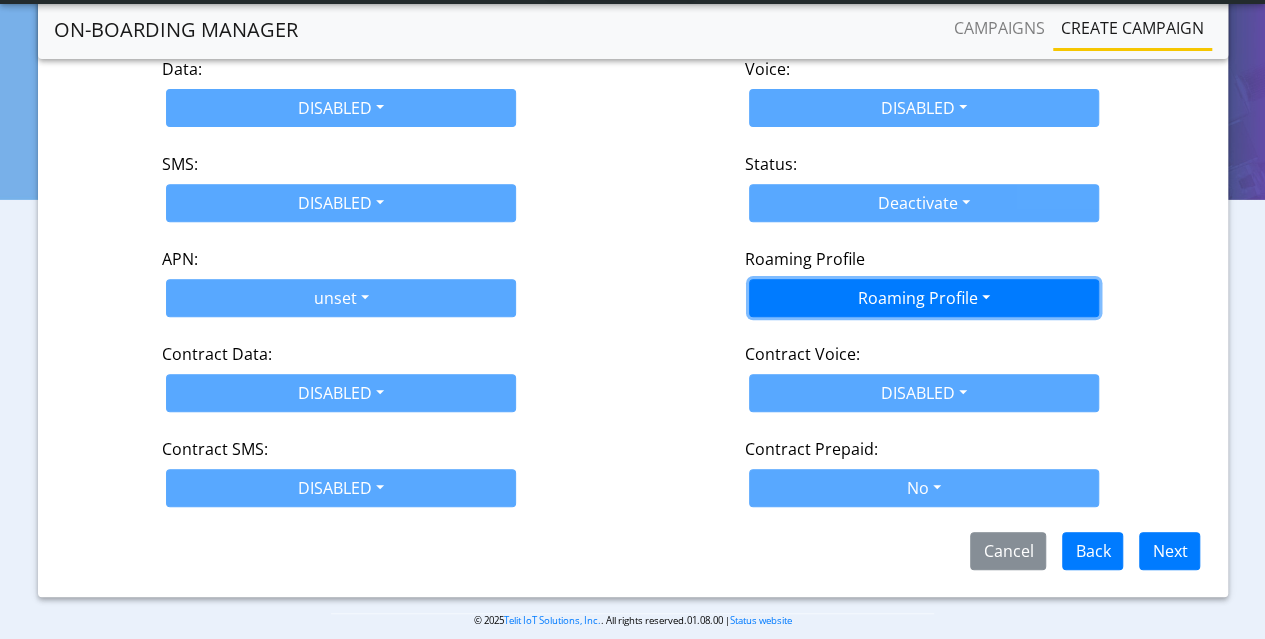 click on "Roaming Profile" at bounding box center [924, 298] 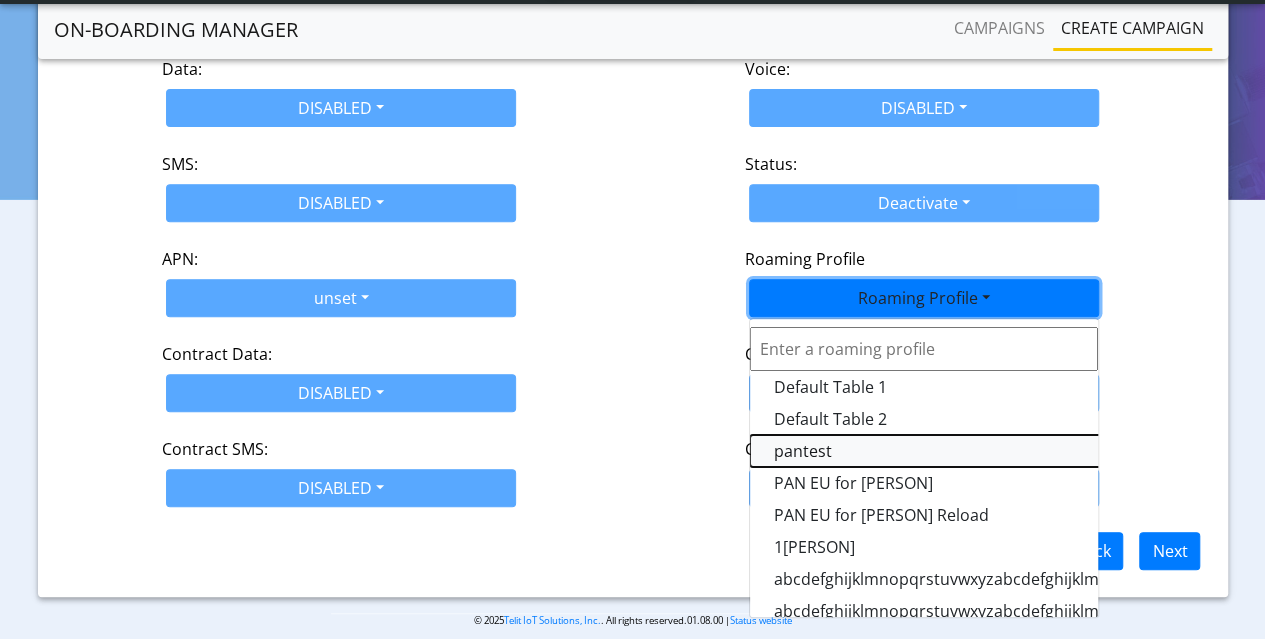 drag, startPoint x: 814, startPoint y: 450, endPoint x: 832, endPoint y: 449, distance: 18.027756 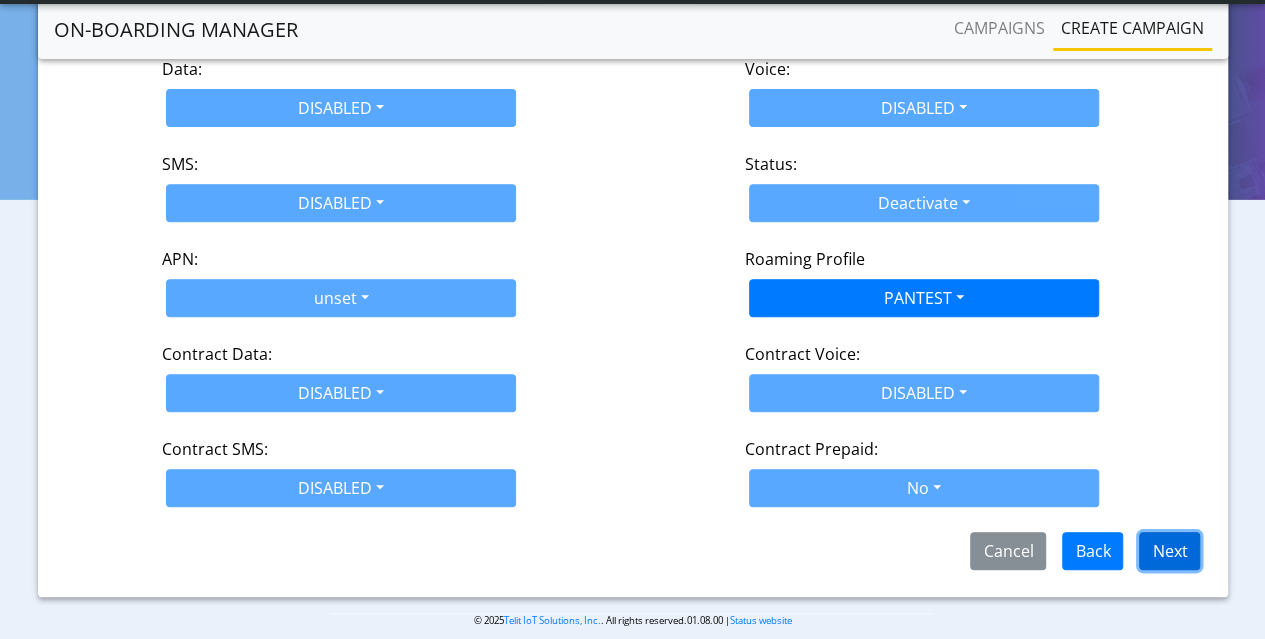 click on "Next" at bounding box center (1169, 551) 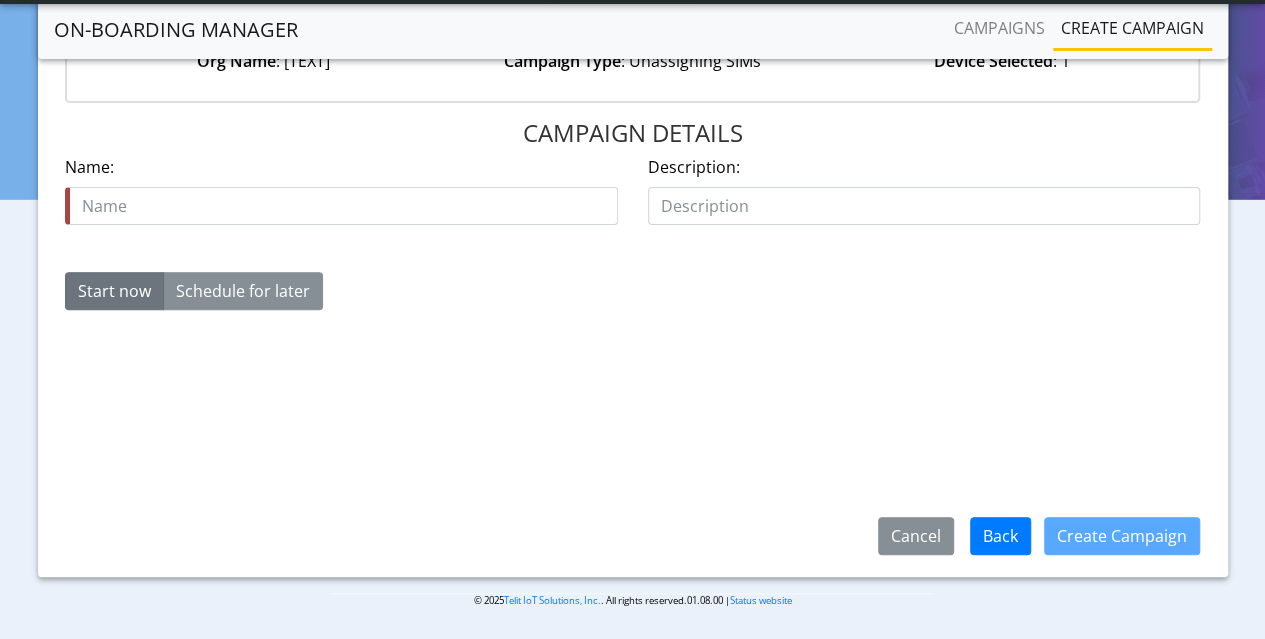 scroll, scrollTop: 238, scrollLeft: 0, axis: vertical 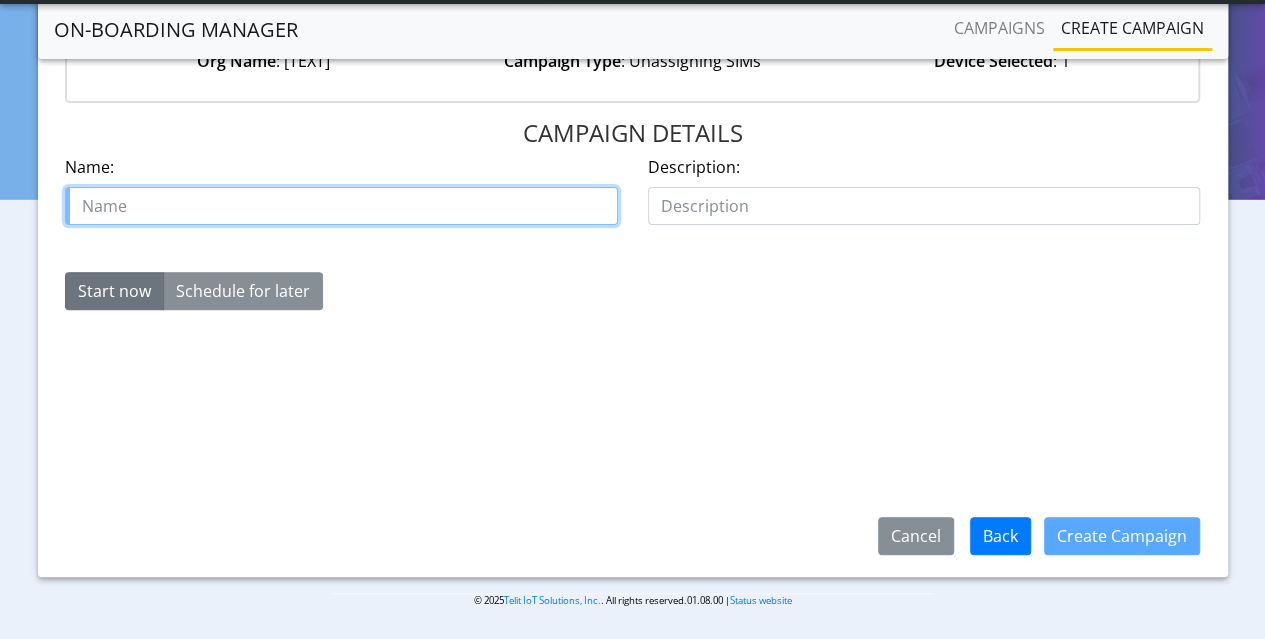click at bounding box center [341, 206] 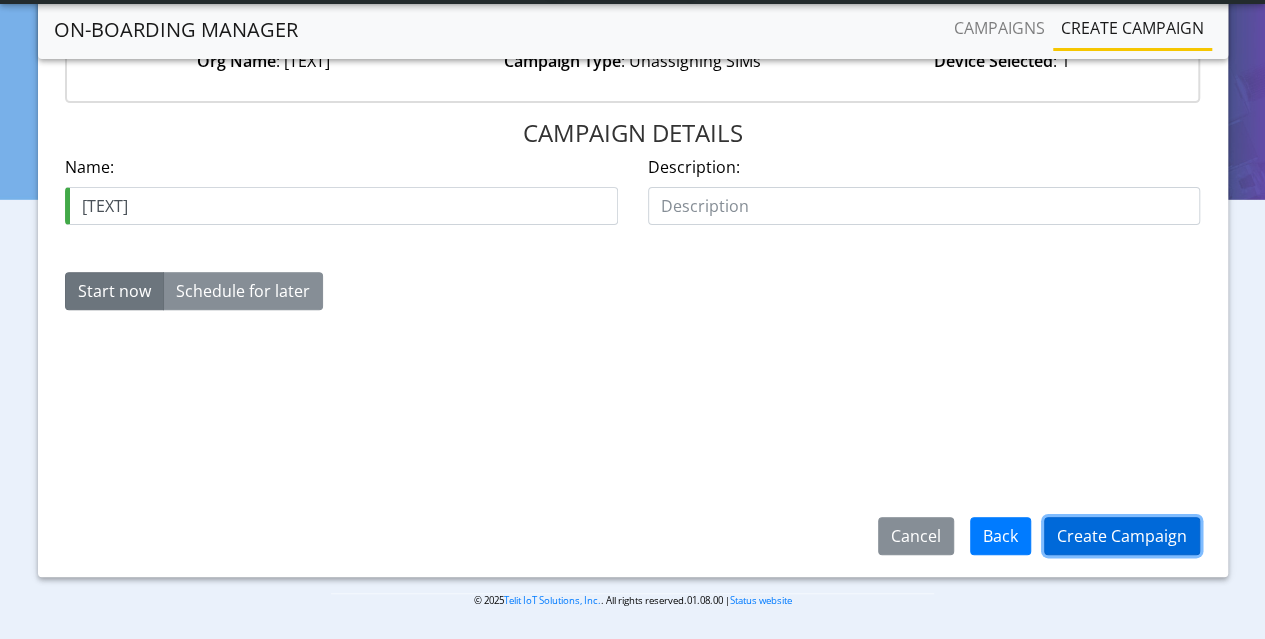 click on "Create Campaign" at bounding box center (1122, 536) 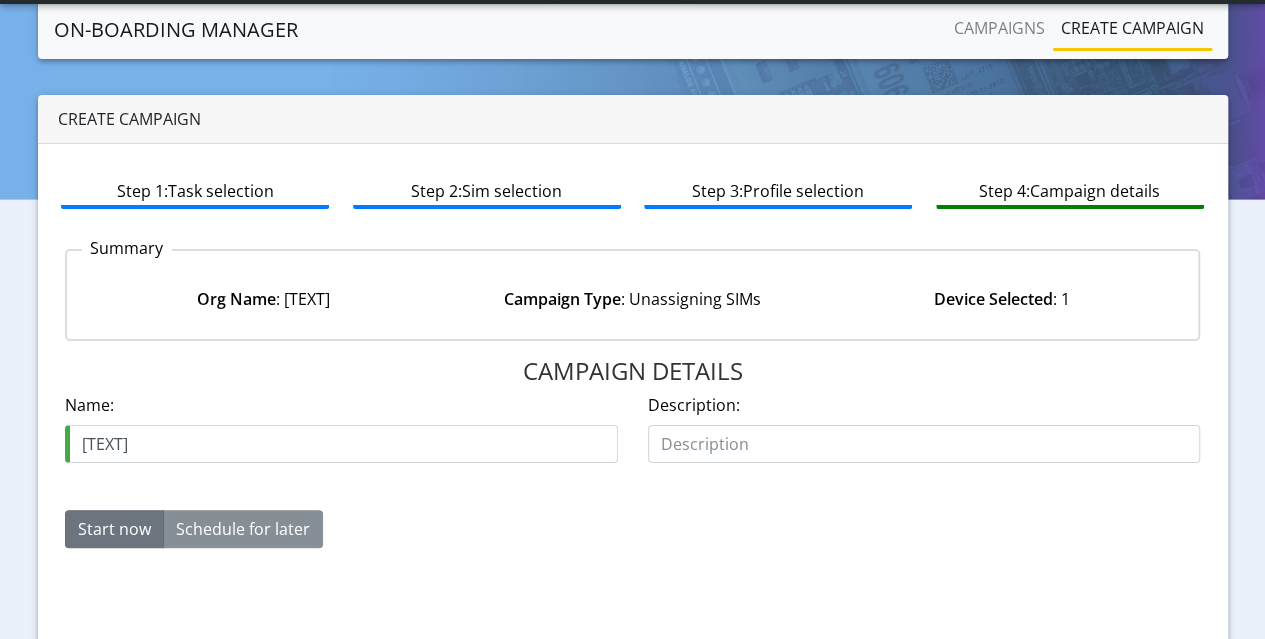 scroll, scrollTop: 238, scrollLeft: 0, axis: vertical 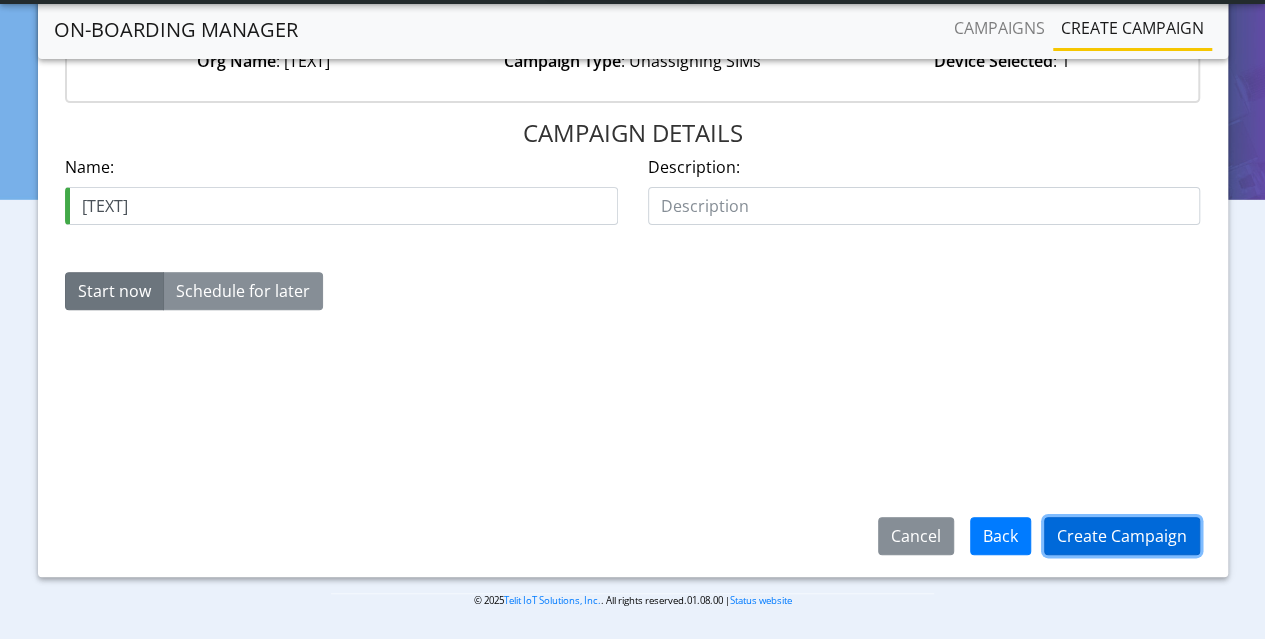 click on "Create Campaign" at bounding box center (1122, 536) 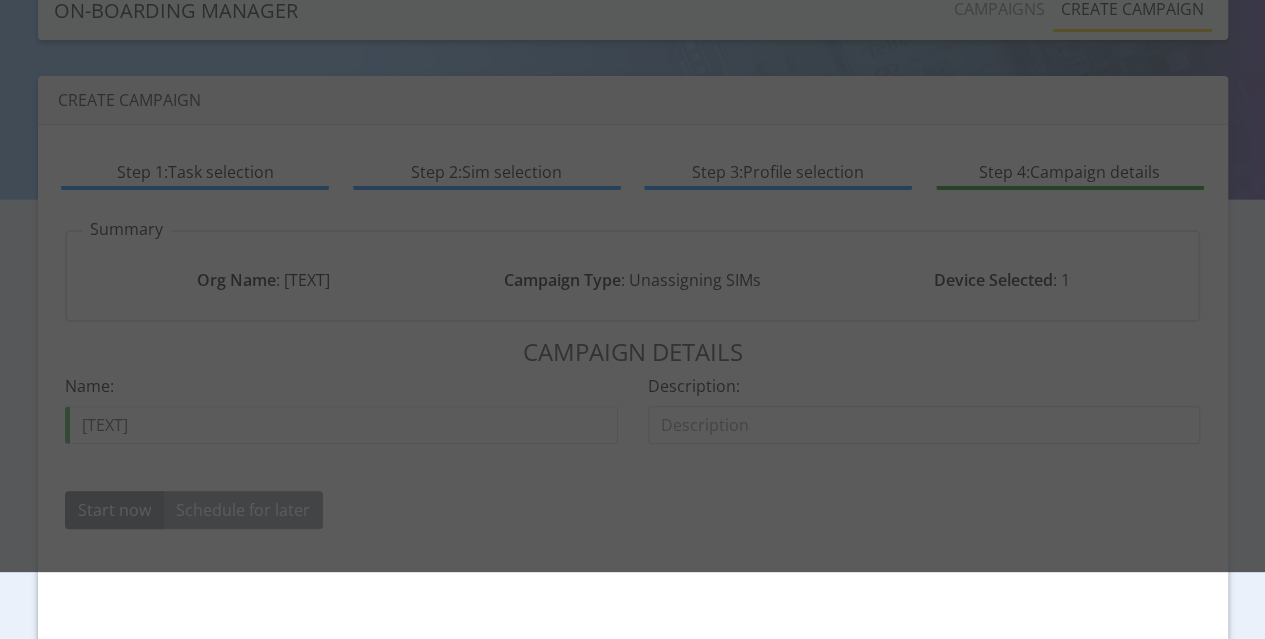 scroll, scrollTop: 0, scrollLeft: 0, axis: both 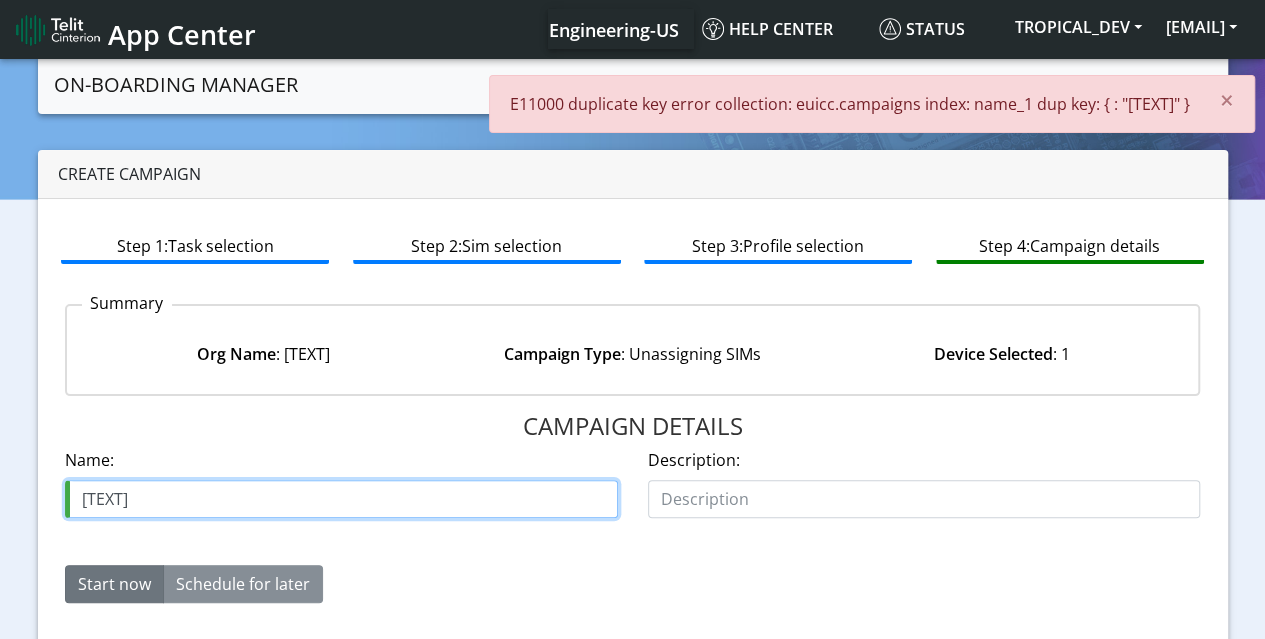 click on "Unassign_sim_4Aug" at bounding box center [341, 499] 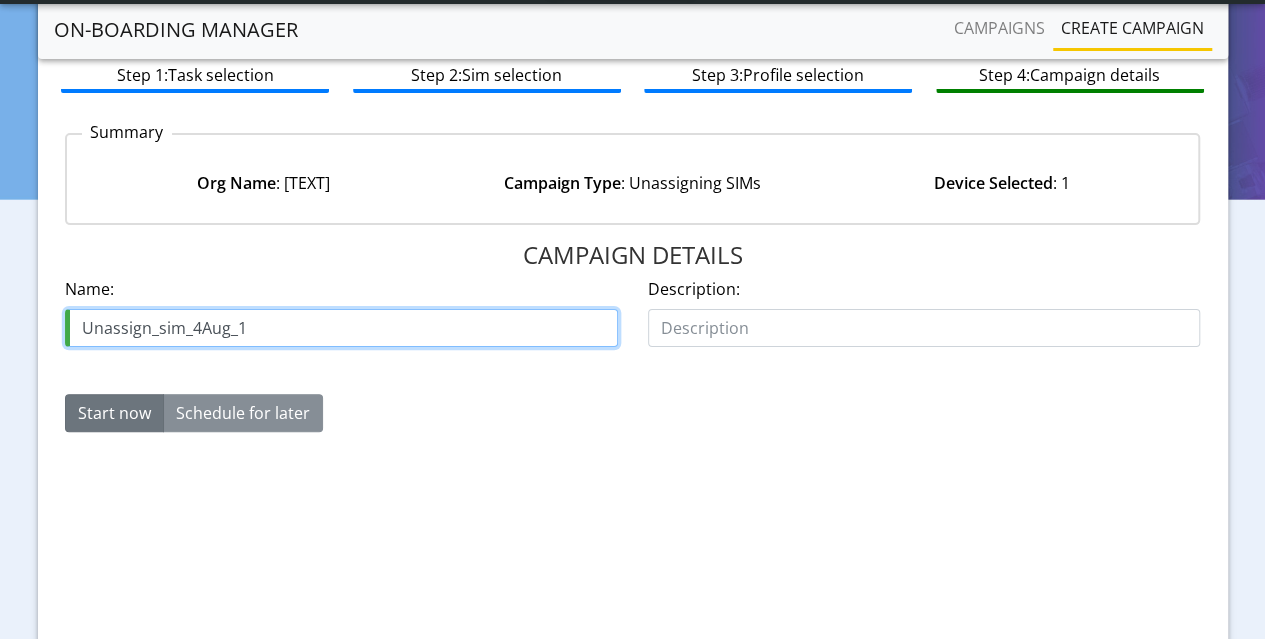 scroll, scrollTop: 238, scrollLeft: 0, axis: vertical 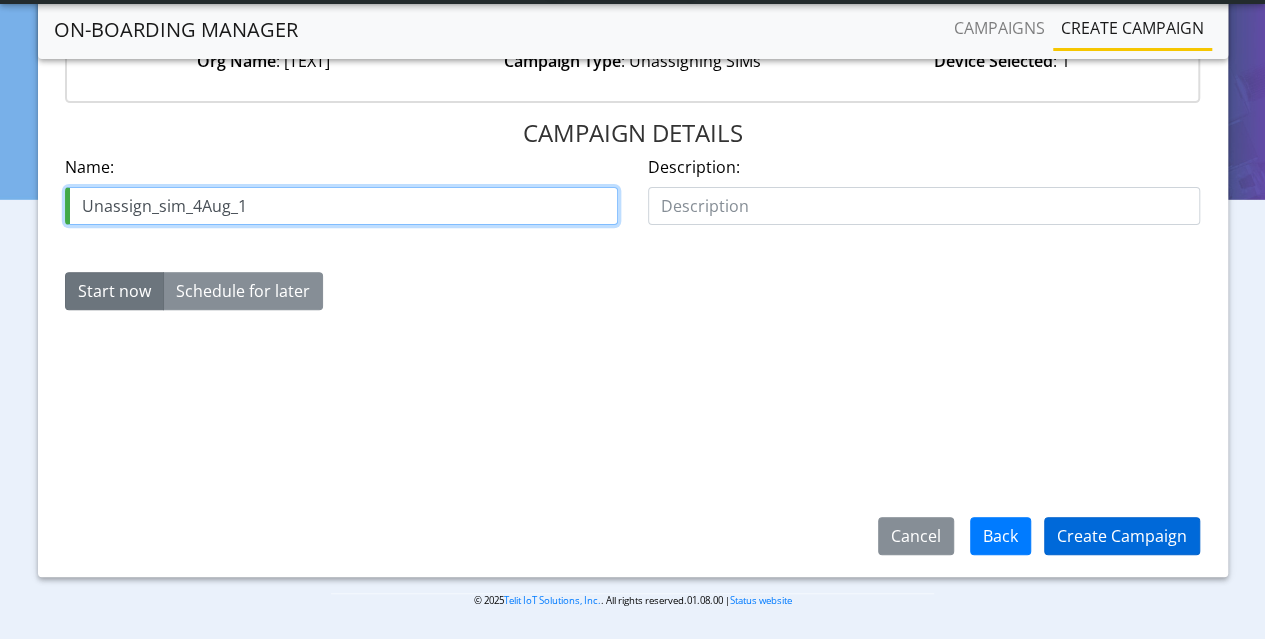 type on "Unassign_sim_4Aug_1" 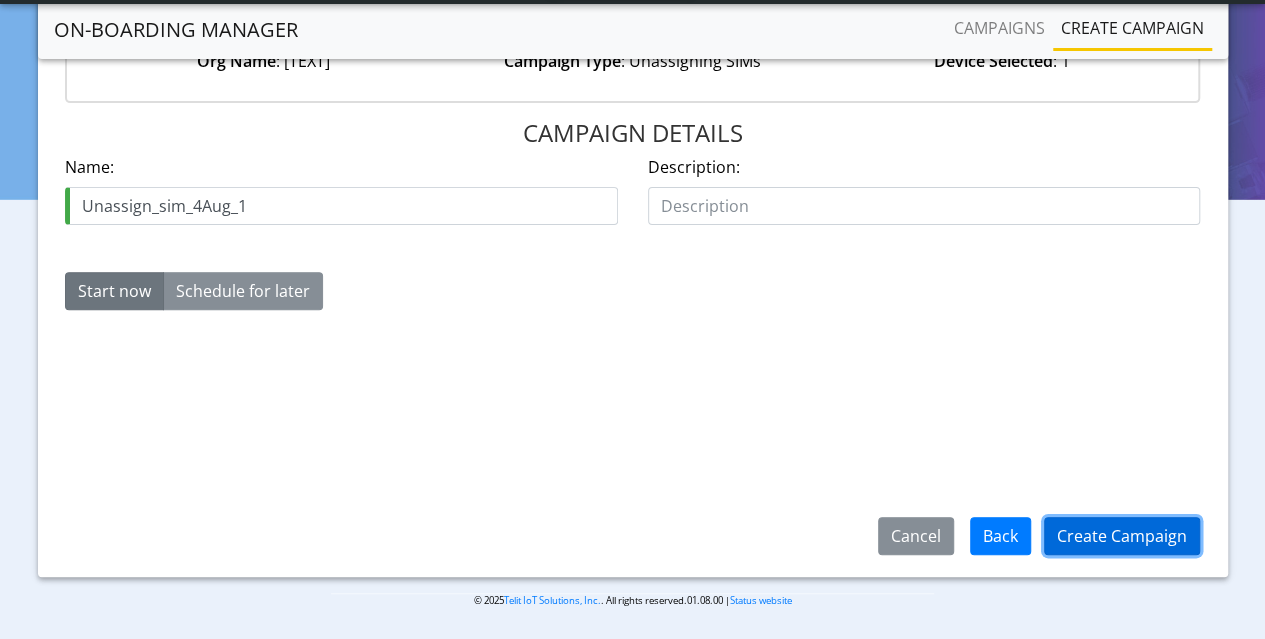 click on "Create Campaign" at bounding box center (1122, 536) 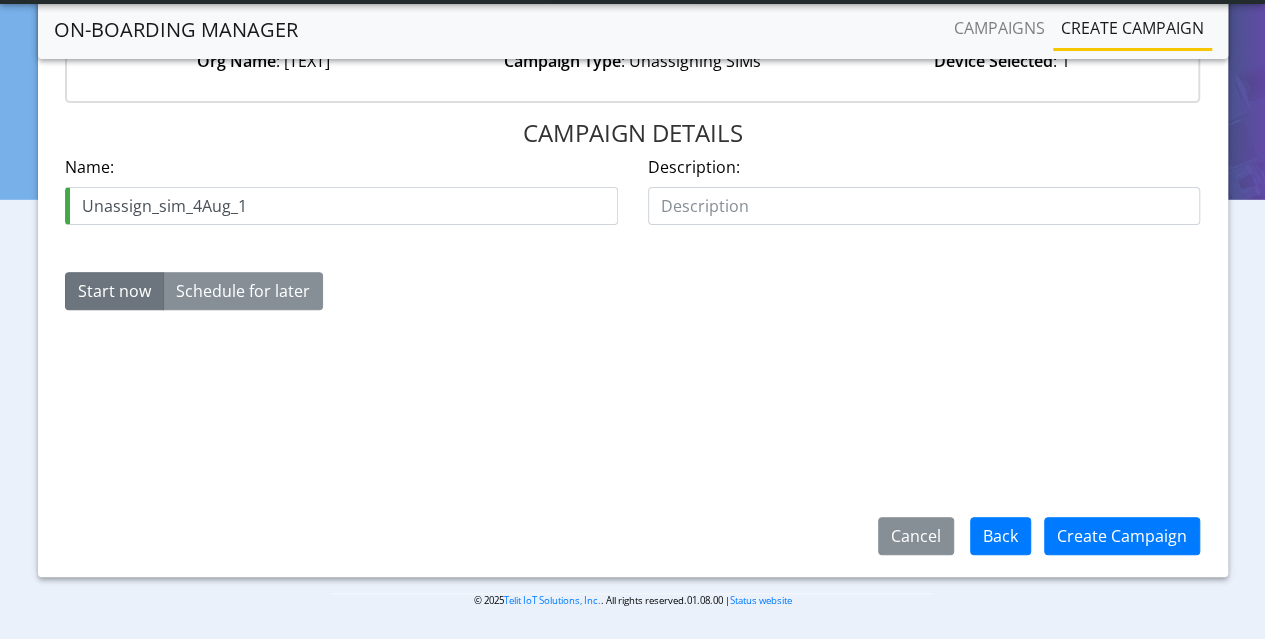 scroll, scrollTop: 0, scrollLeft: 0, axis: both 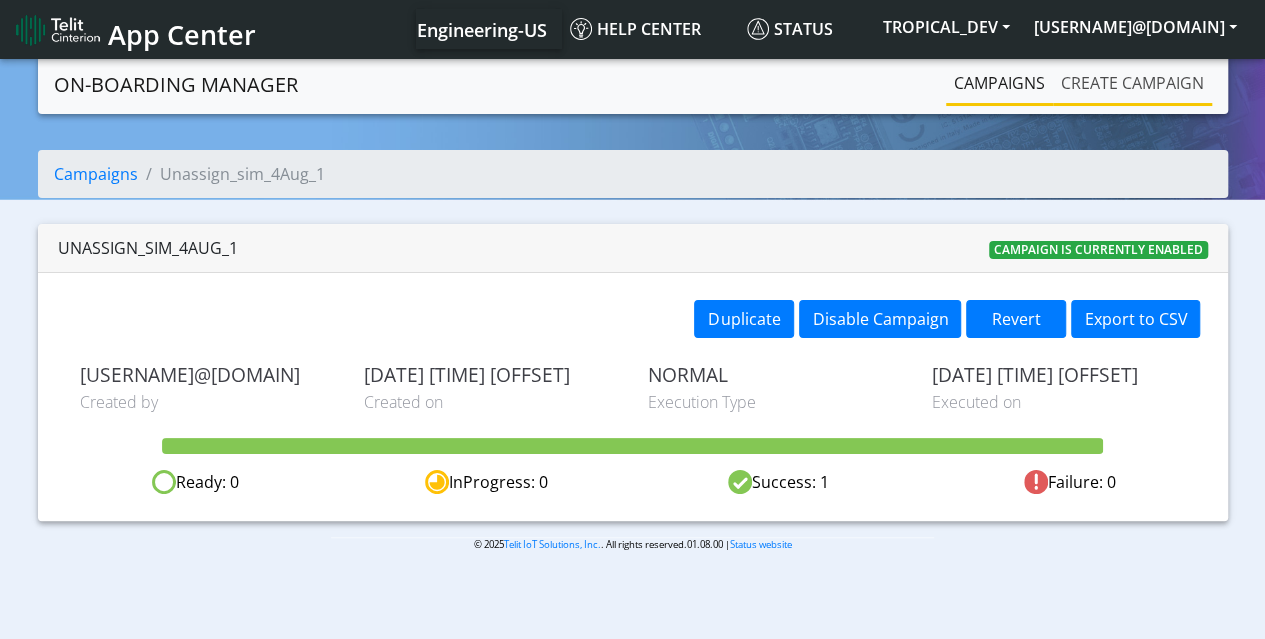 click on "Create campaign" 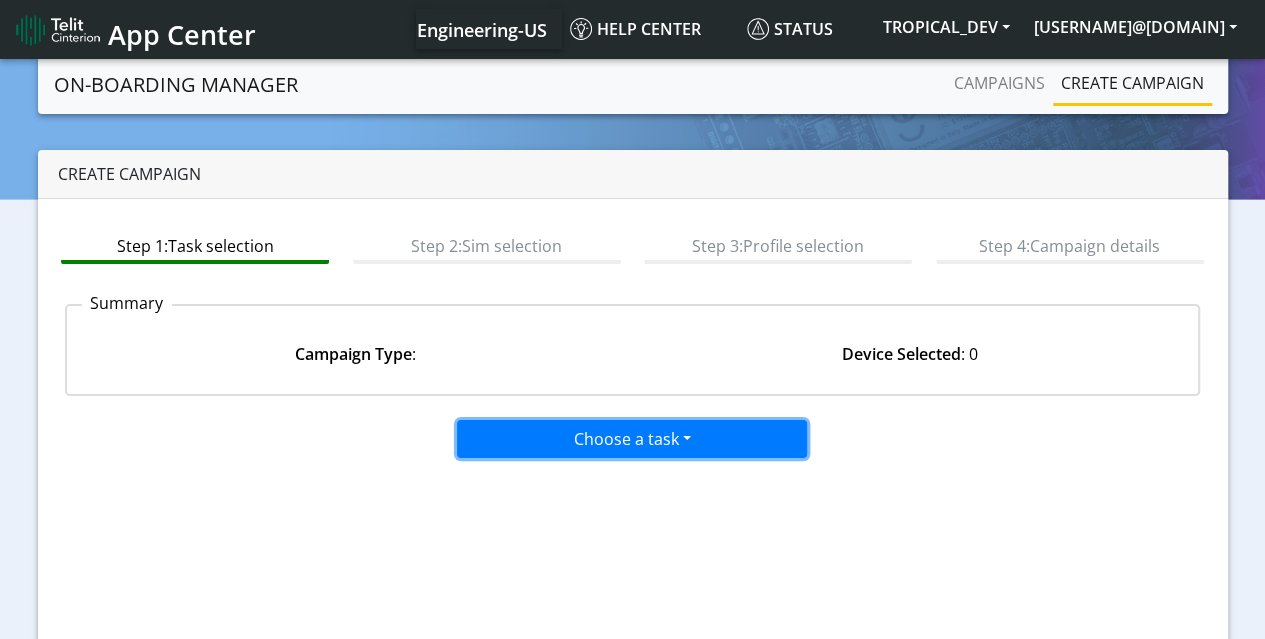 click on "Choose a task" at bounding box center (632, 439) 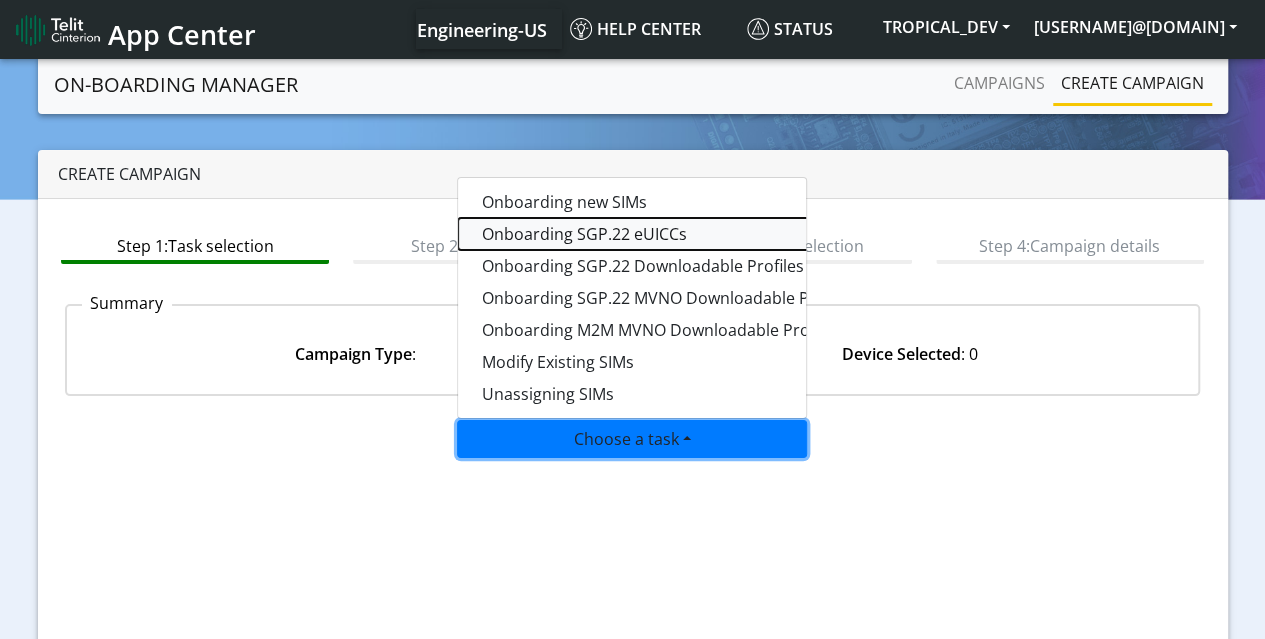click on "Onboarding SGP.22 eUICCs" at bounding box center [708, 234] 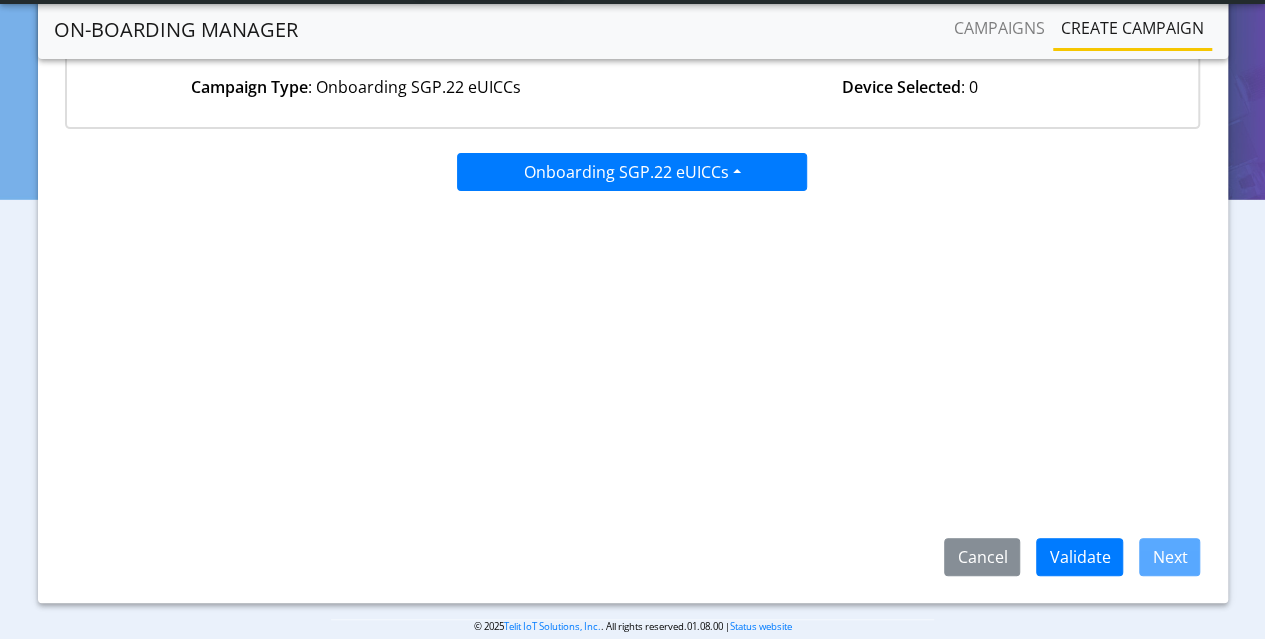 scroll, scrollTop: 238, scrollLeft: 0, axis: vertical 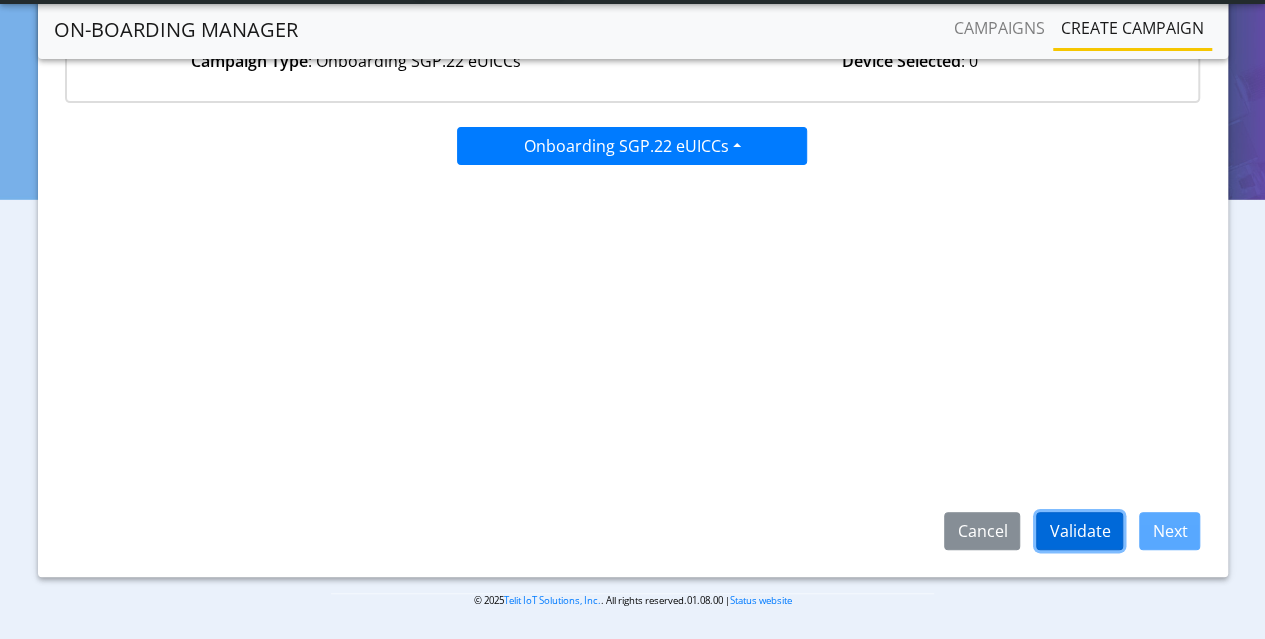 click on "Validate" at bounding box center (1079, 531) 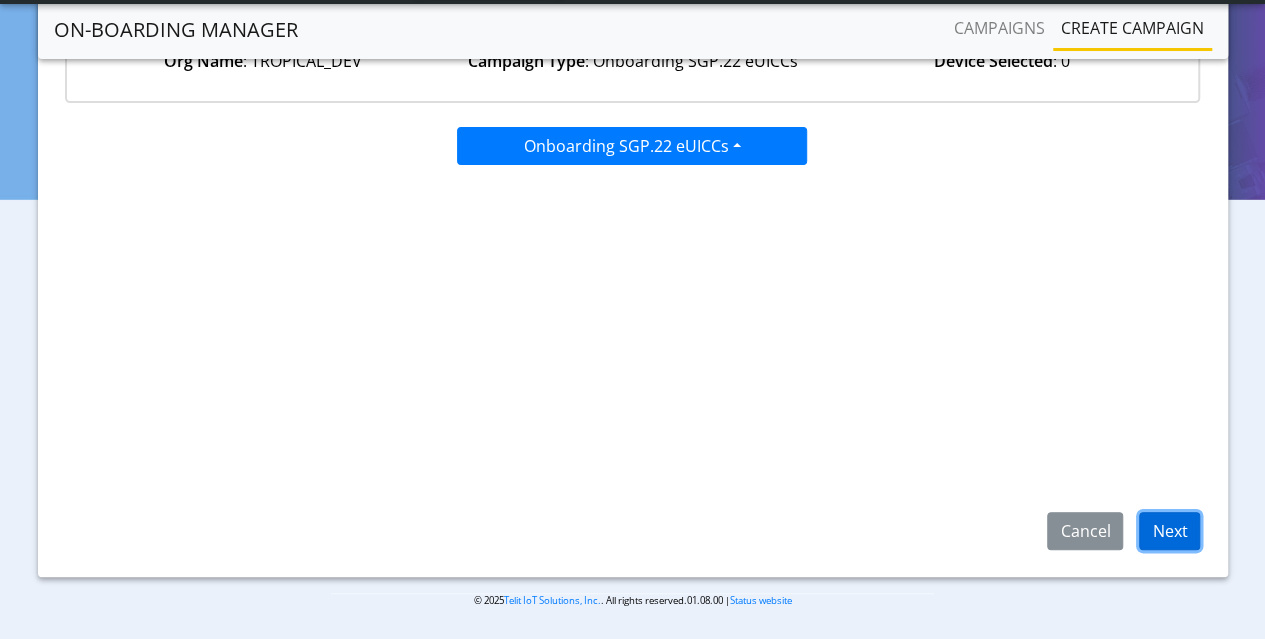 click on "Next" at bounding box center (1169, 531) 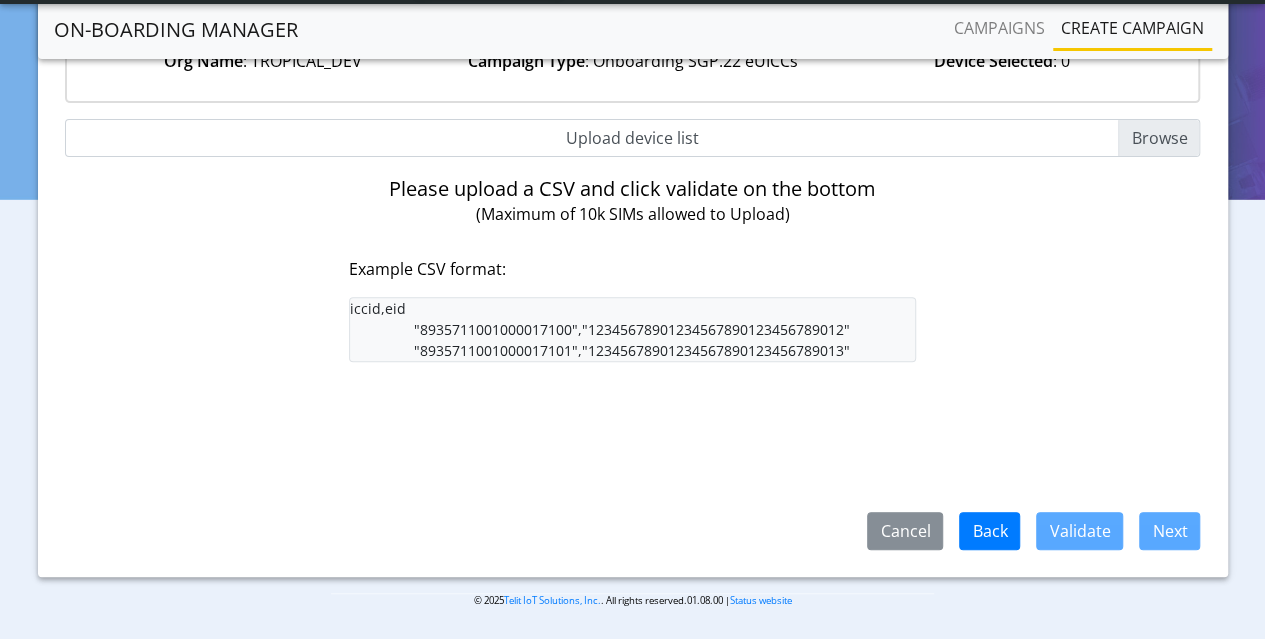 click on "Upload device list" at bounding box center (633, 138) 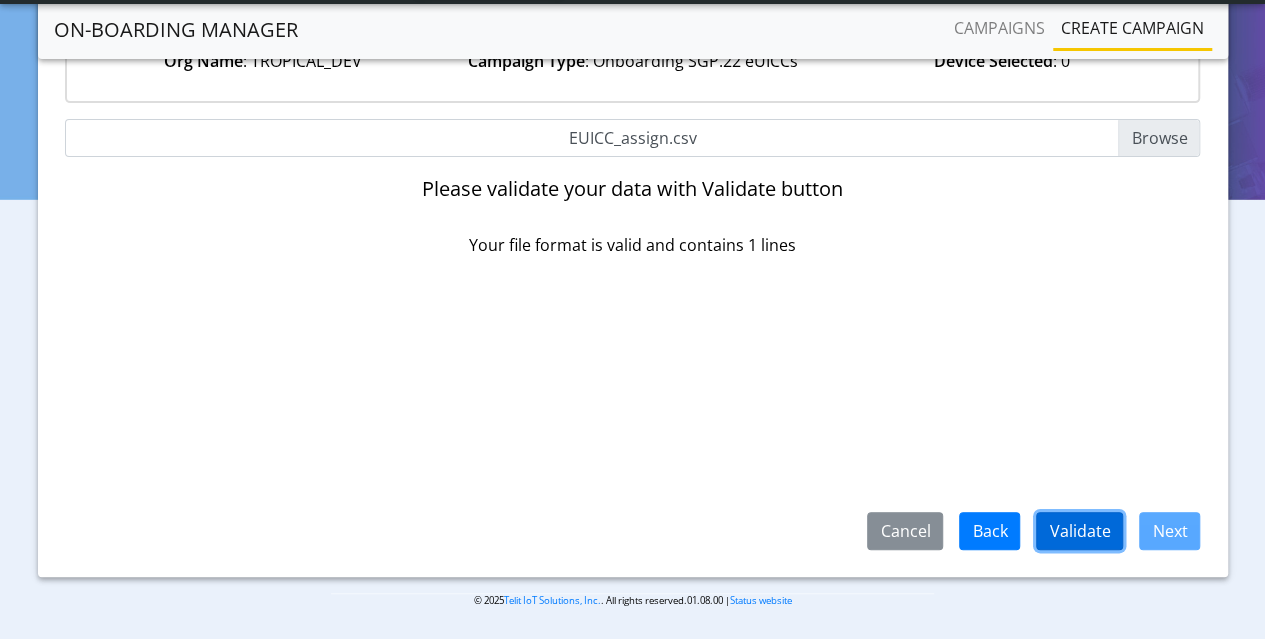 click on "Validate" at bounding box center [1079, 531] 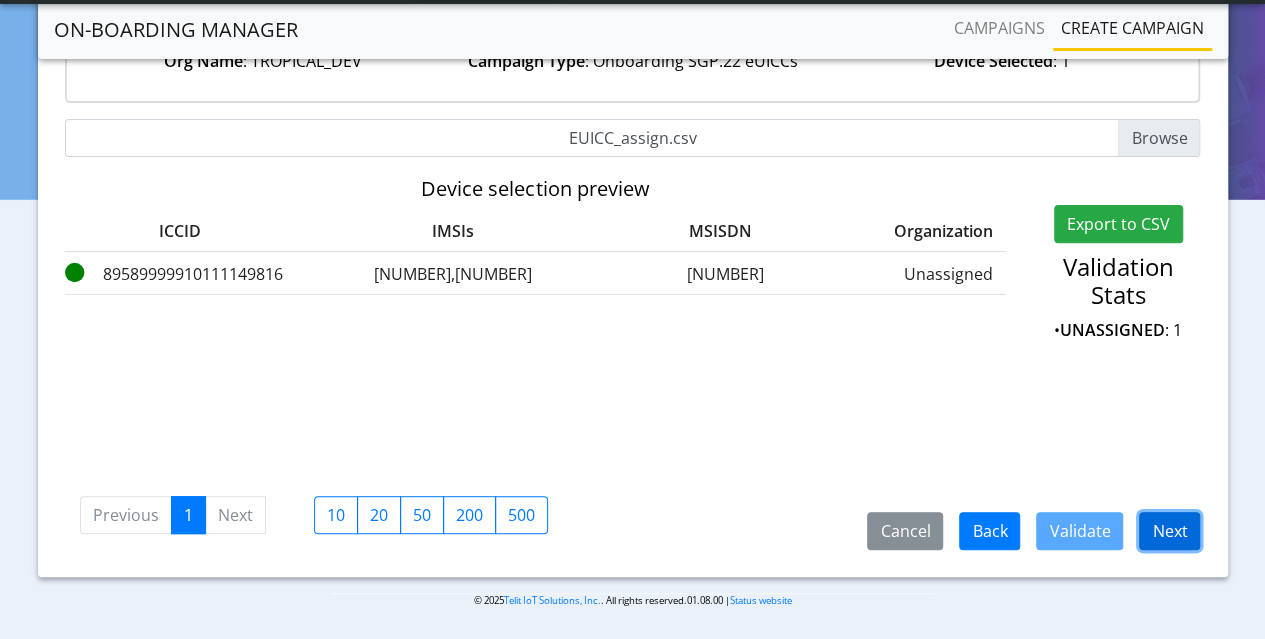 click on "Next" at bounding box center [1169, 531] 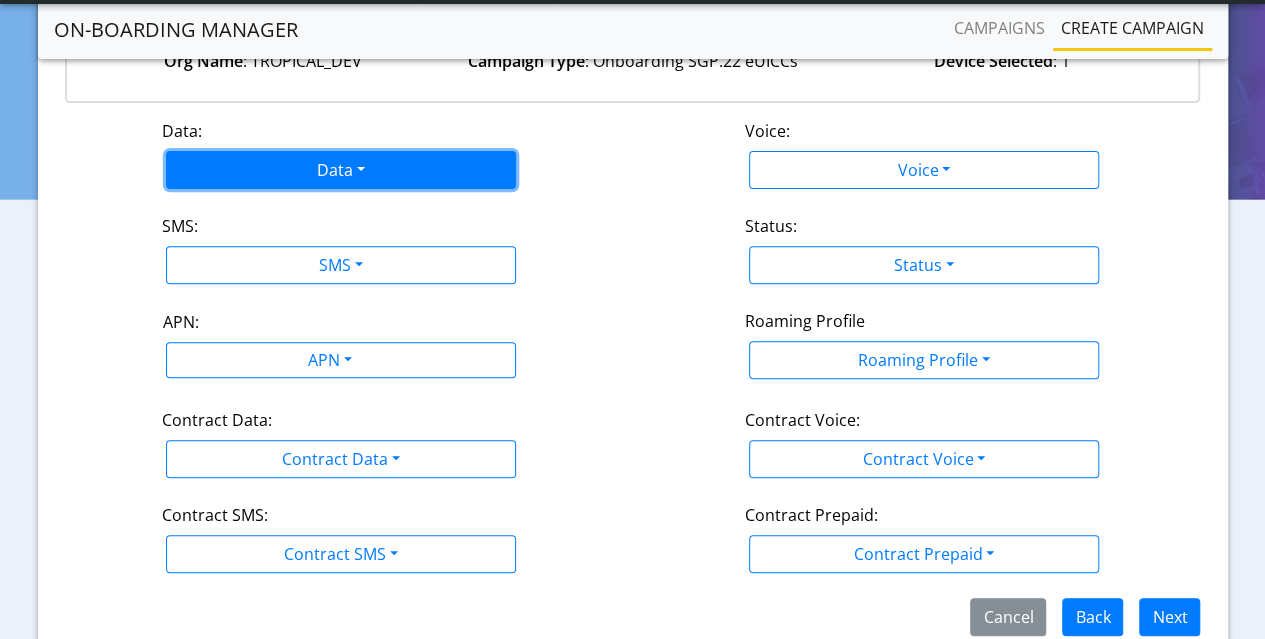 click on "Data" at bounding box center [341, 170] 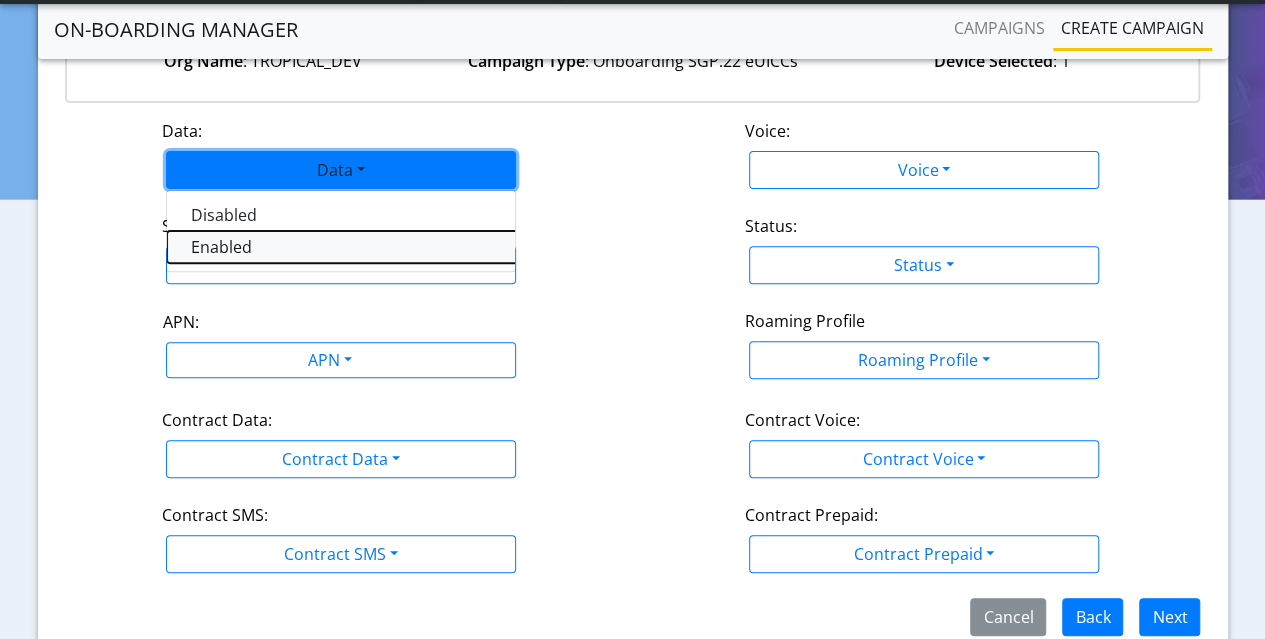click on "Enabled" at bounding box center [417, 247] 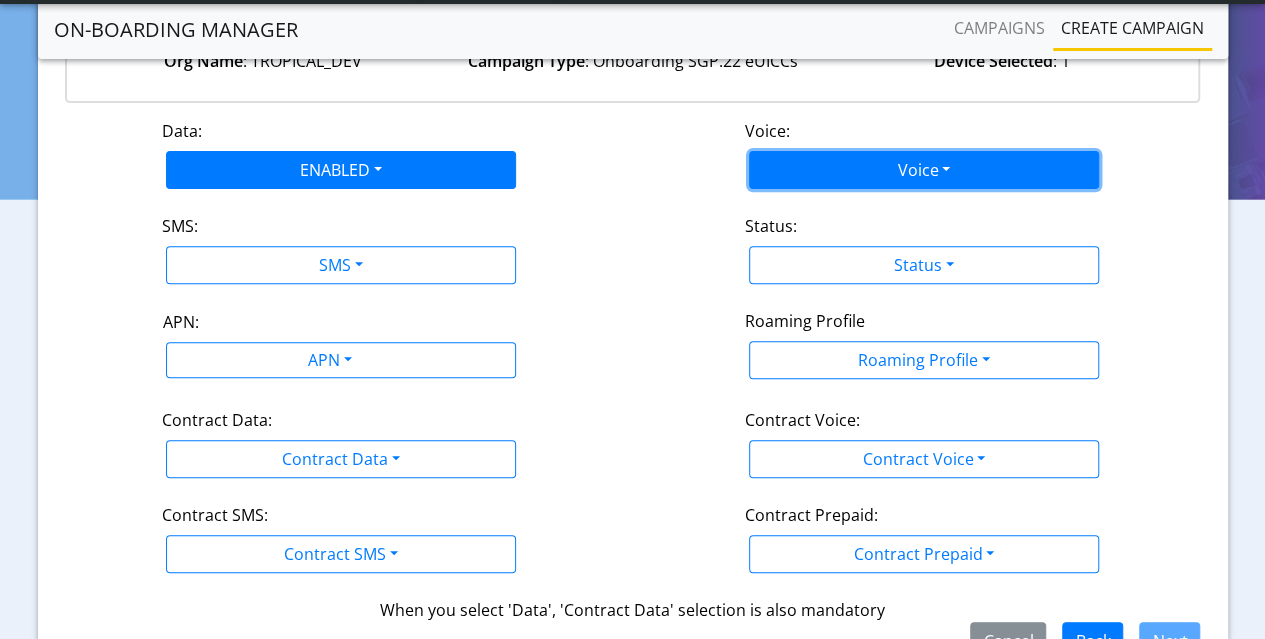 click on "Voice" at bounding box center (924, 170) 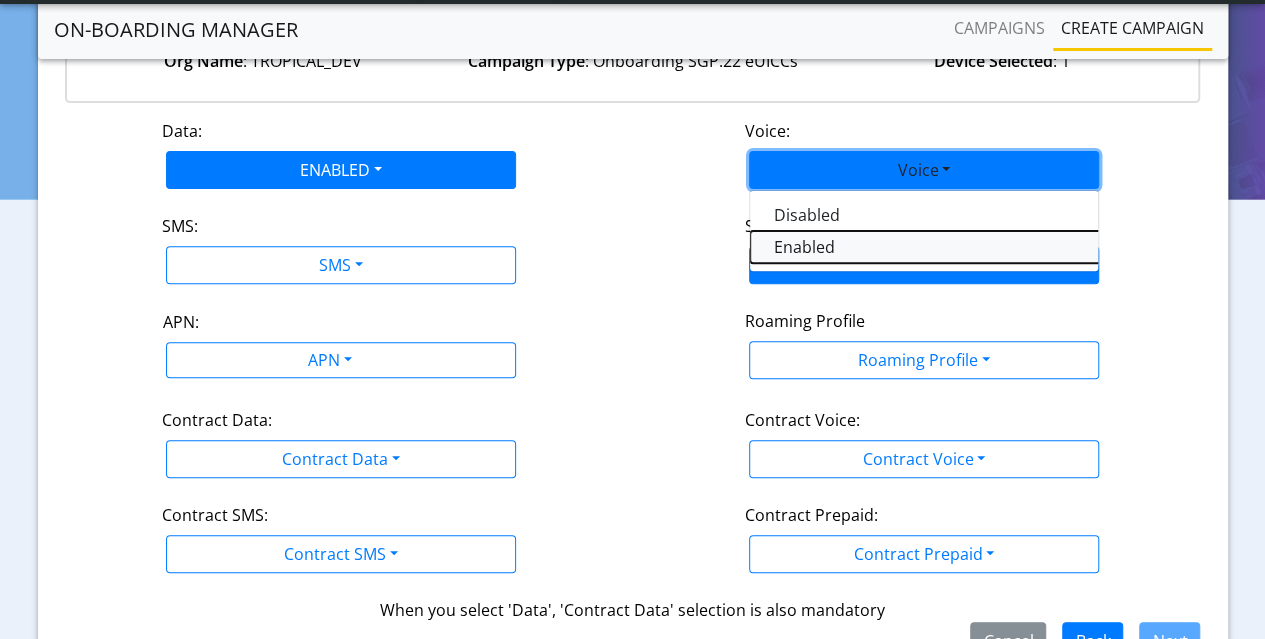 click on "Enabled" at bounding box center [1000, 247] 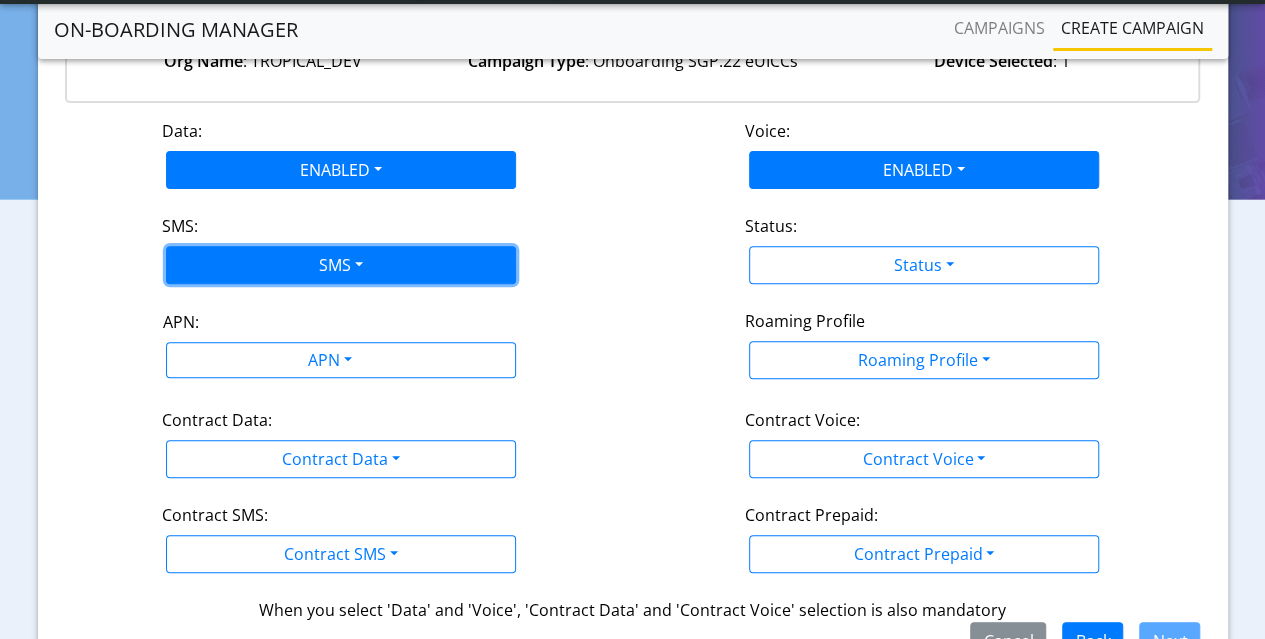 click on "SMS" at bounding box center (341, 265) 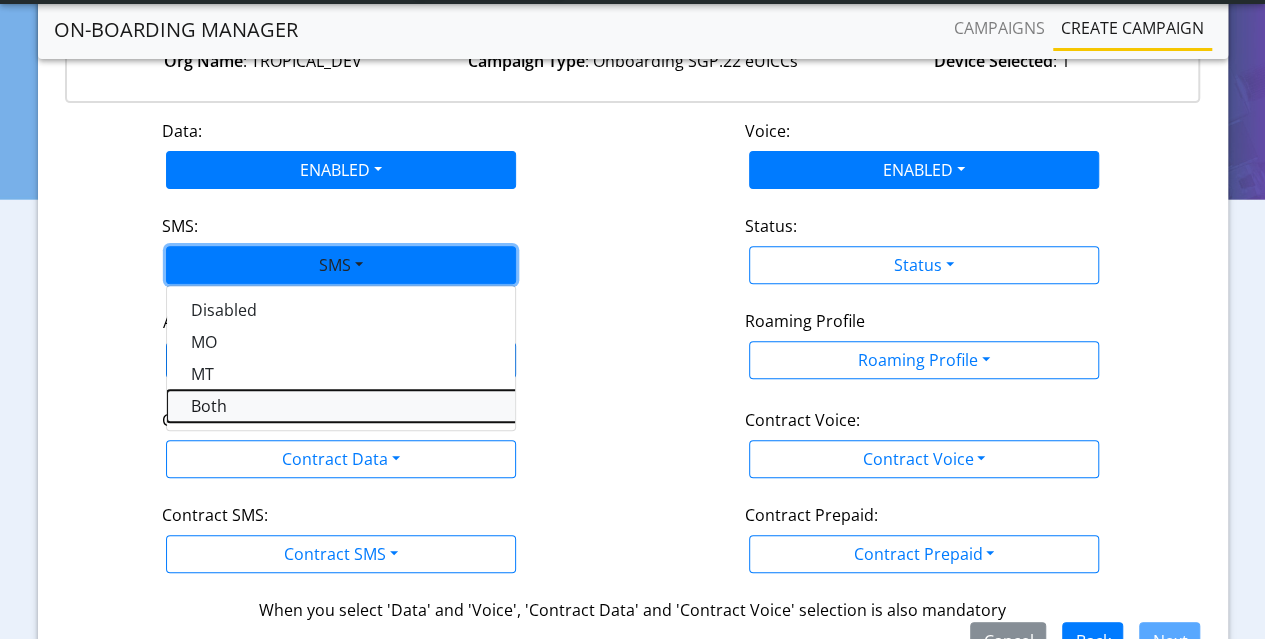 click on "Both" at bounding box center (417, 406) 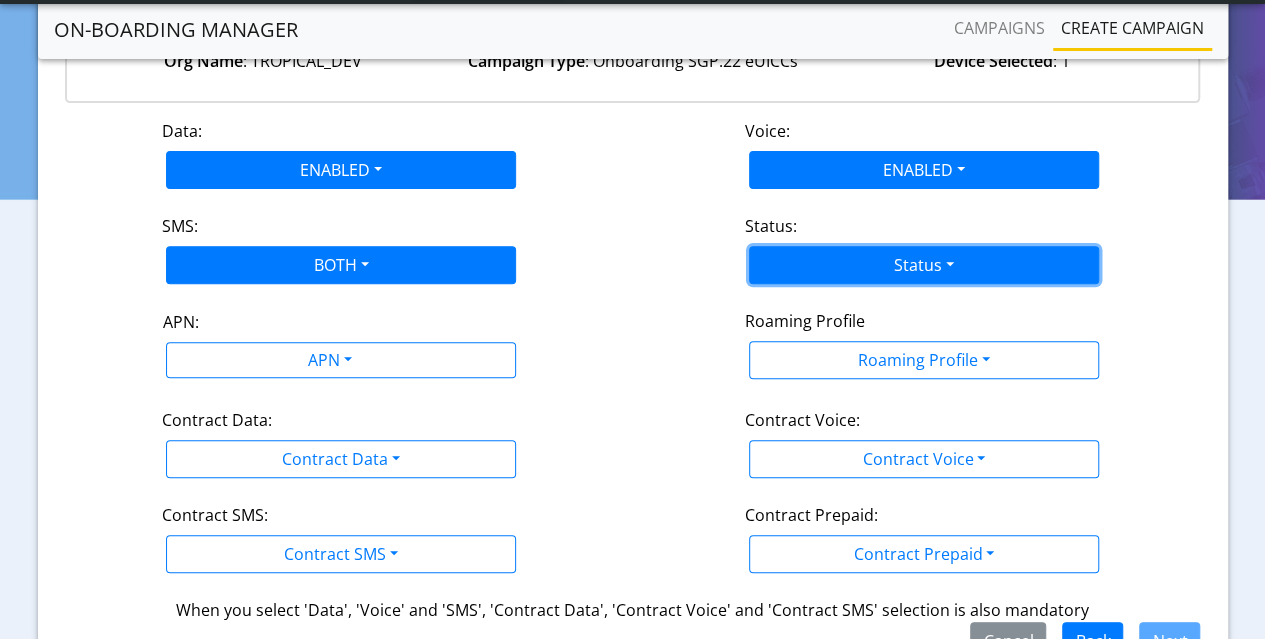 click on "Status" at bounding box center [924, 265] 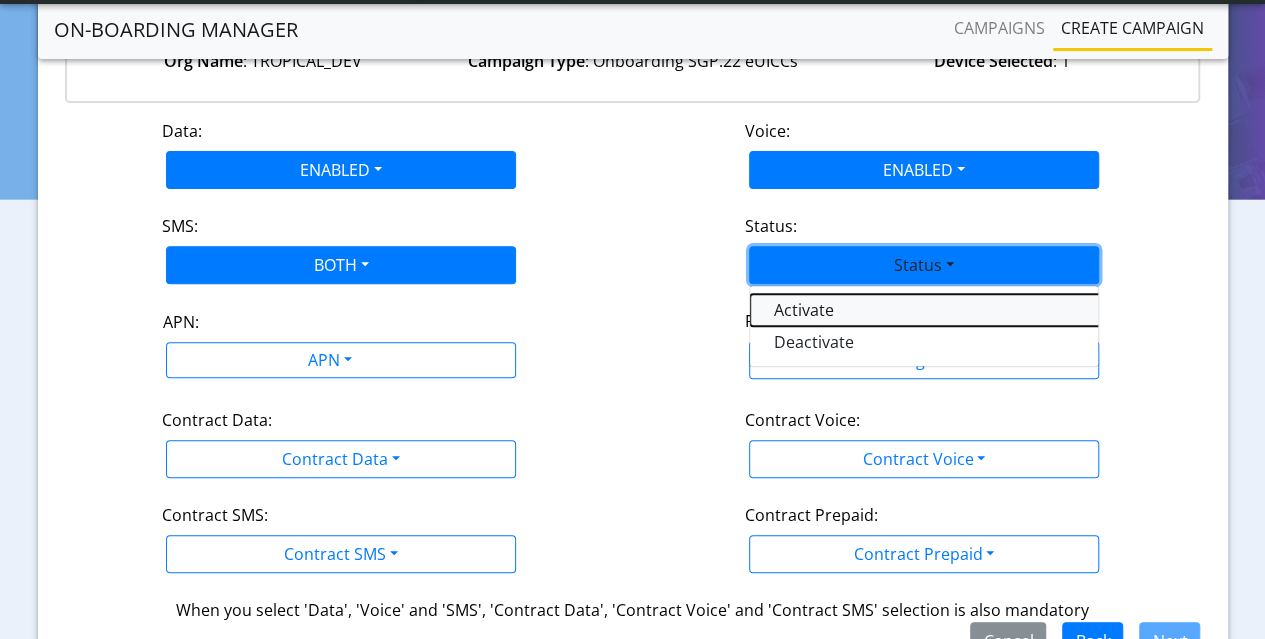 click on "Activate" at bounding box center (1000, 310) 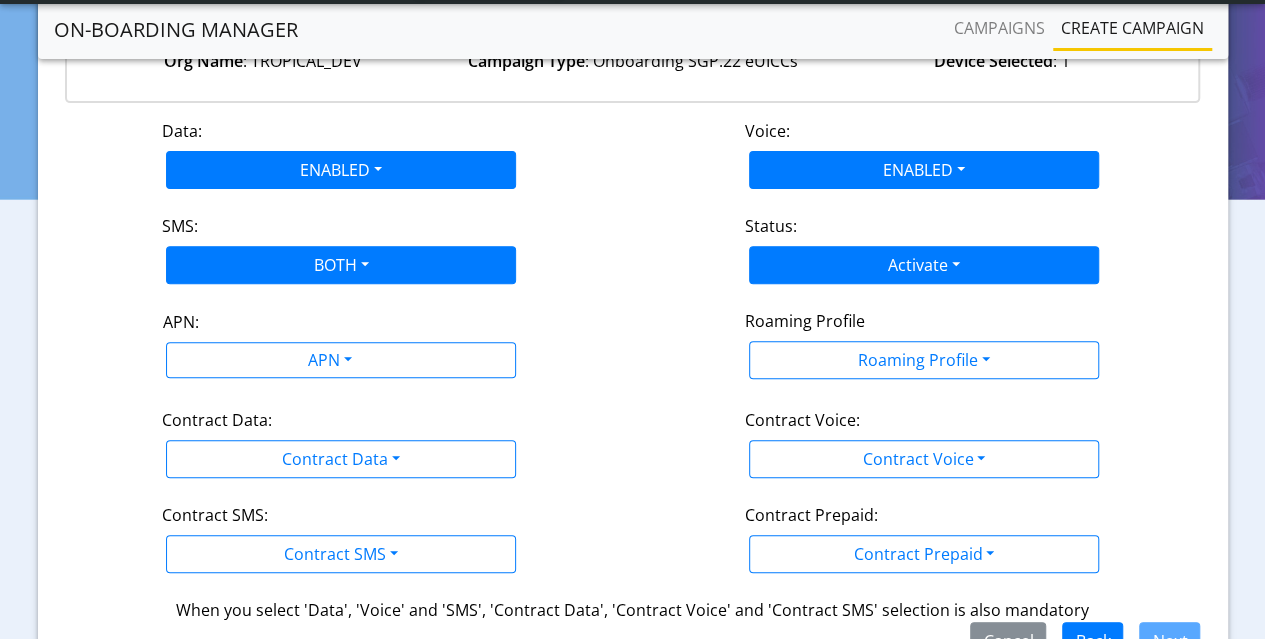 scroll, scrollTop: 338, scrollLeft: 0, axis: vertical 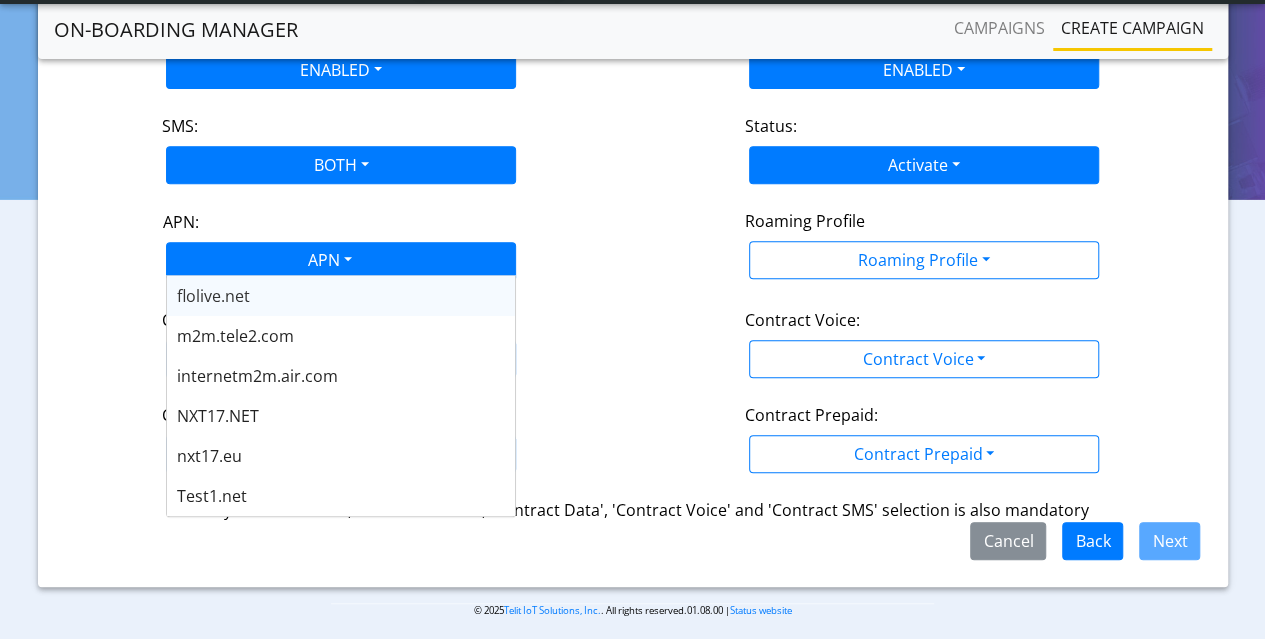 click on "APN" at bounding box center [328, 262] 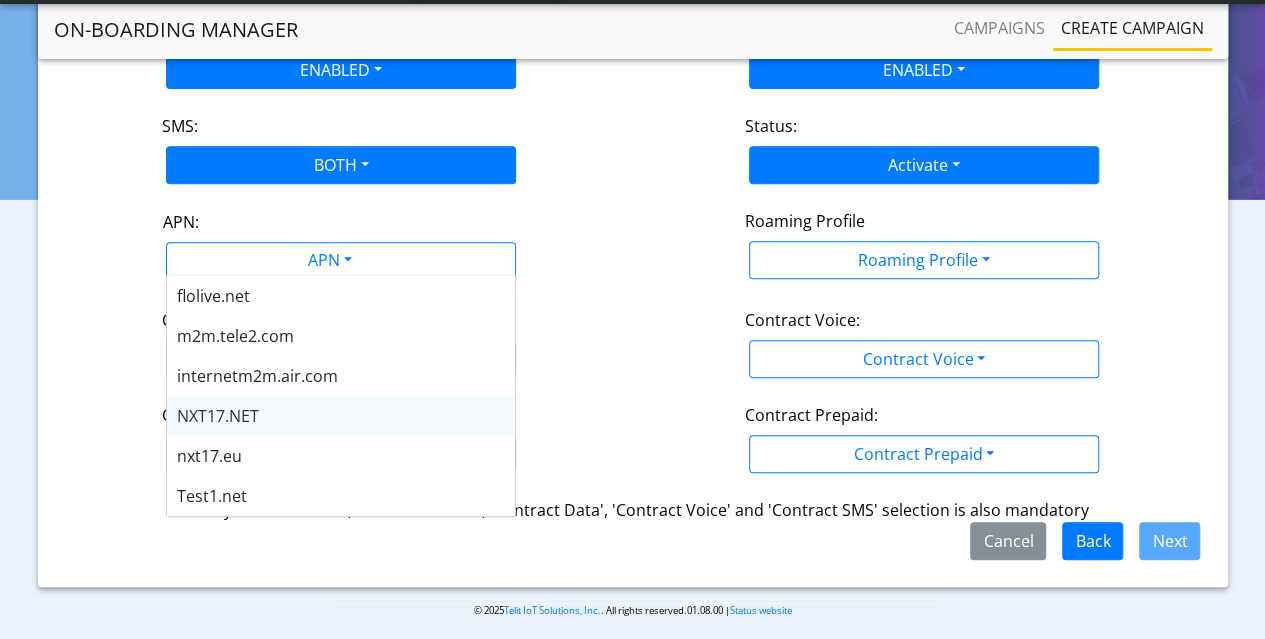 click on "NXT17.NET" at bounding box center [218, 416] 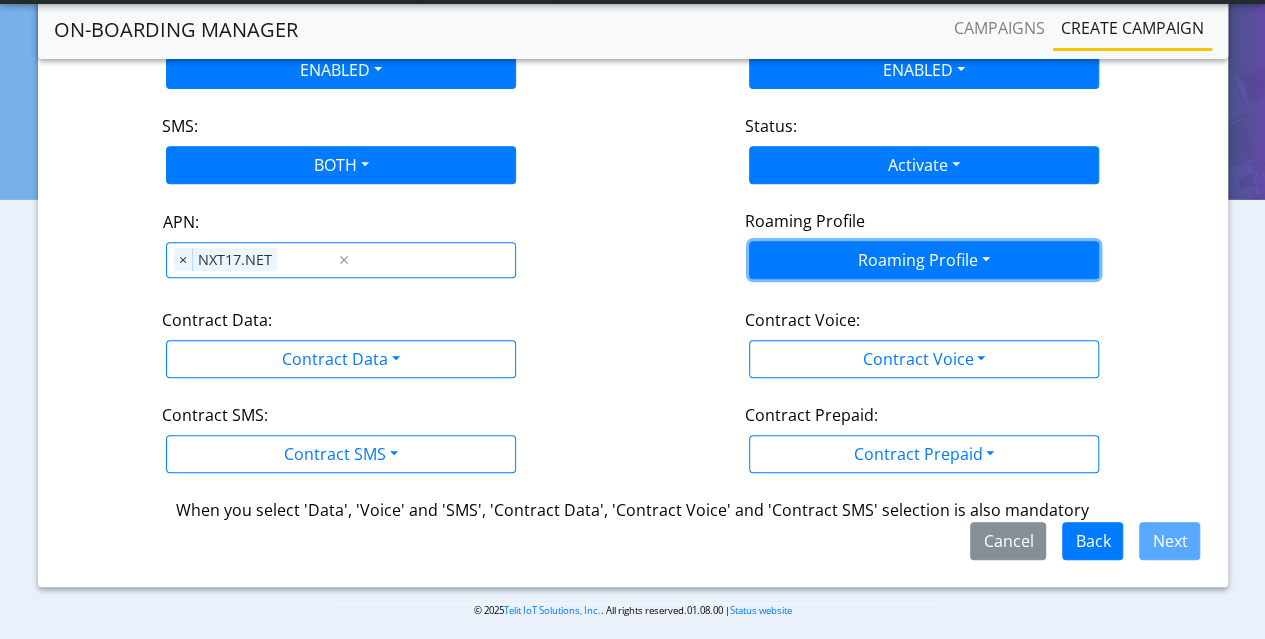 click on "Roaming Profile" at bounding box center [924, 260] 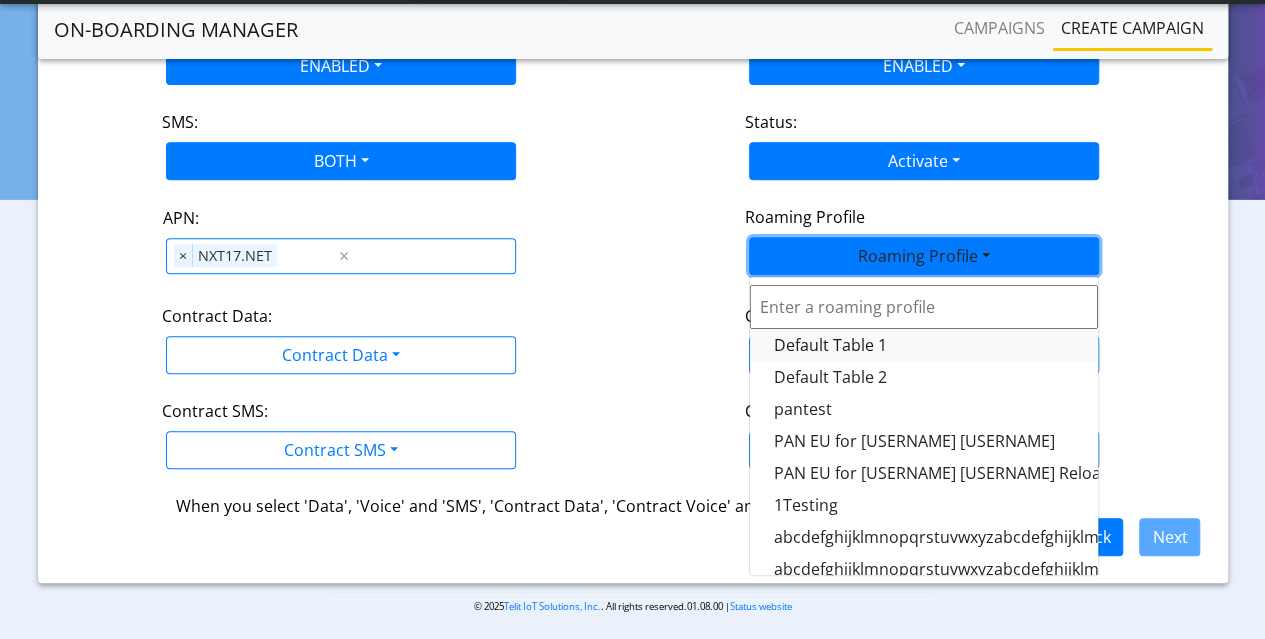 scroll, scrollTop: 343, scrollLeft: 0, axis: vertical 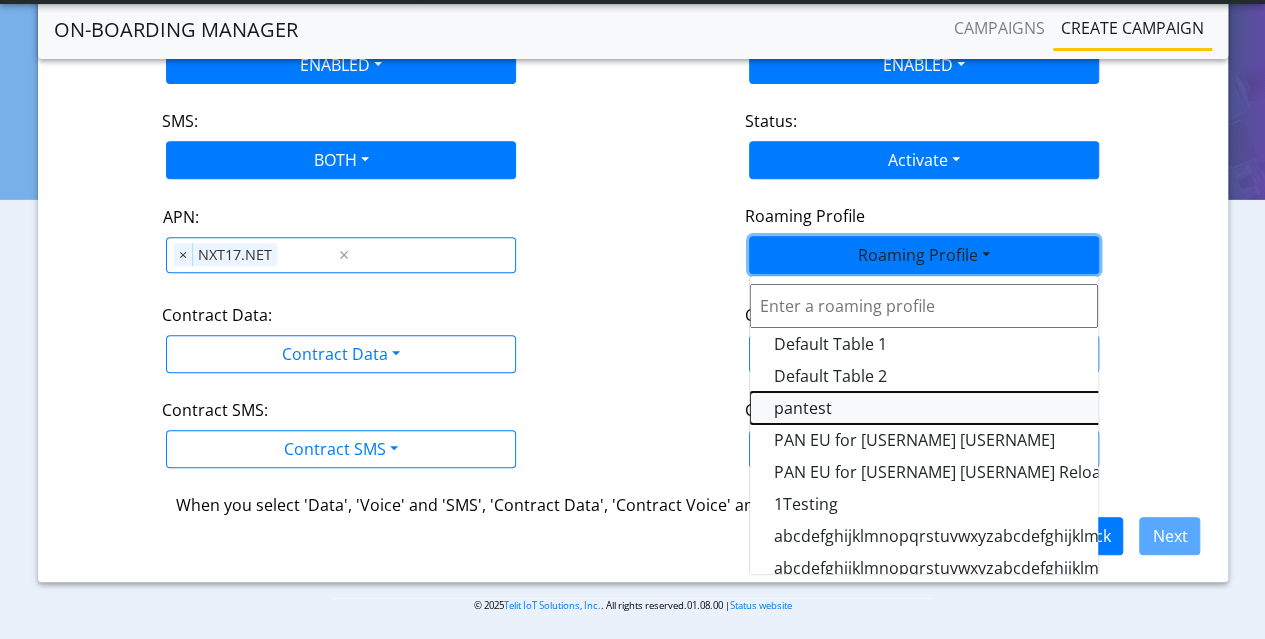 click on "pantest" at bounding box center [1000, 408] 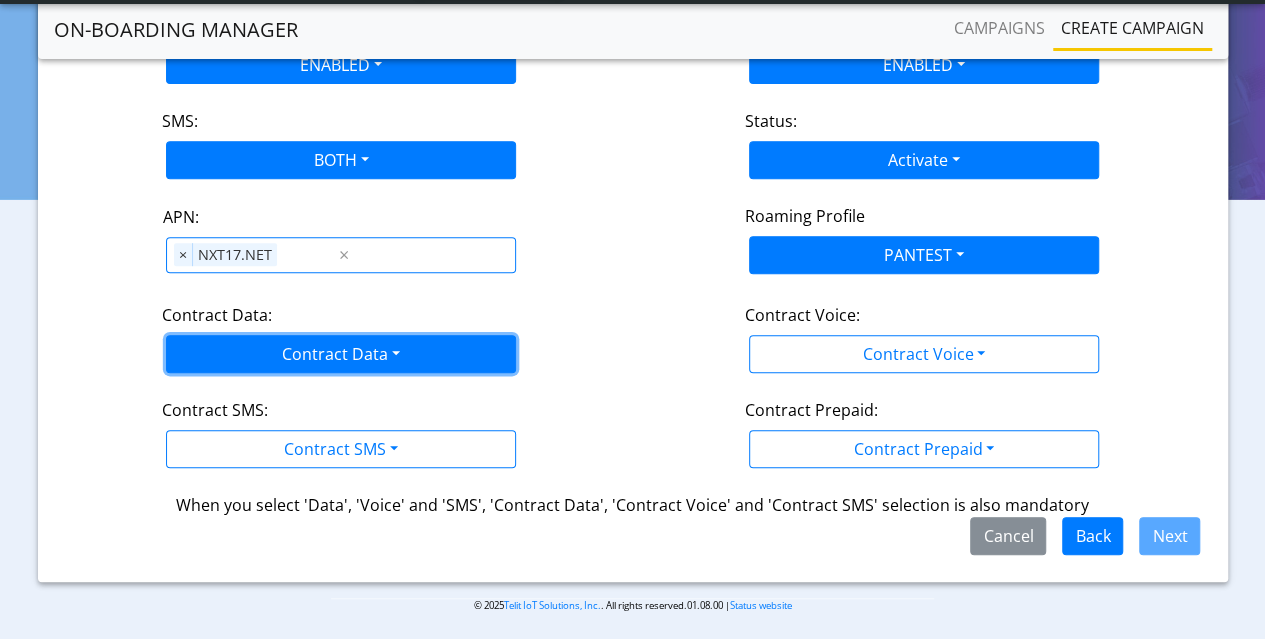 click on "Contract Data" at bounding box center [341, 354] 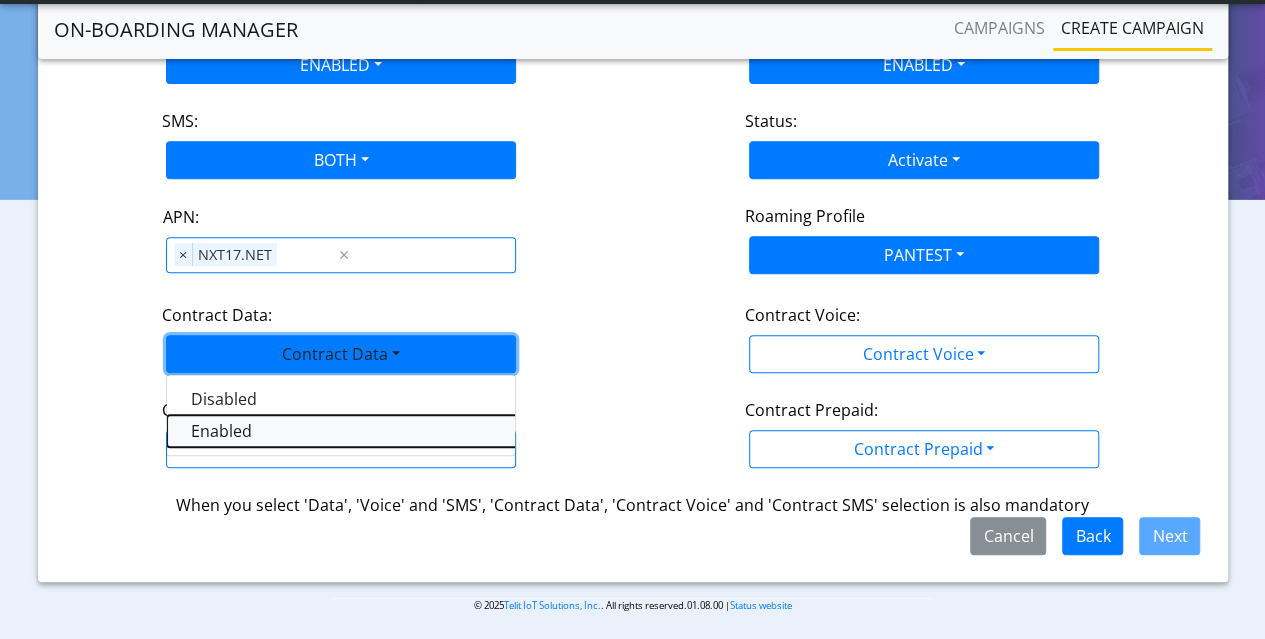click on "Enabled" at bounding box center (417, 431) 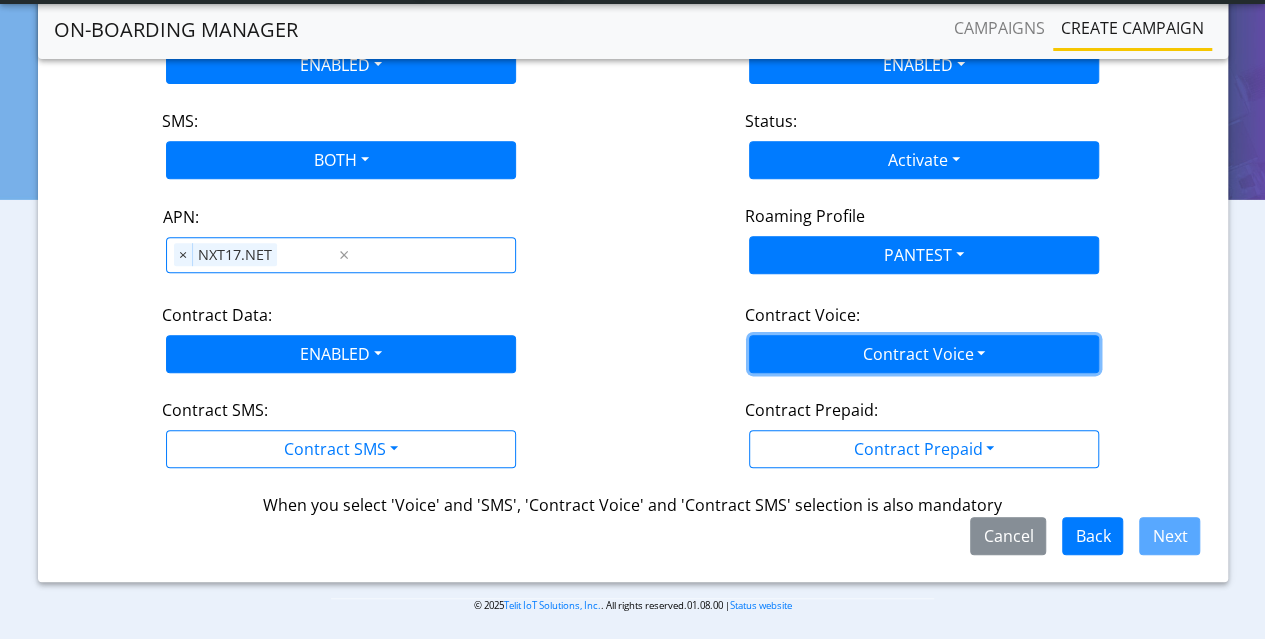 click on "Contract Voice" at bounding box center (924, 354) 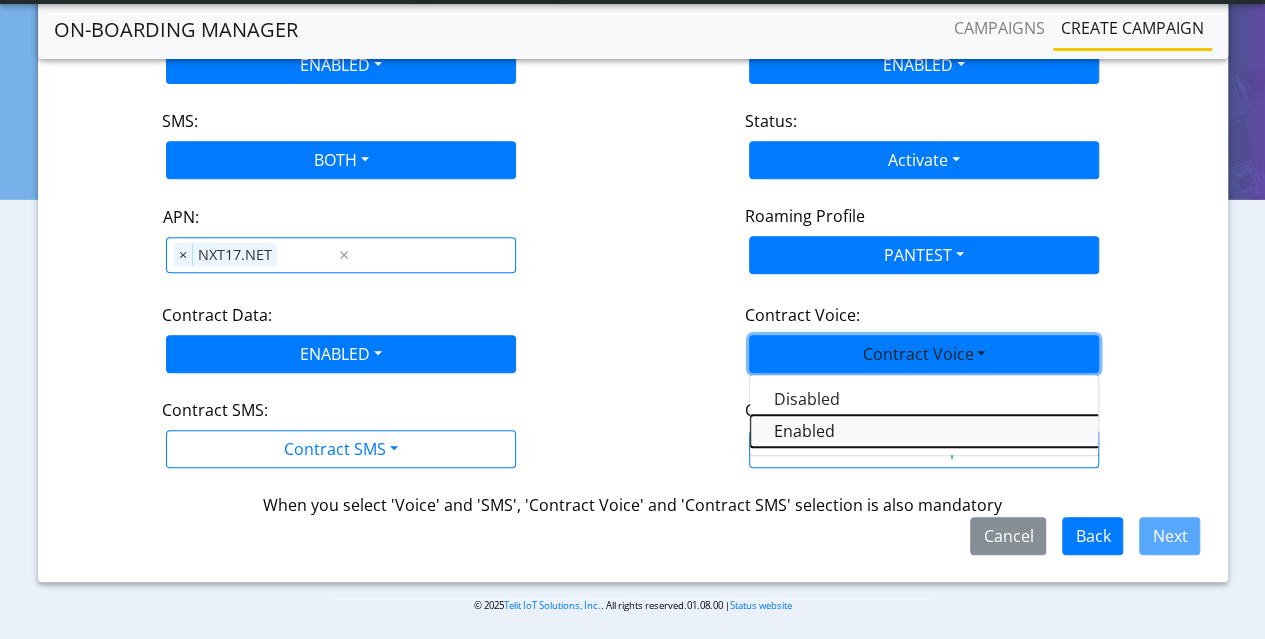 click on "Enabled" at bounding box center [1000, 431] 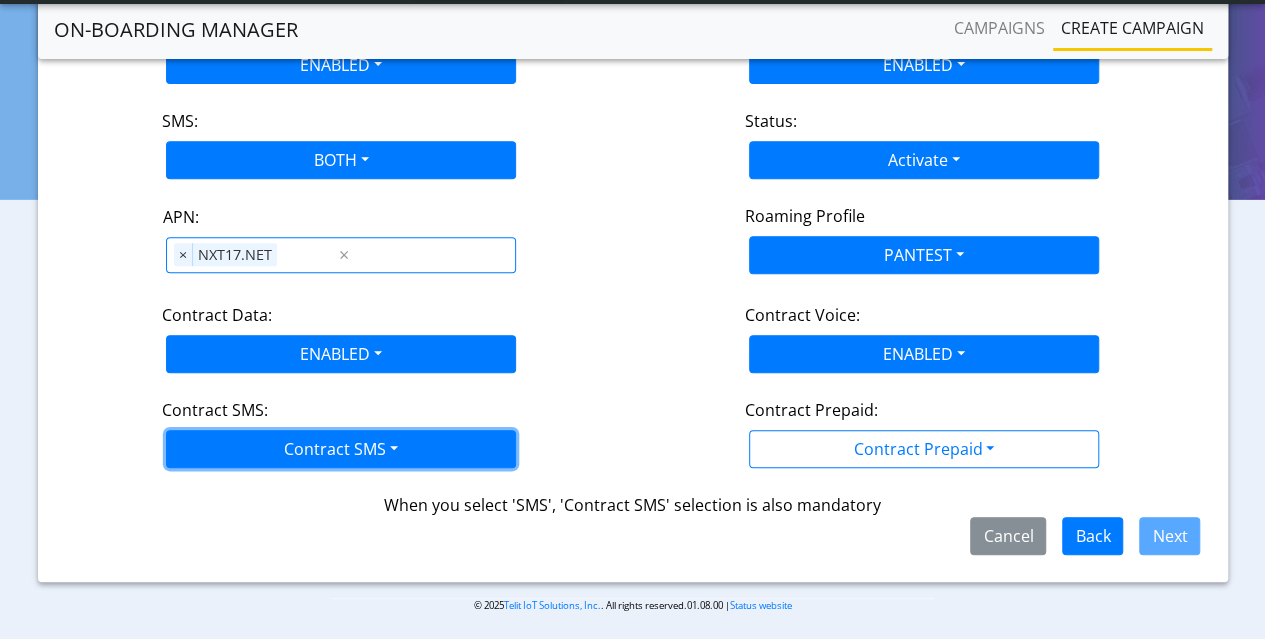 click on "Contract SMS" at bounding box center [341, 449] 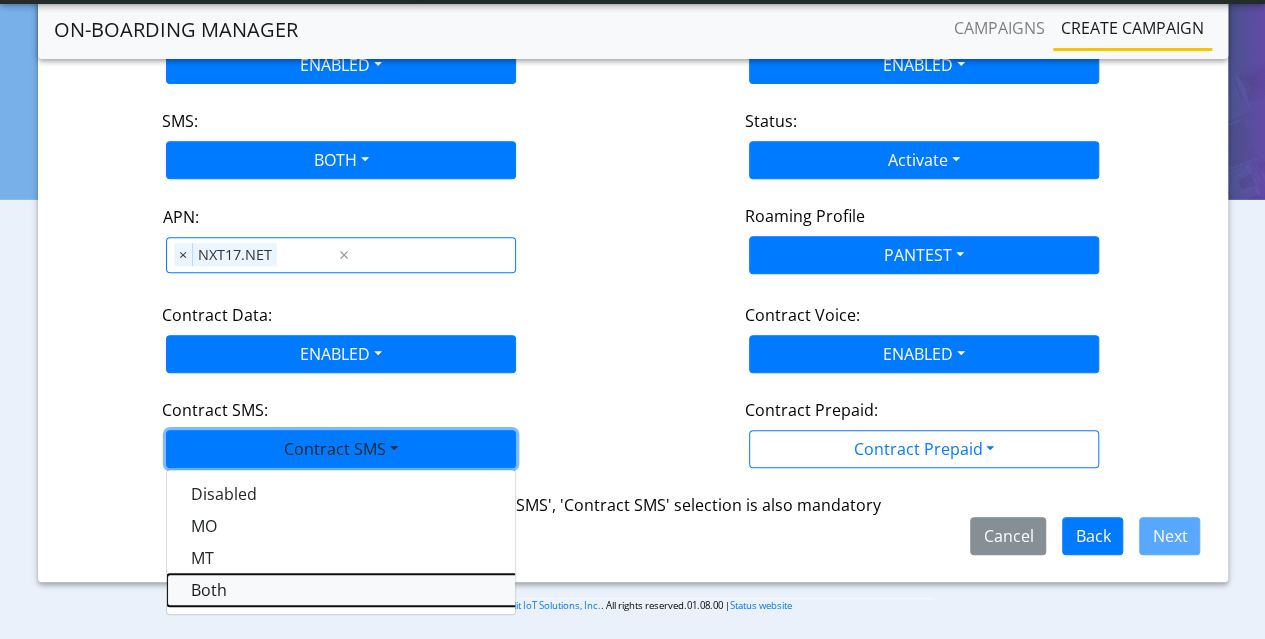click on "Both" at bounding box center (417, 590) 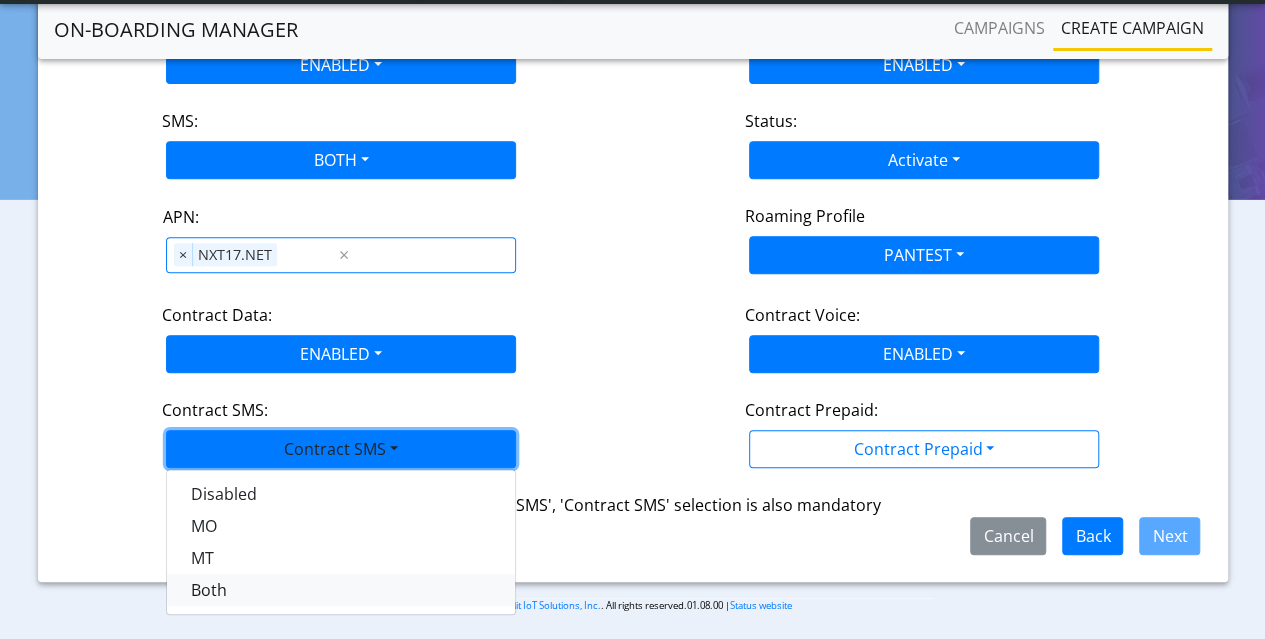scroll, scrollTop: 319, scrollLeft: 0, axis: vertical 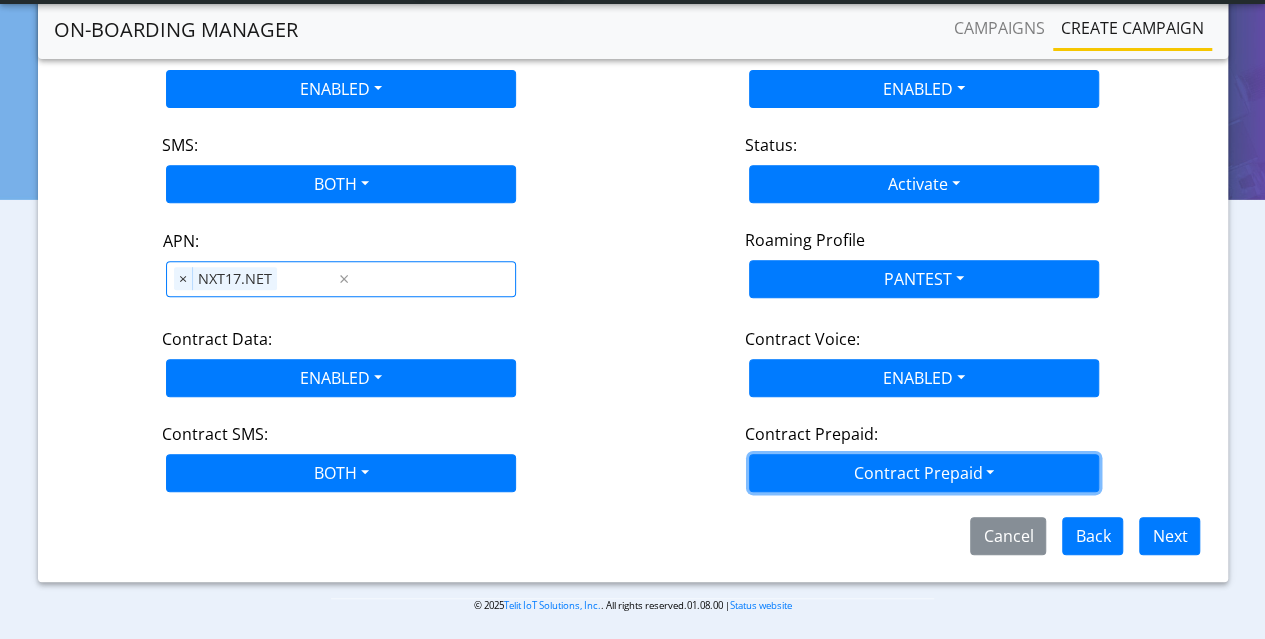 click on "Contract Prepaid" at bounding box center (924, 473) 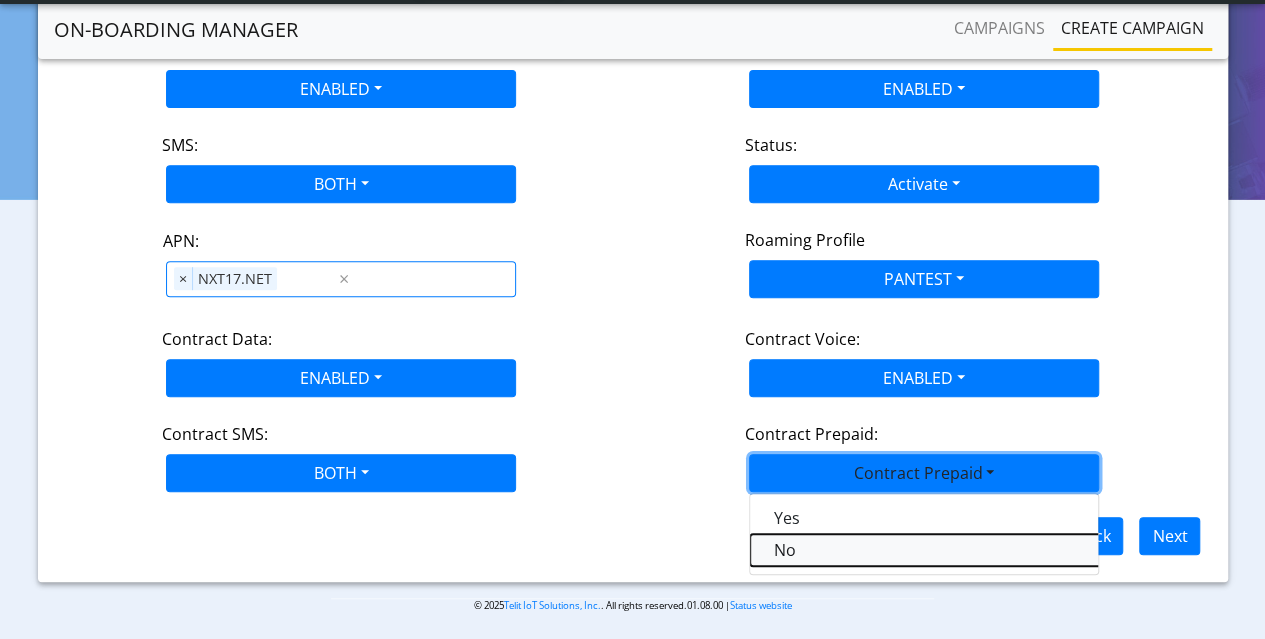 click on "No" at bounding box center (1000, 550) 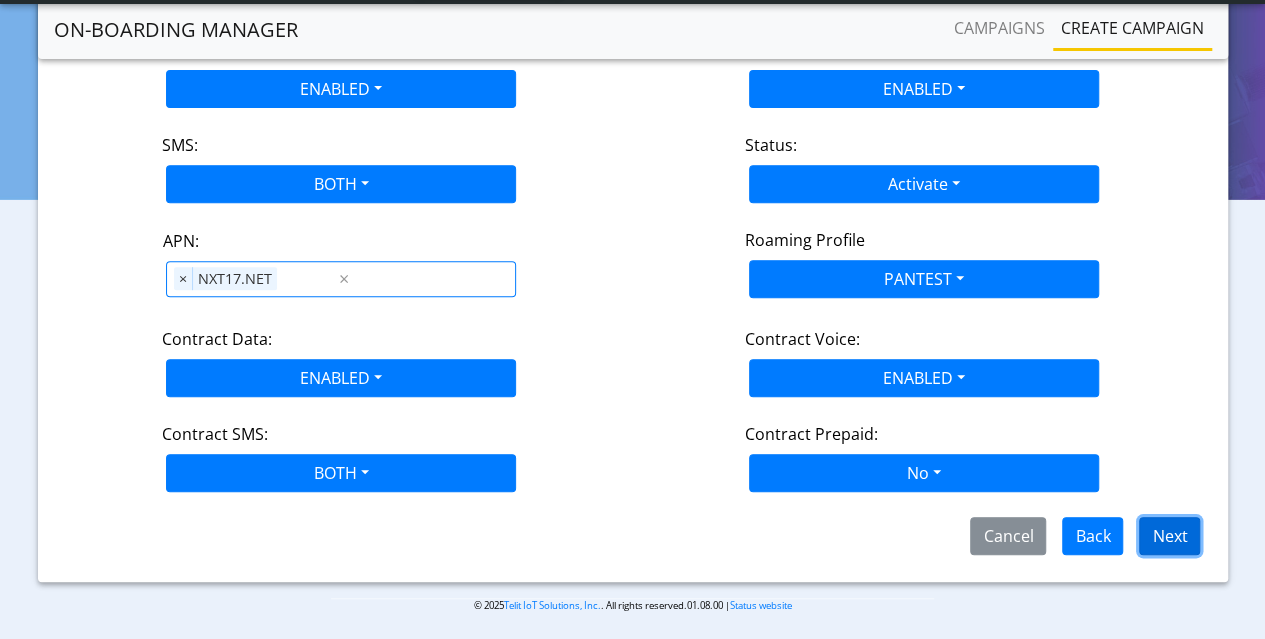 click on "Next" at bounding box center [1169, 536] 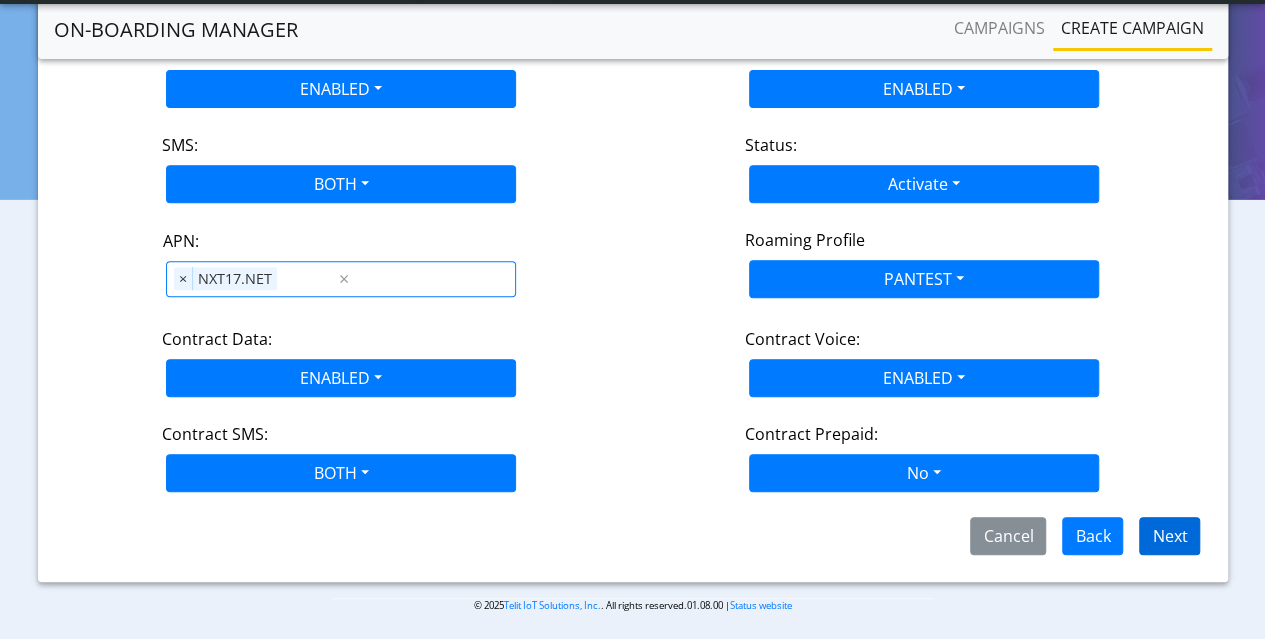 scroll, scrollTop: 238, scrollLeft: 0, axis: vertical 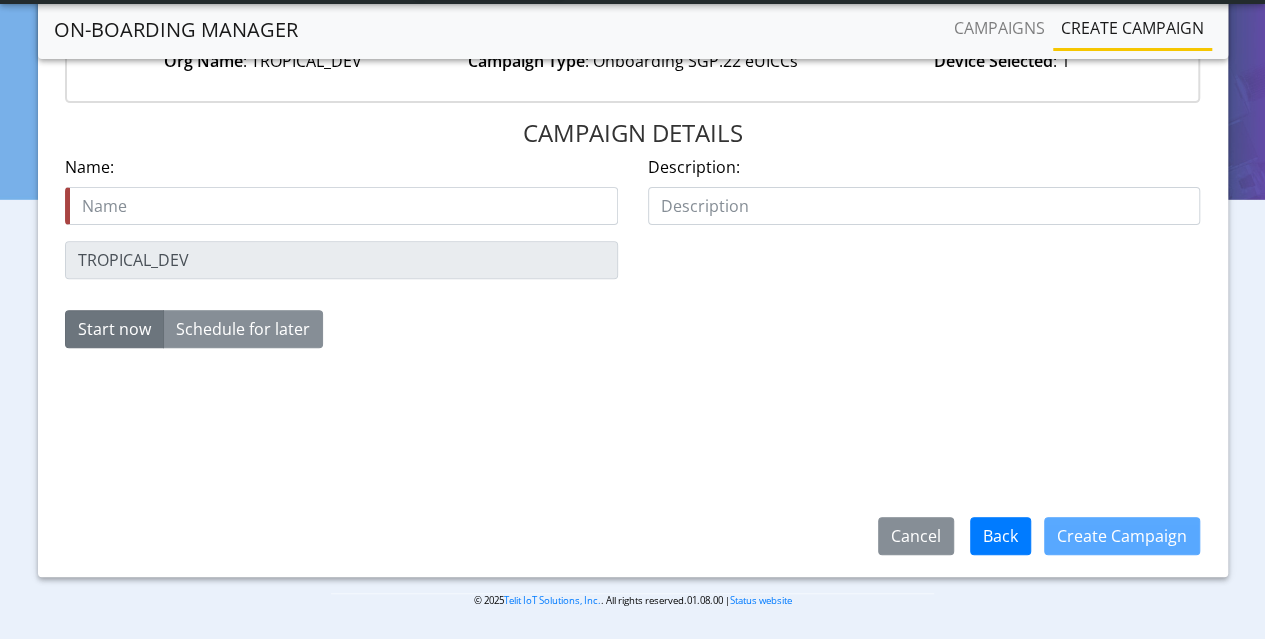 click at bounding box center (341, 206) 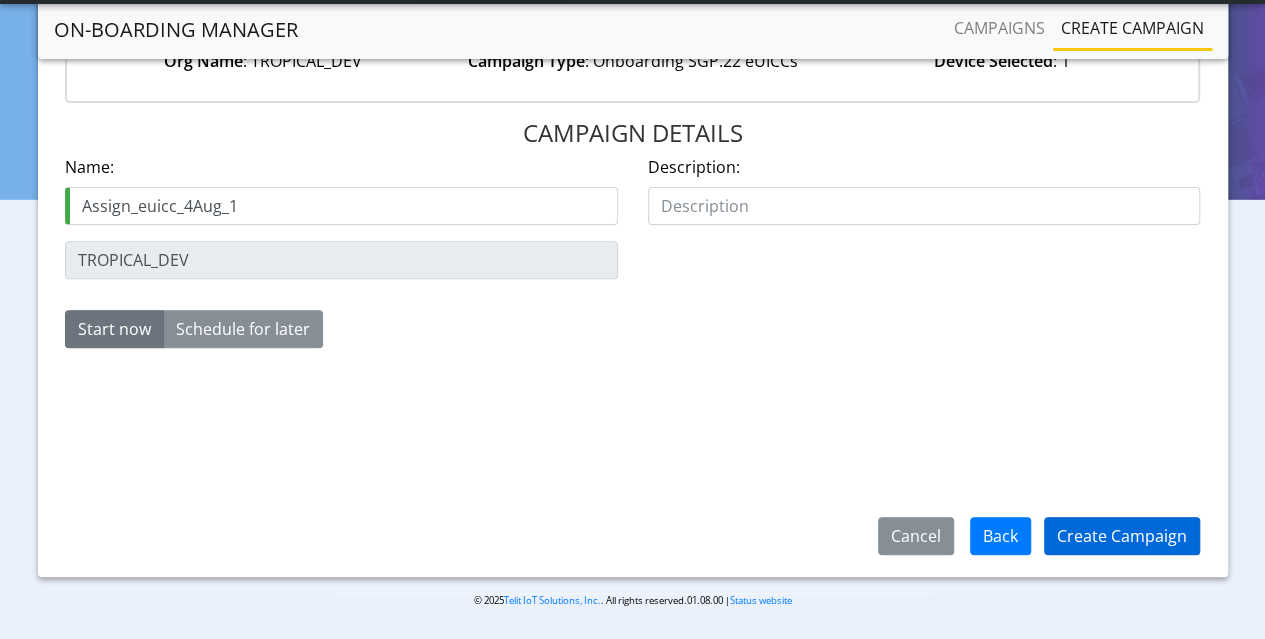 type on "Assign_euicc_4Aug_1" 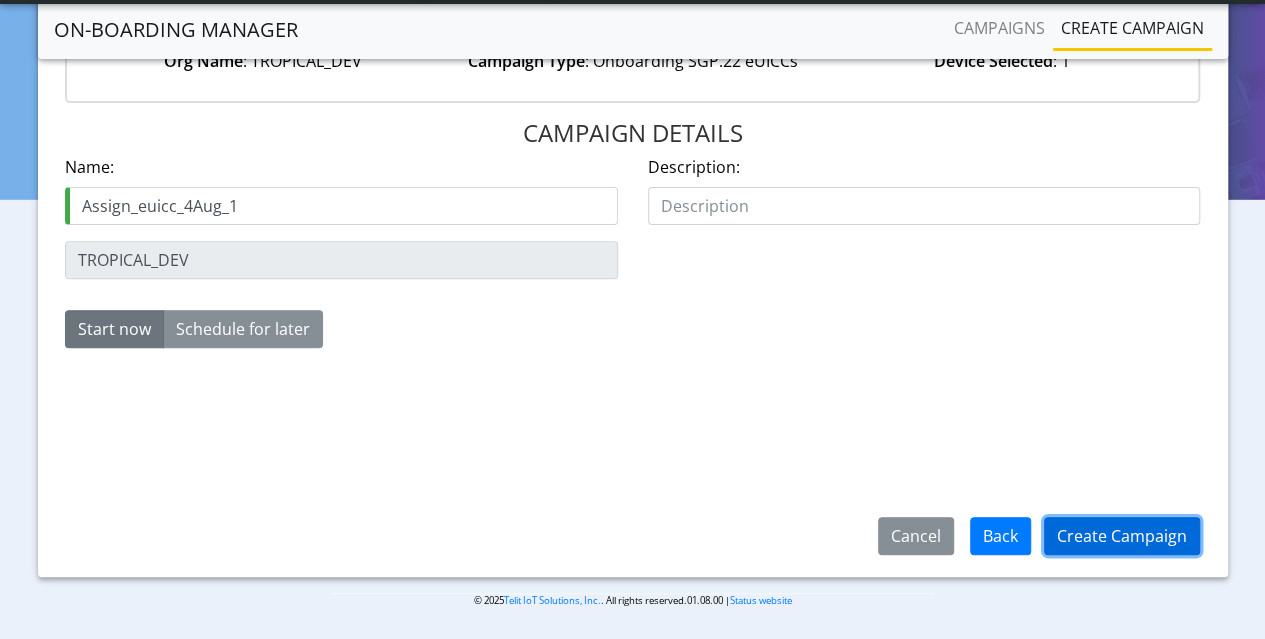 click on "Create Campaign" at bounding box center [1122, 536] 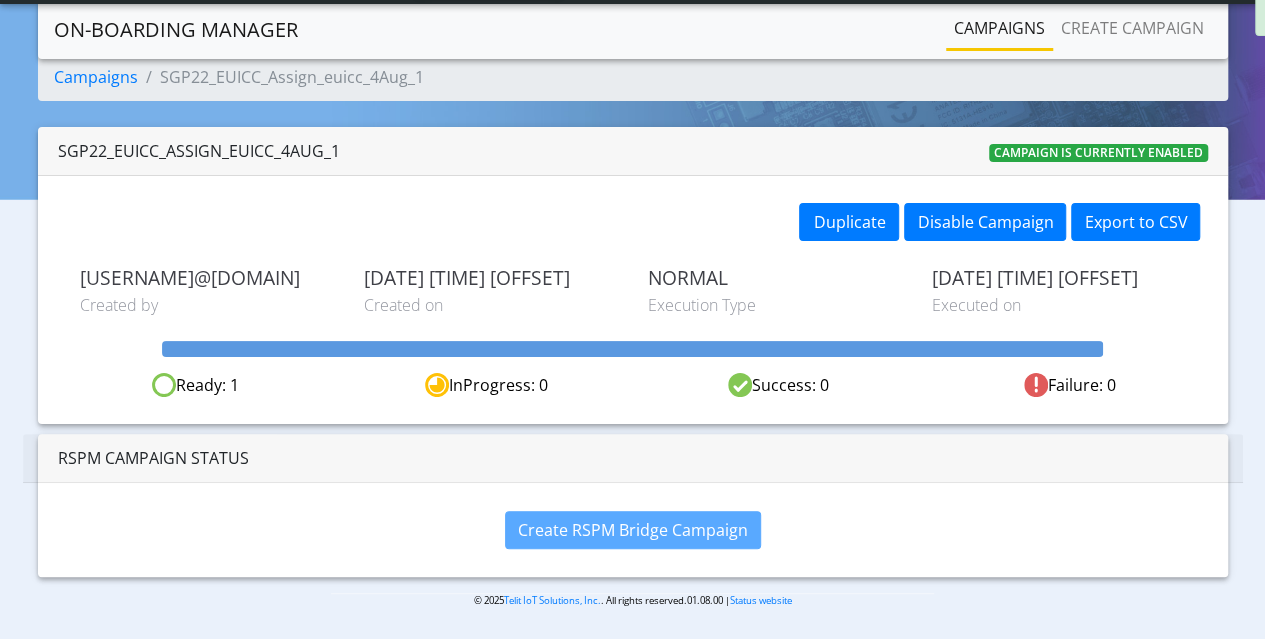 scroll, scrollTop: 39, scrollLeft: 0, axis: vertical 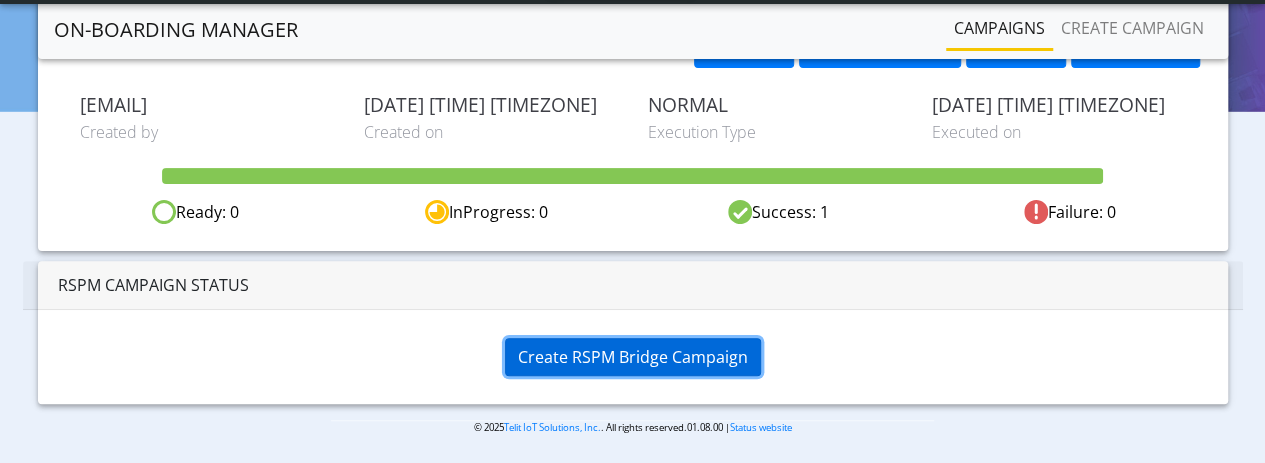 click on "Create RSPM Bridge Campaign" at bounding box center (633, 357) 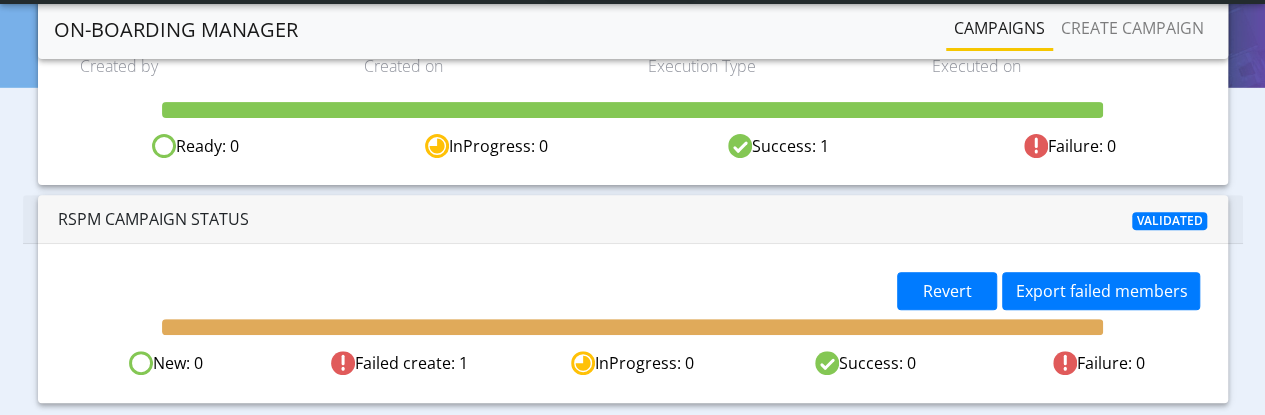 scroll, scrollTop: 328, scrollLeft: 0, axis: vertical 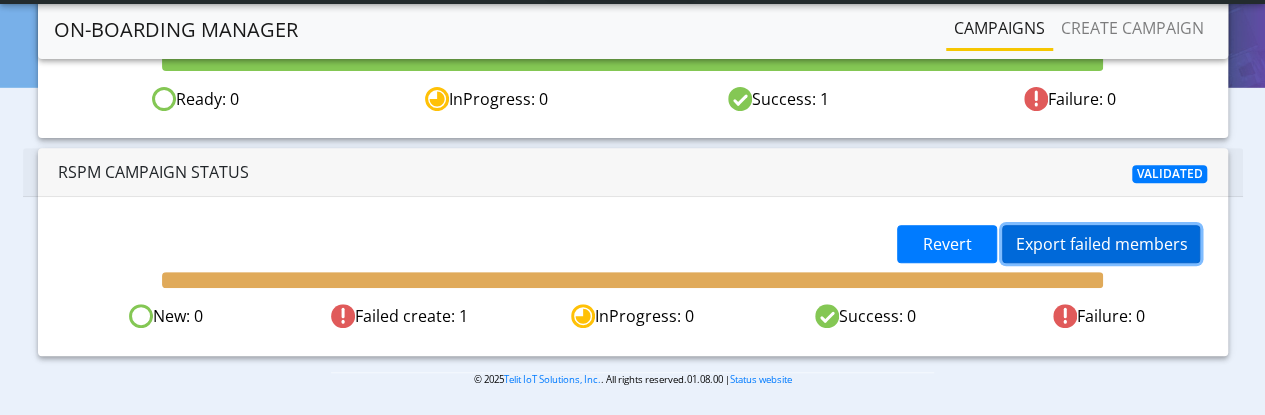 click on "Export failed members" at bounding box center [1101, 244] 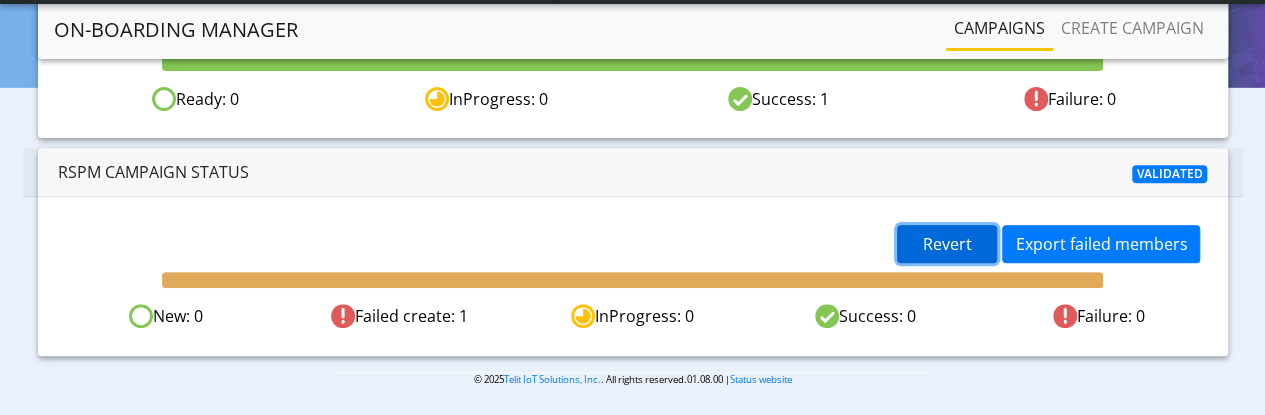 click on "Revert" at bounding box center [947, 244] 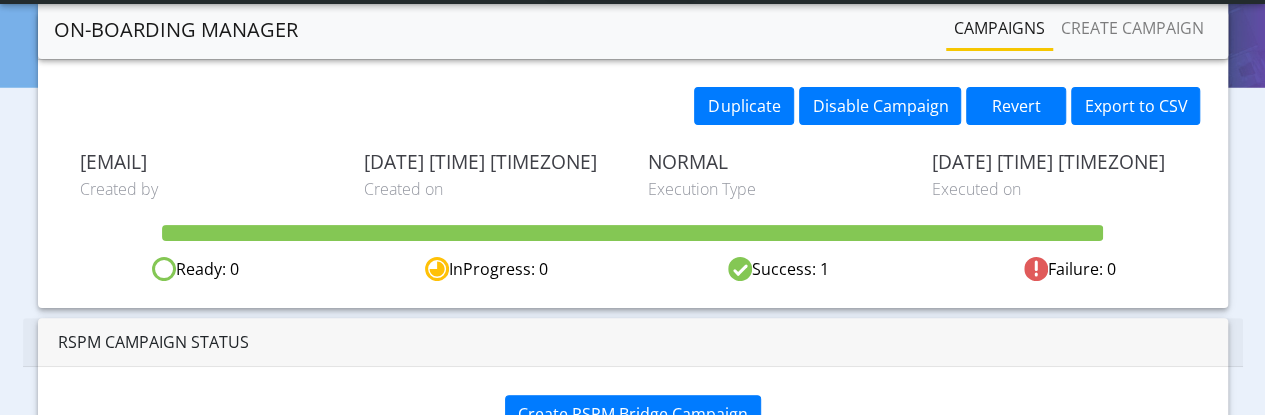 scroll, scrollTop: 63, scrollLeft: 0, axis: vertical 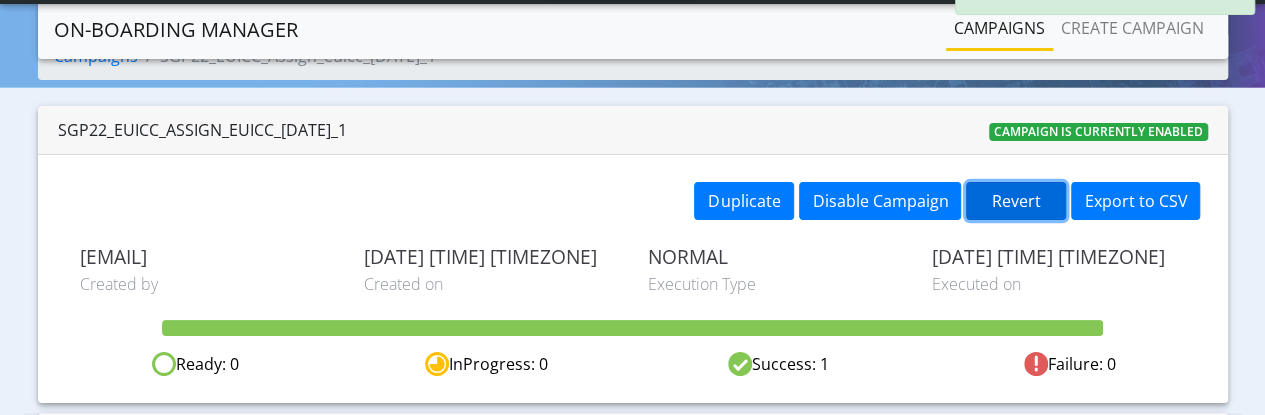 click on "Revert" at bounding box center (1016, 201) 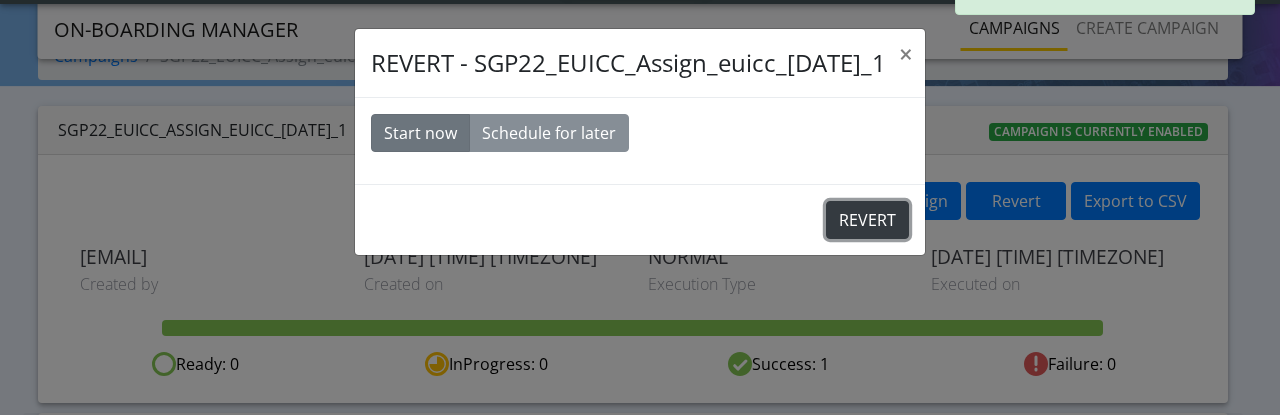 click on "REVERT" 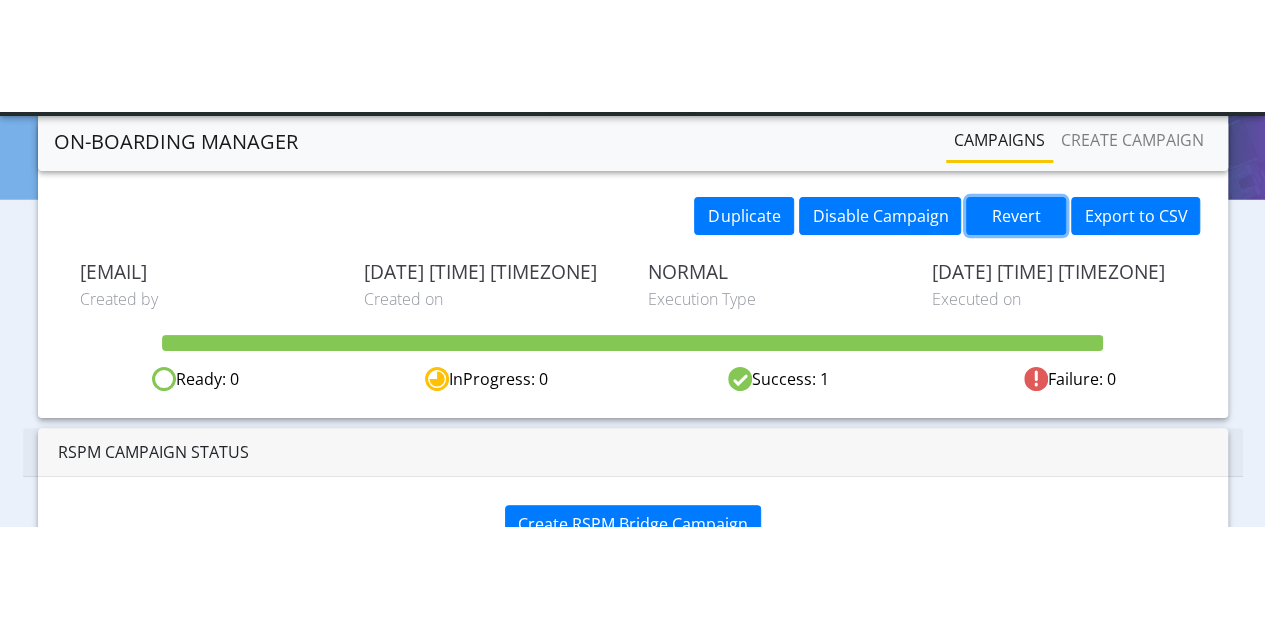 scroll, scrollTop: 0, scrollLeft: 0, axis: both 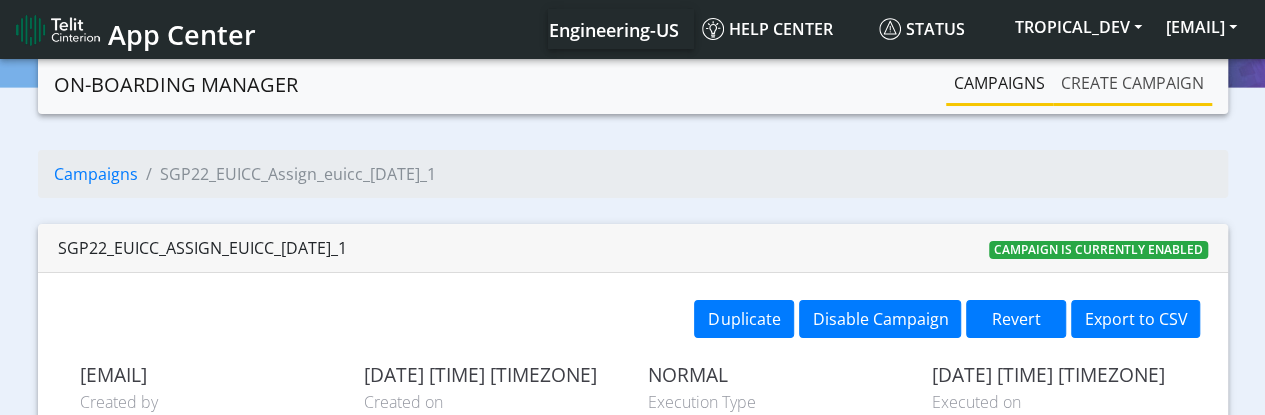 click on "Create campaign" 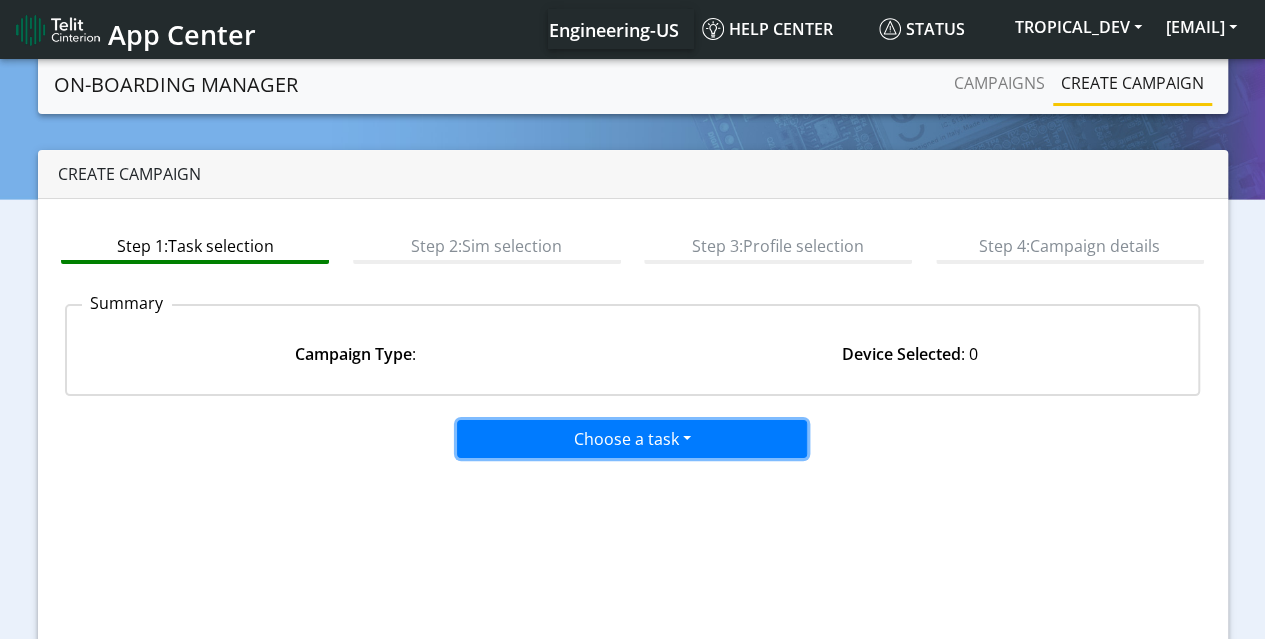 click on "Choose a task" at bounding box center [632, 439] 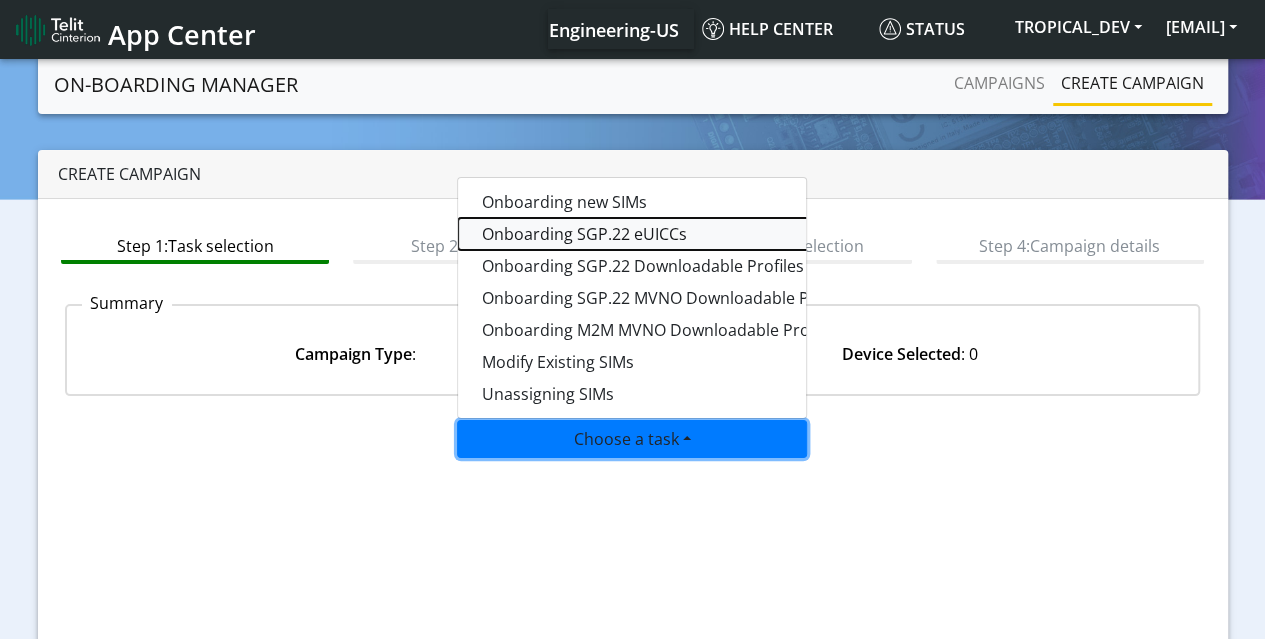 click on "Onboarding SGP.22 eUICCs" at bounding box center [708, 234] 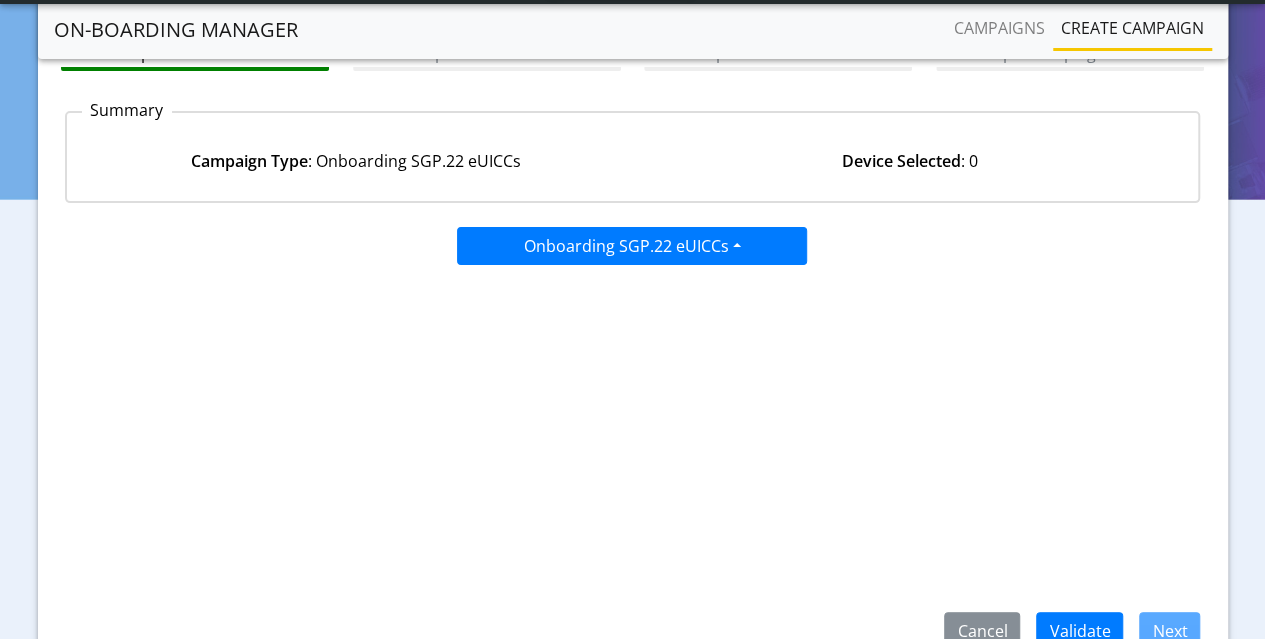 scroll, scrollTop: 238, scrollLeft: 0, axis: vertical 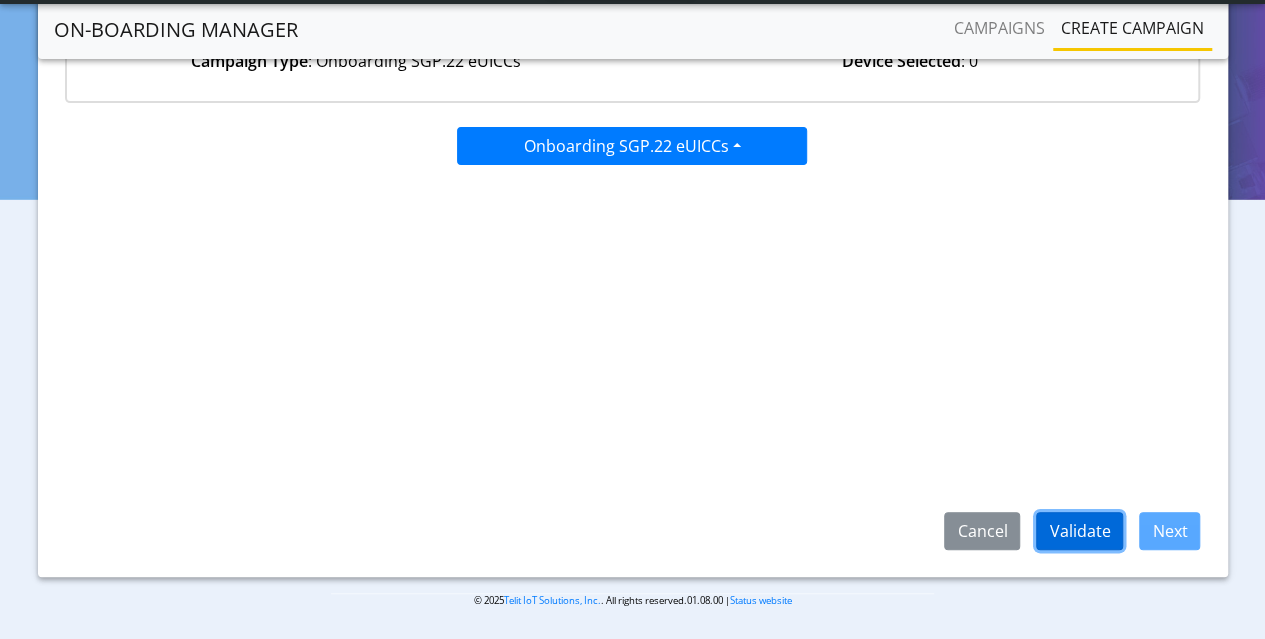 click on "Validate" at bounding box center (1079, 531) 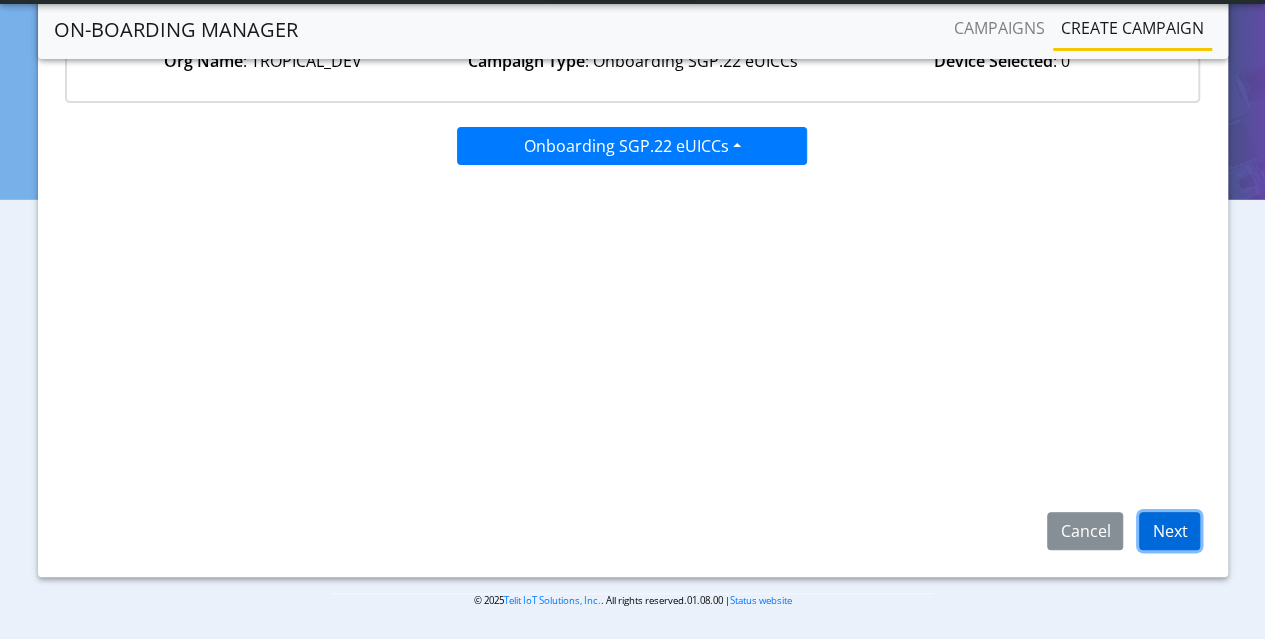 click on "Next" at bounding box center [1169, 531] 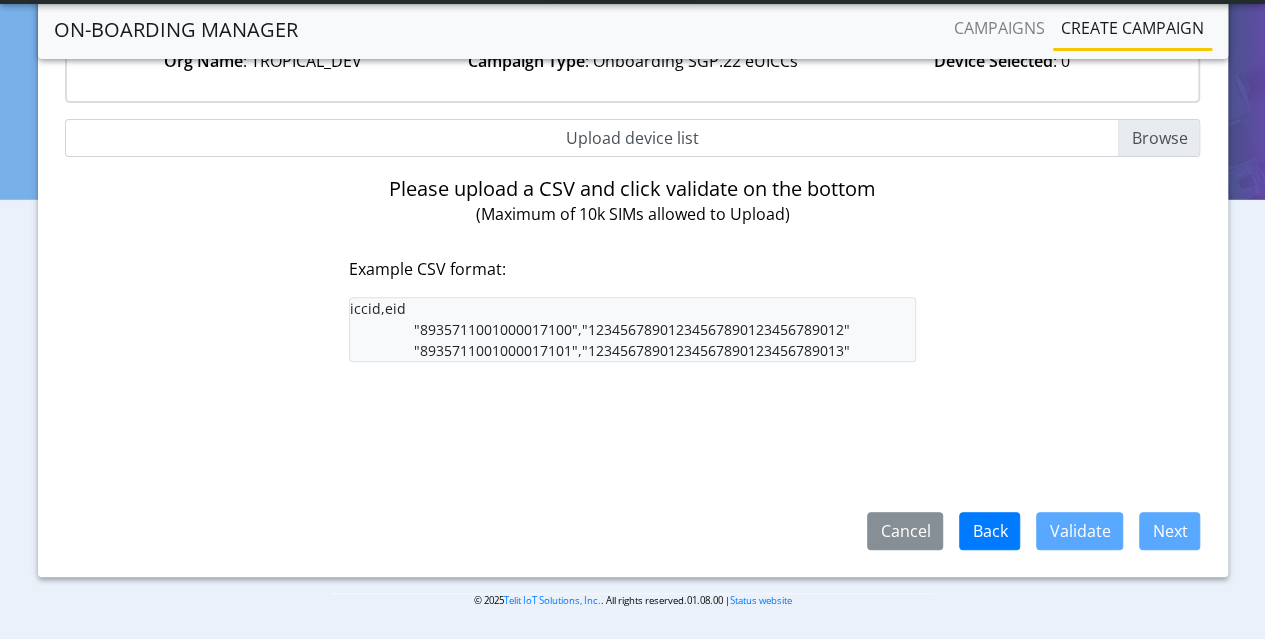 click on "Upload device list" at bounding box center (633, 138) 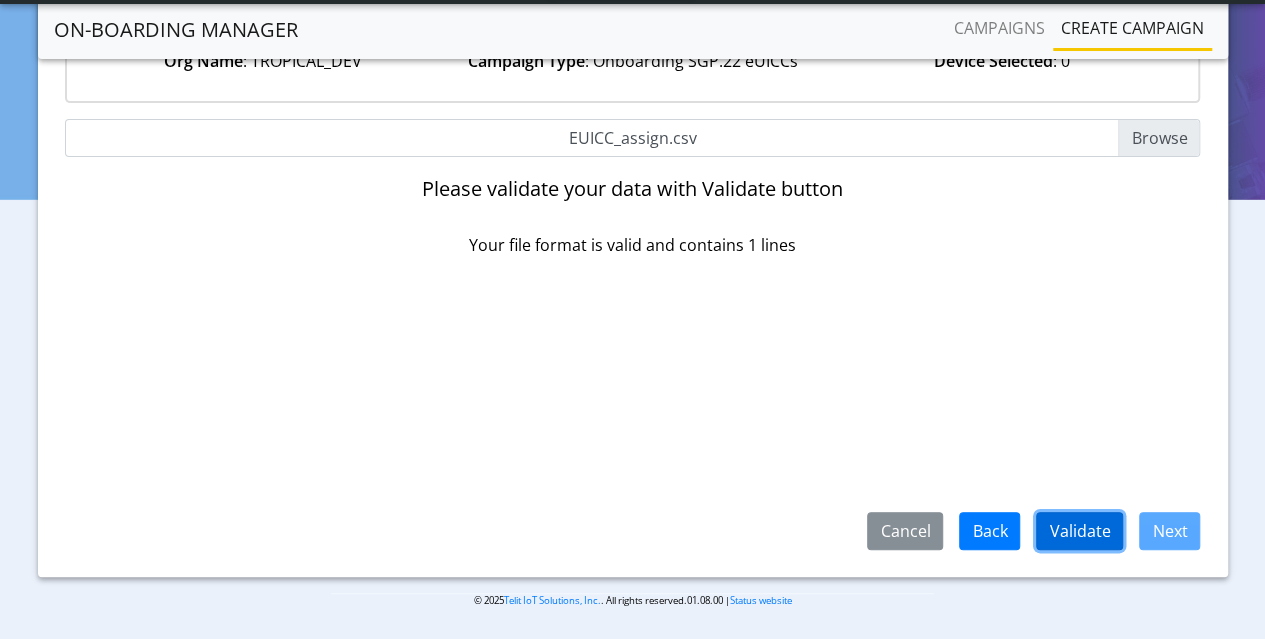 click on "Validate" at bounding box center (1079, 531) 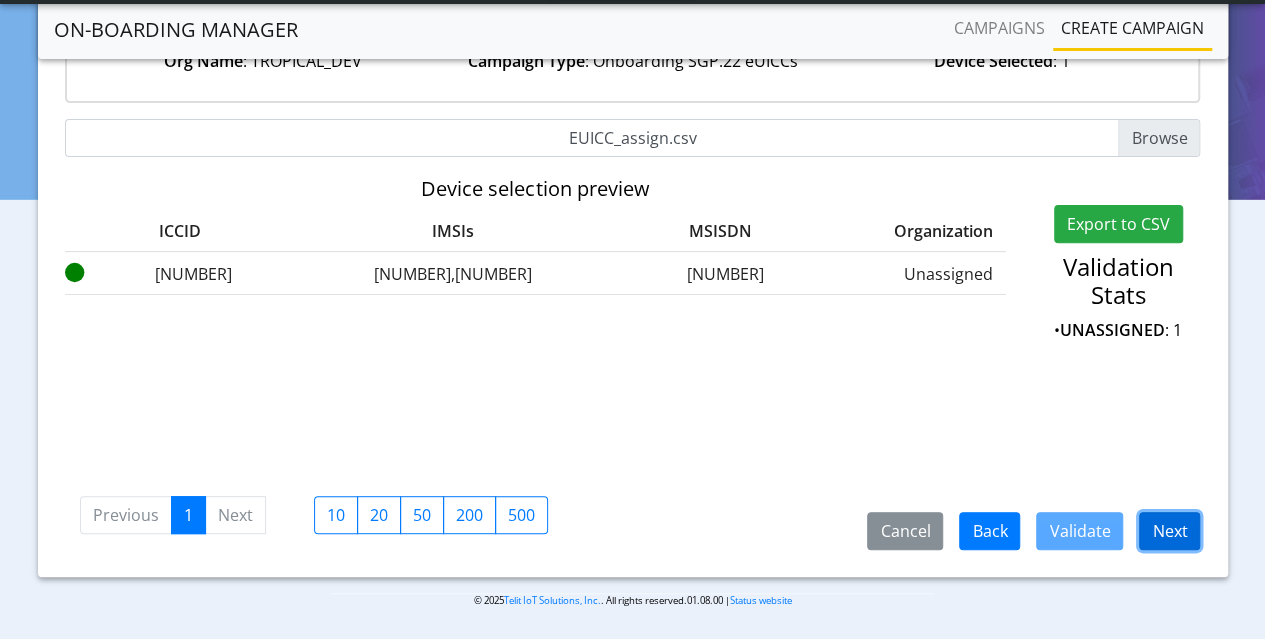 click on "Next" at bounding box center (1169, 531) 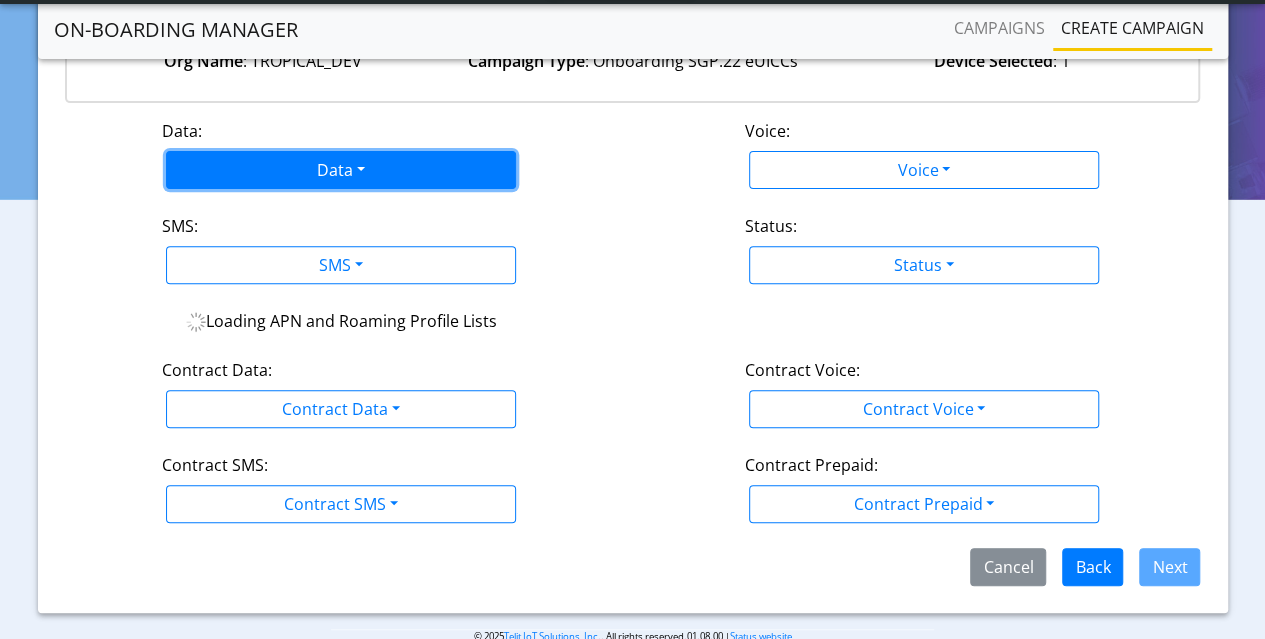 click on "Data" at bounding box center (341, 170) 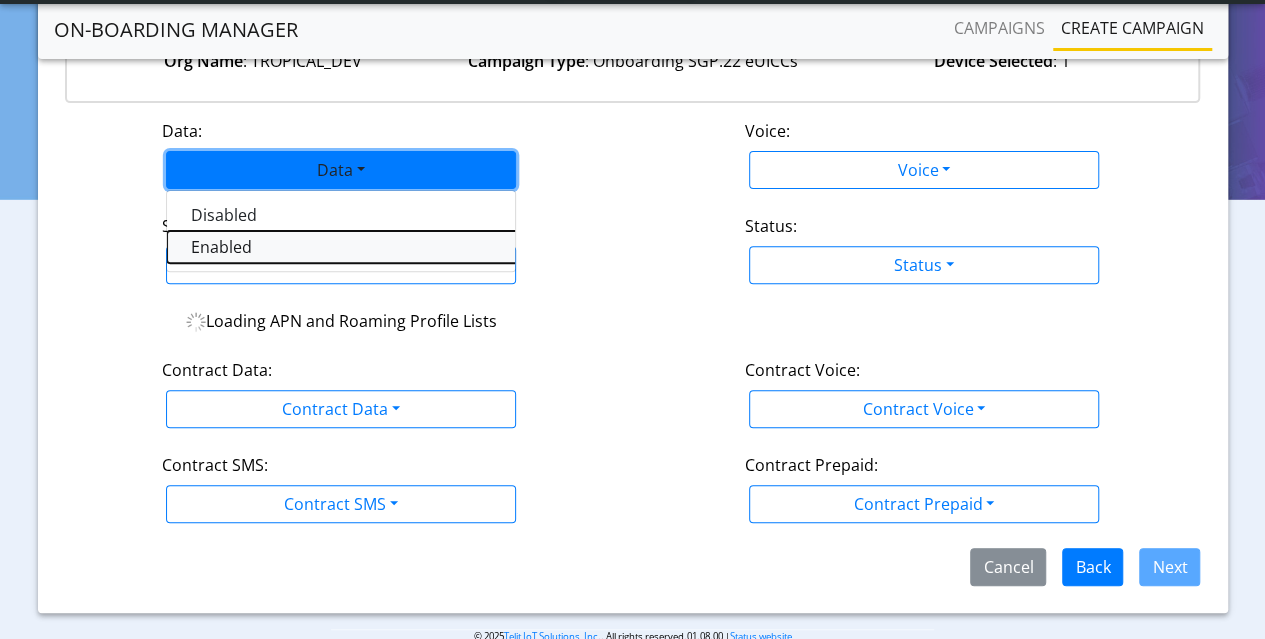 click on "Enabled" at bounding box center [417, 247] 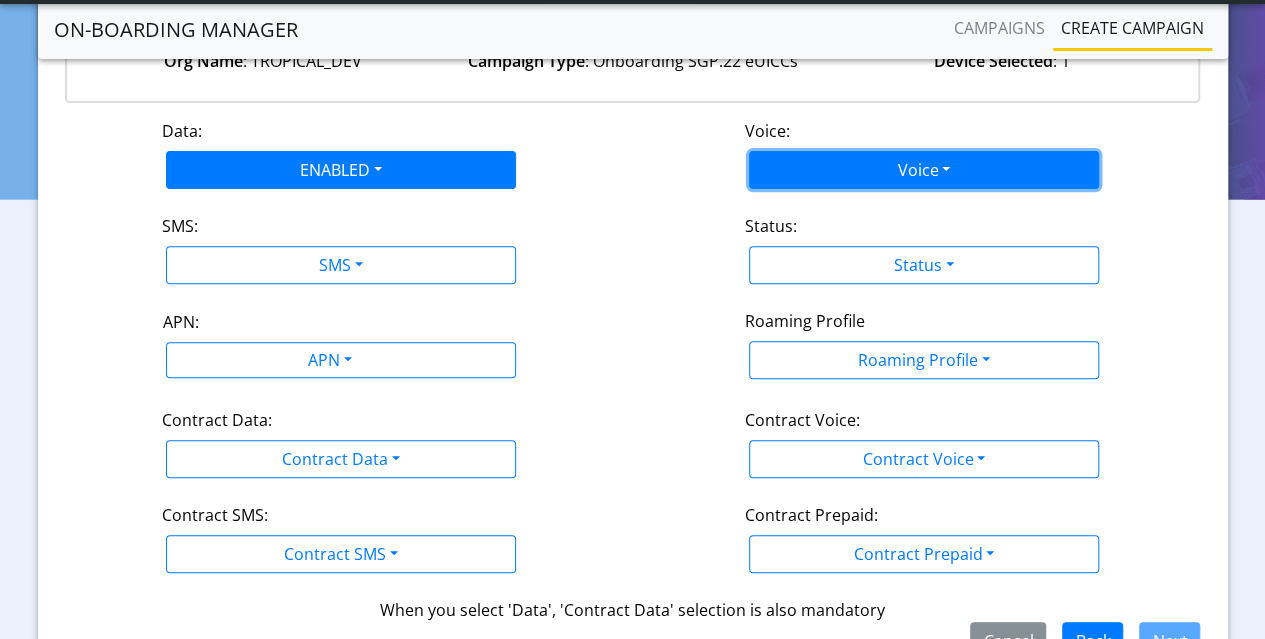 click on "Voice" at bounding box center [924, 170] 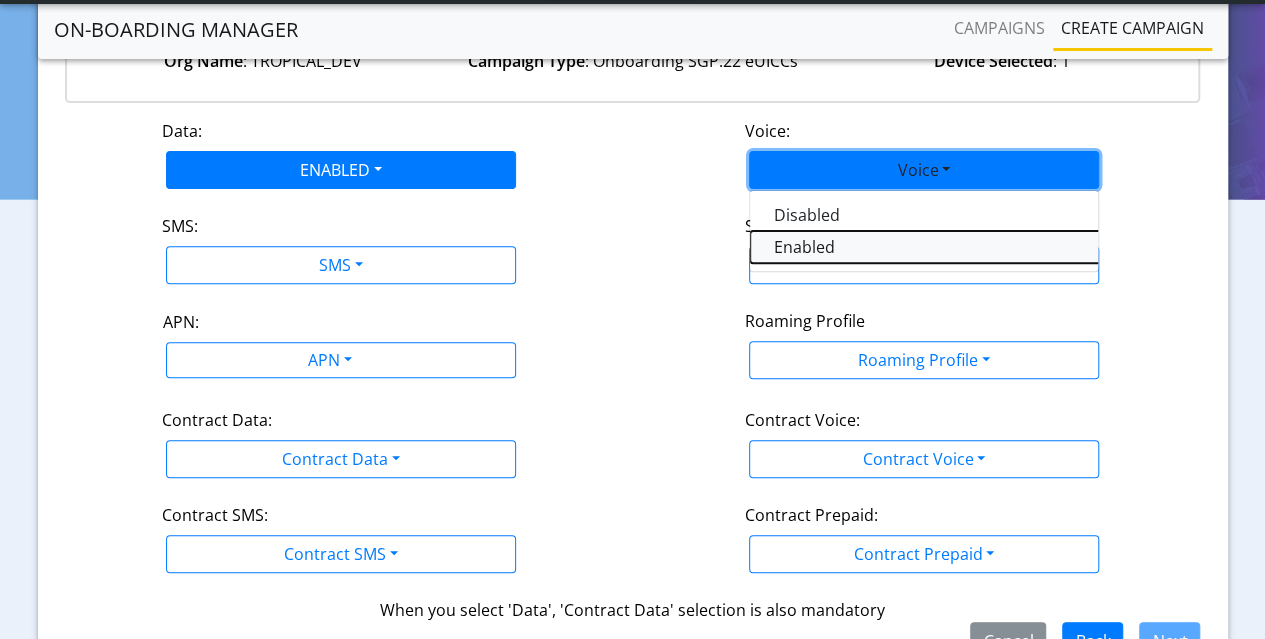 click on "Enabled" at bounding box center (1000, 247) 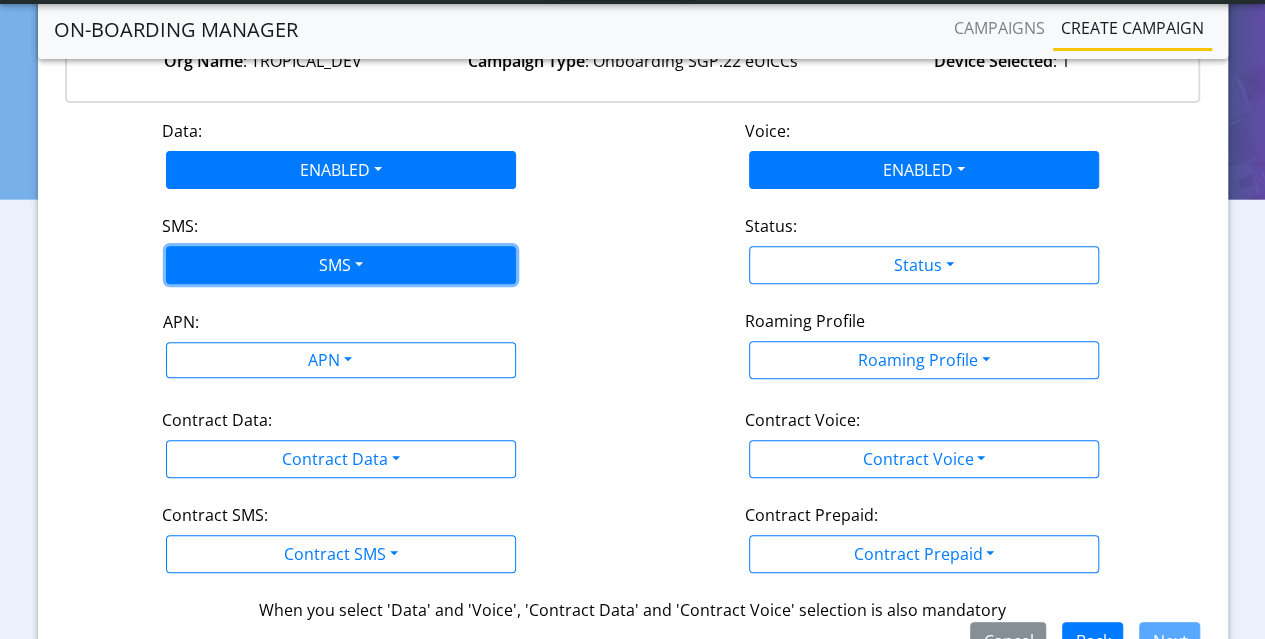 click on "SMS" at bounding box center (341, 265) 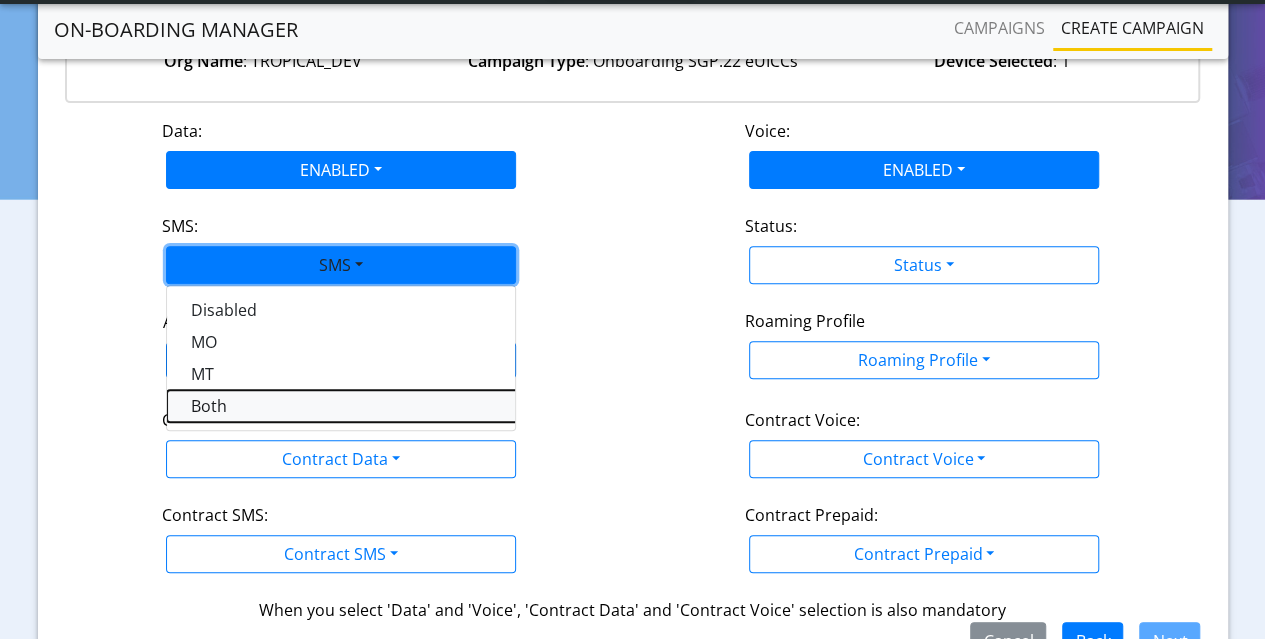 click on "Both" at bounding box center (417, 406) 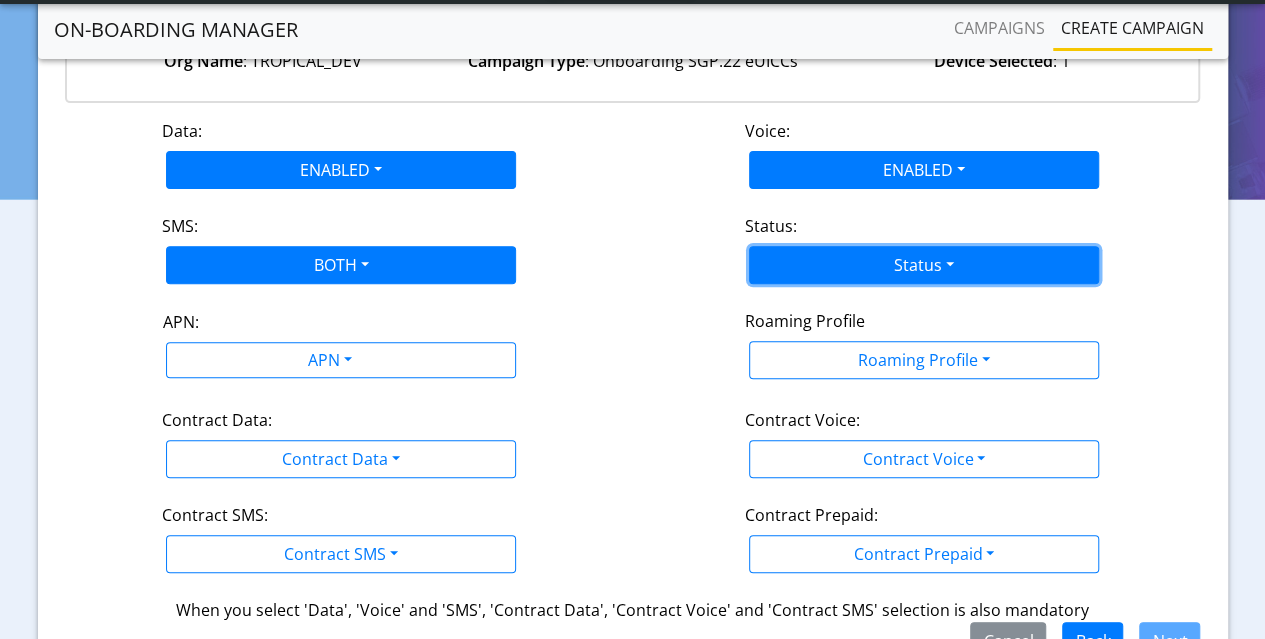click on "Status" at bounding box center [924, 265] 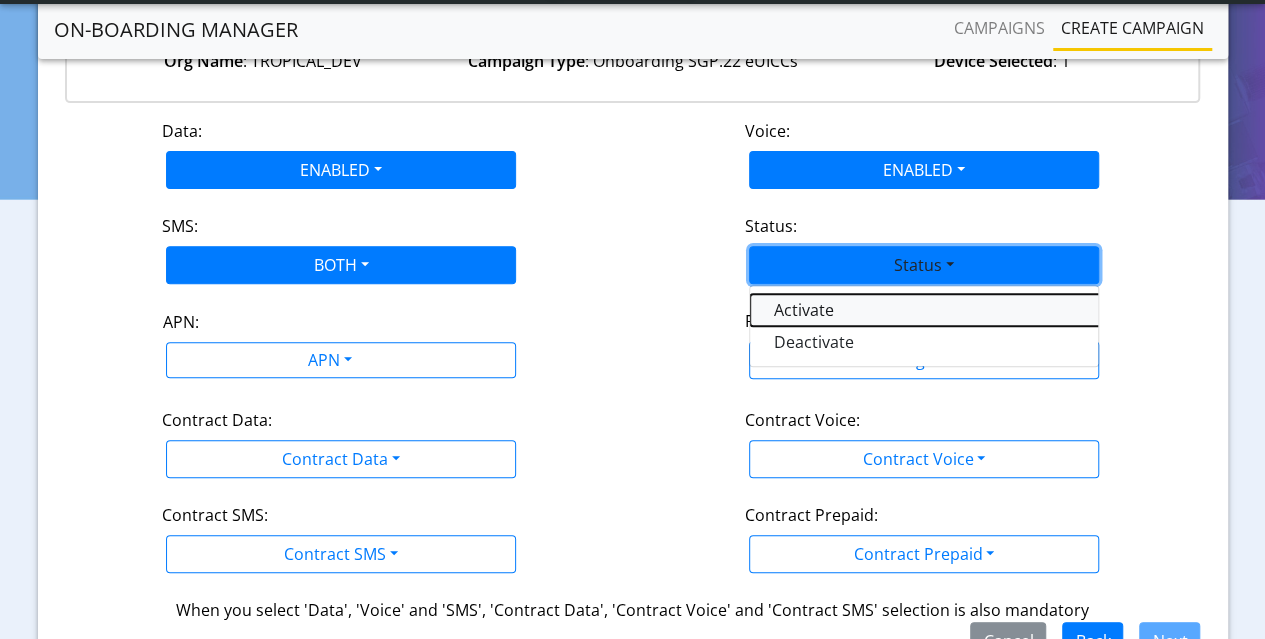 click on "Activate" at bounding box center (1000, 310) 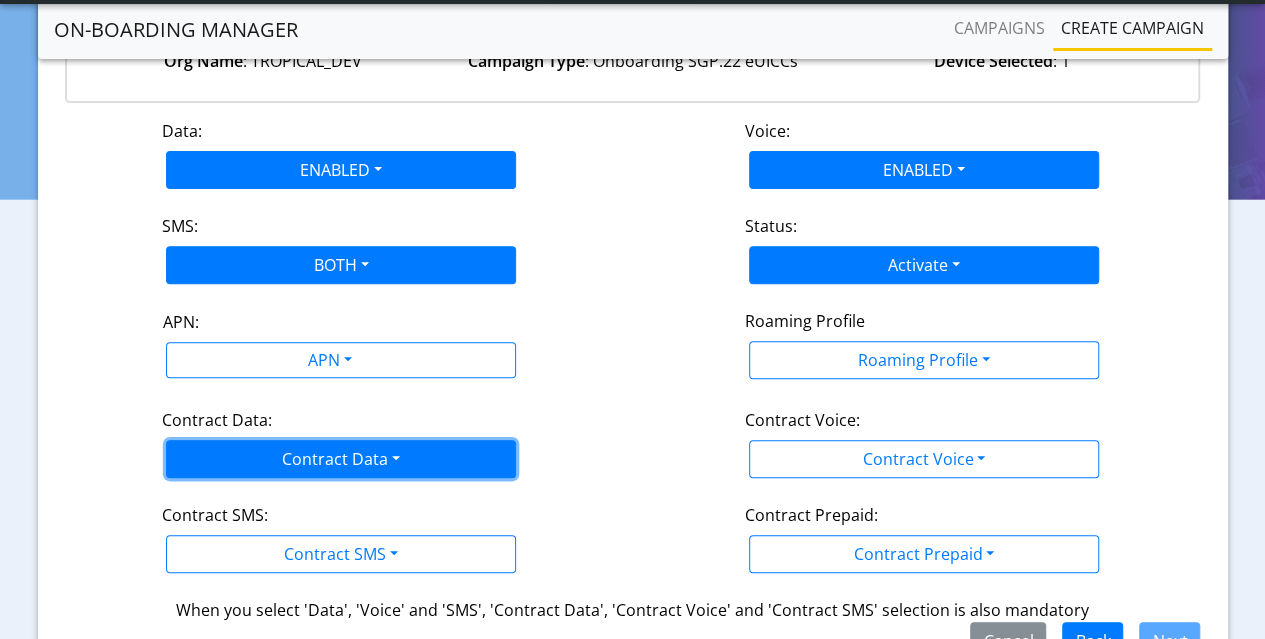 click on "Contract Data" at bounding box center [341, 459] 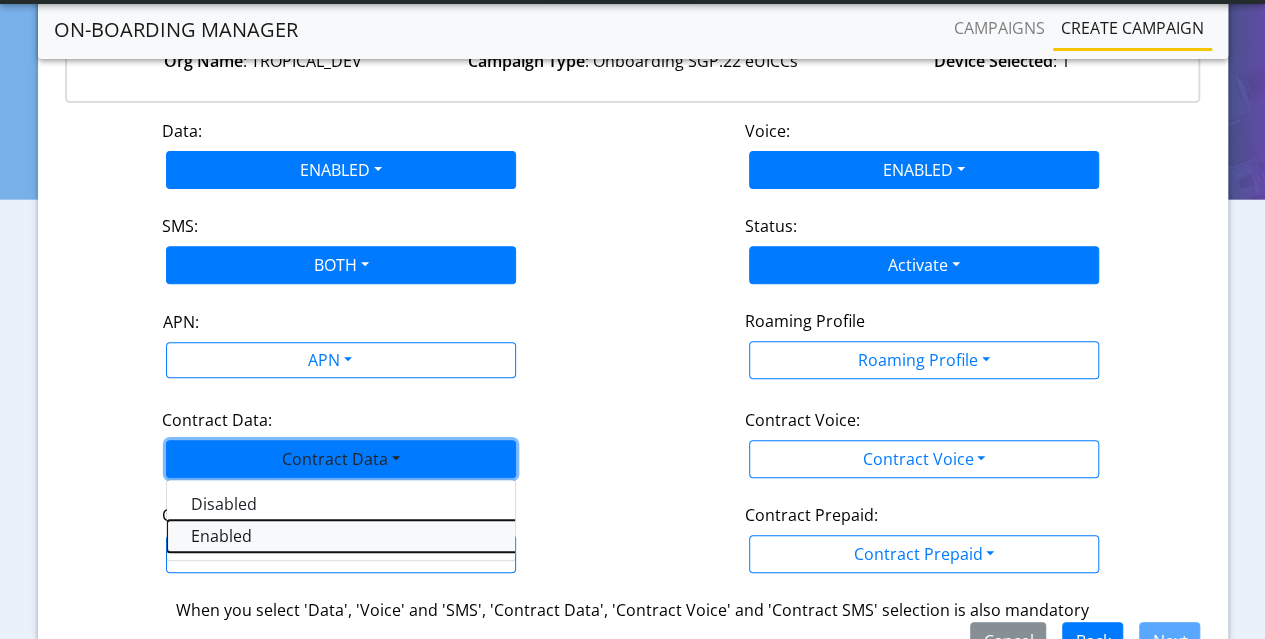 click on "Enabled" at bounding box center [417, 536] 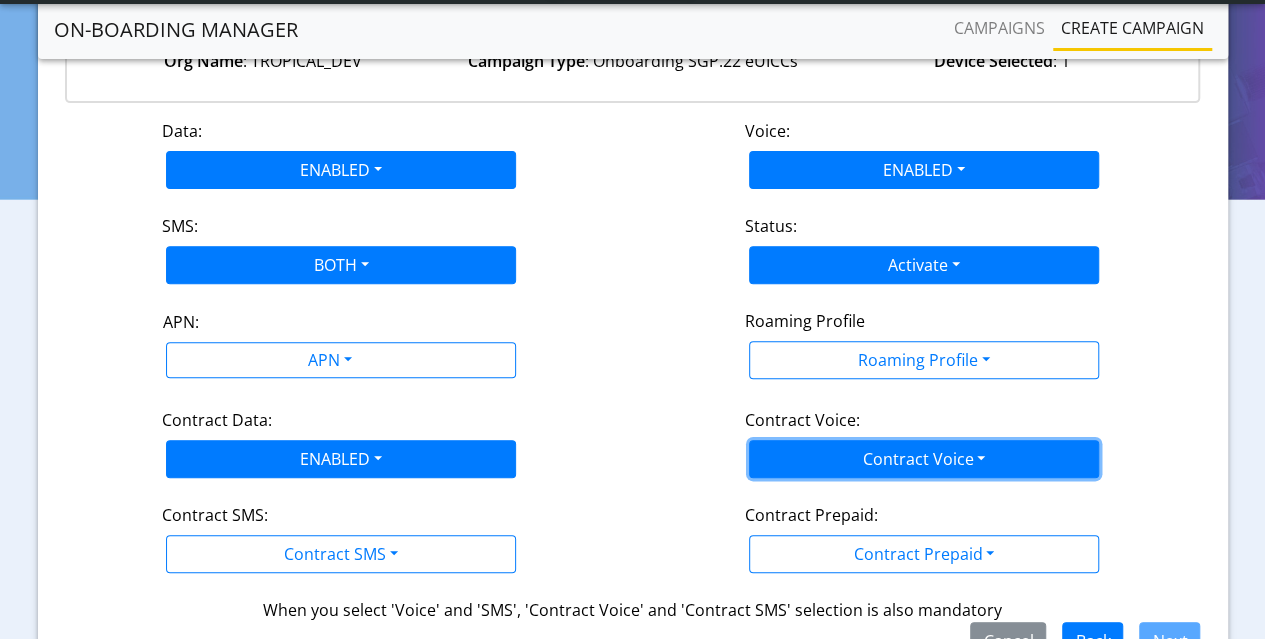 click on "Contract Voice" at bounding box center [924, 459] 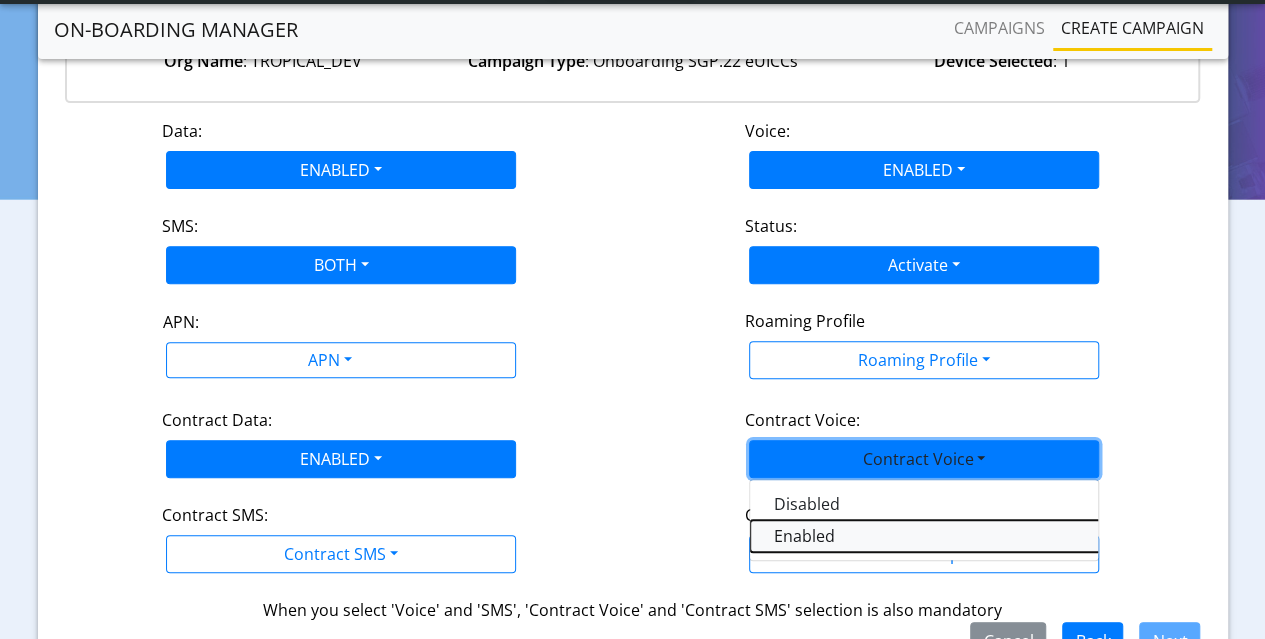 click on "Enabled" at bounding box center (1000, 536) 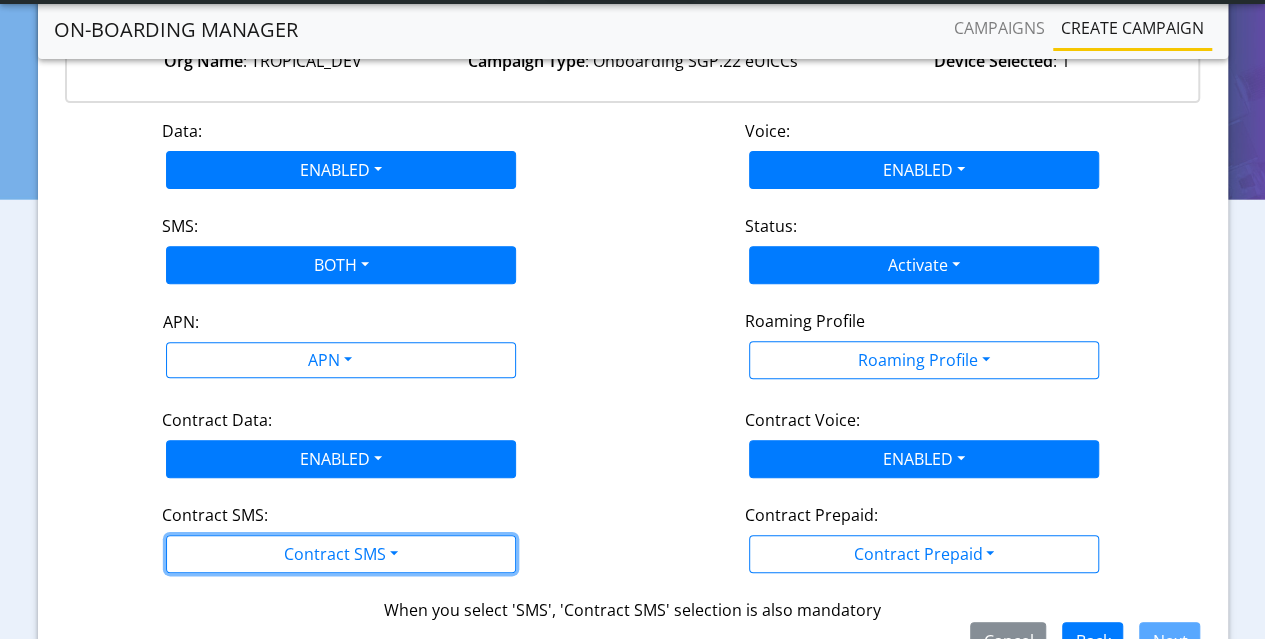 drag, startPoint x: 292, startPoint y: 555, endPoint x: 278, endPoint y: 597, distance: 44.27189 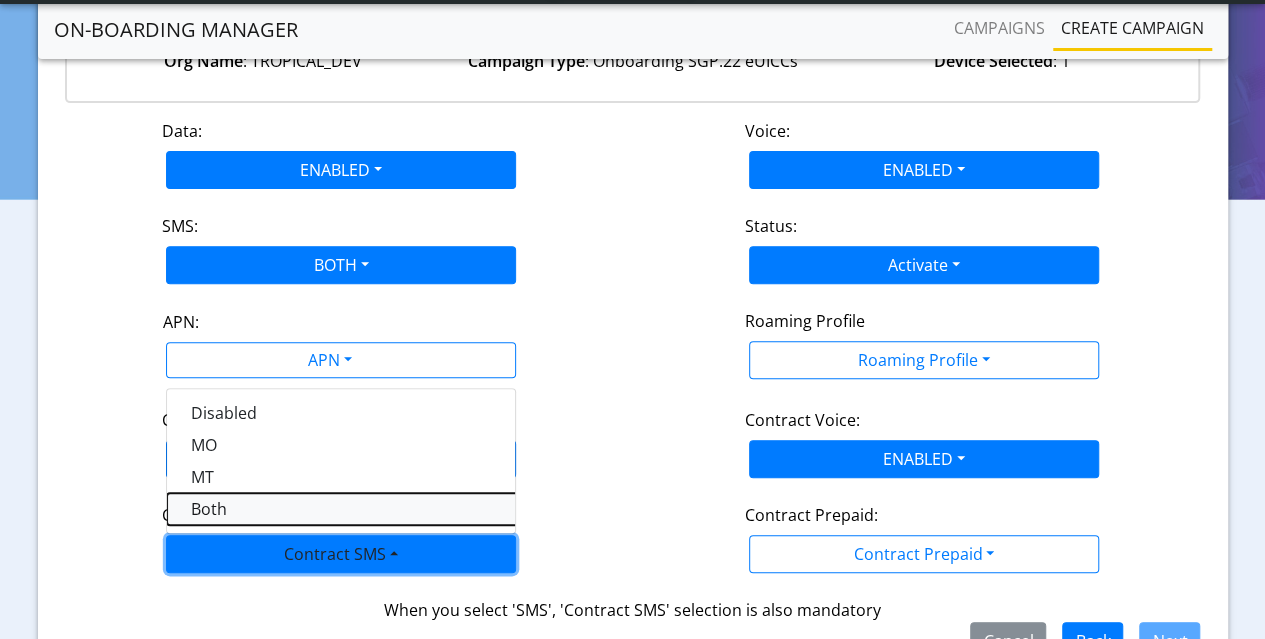 click on "Both" at bounding box center [417, 509] 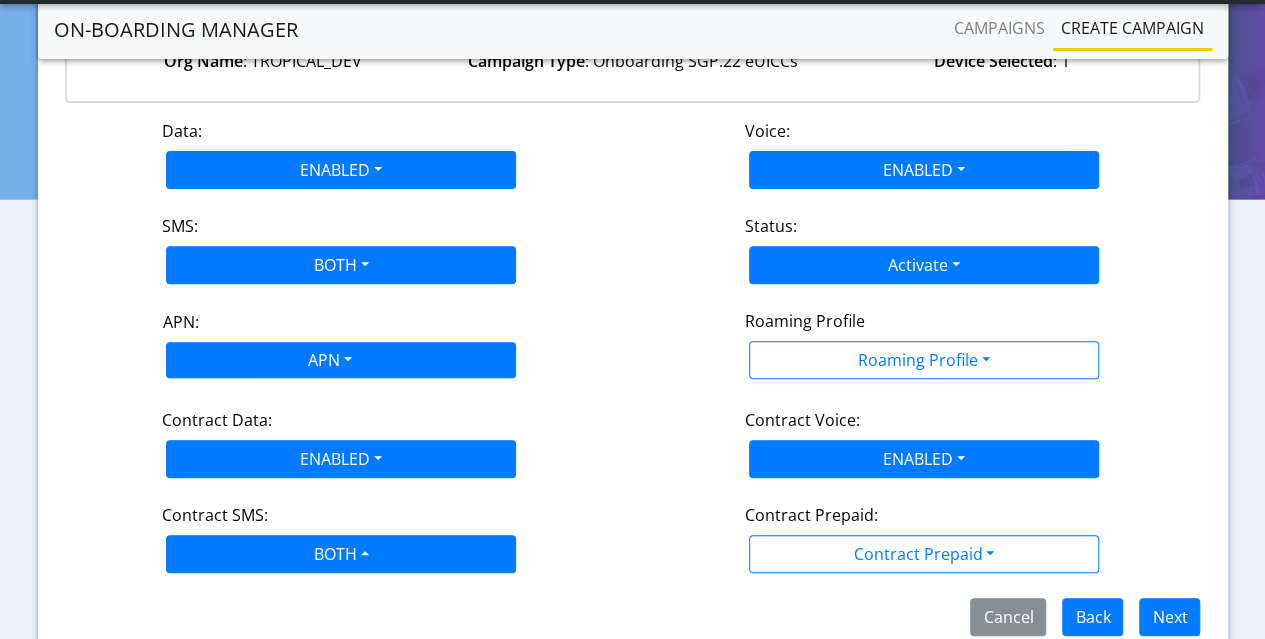 drag, startPoint x: 288, startPoint y: 345, endPoint x: 286, endPoint y: 355, distance: 10.198039 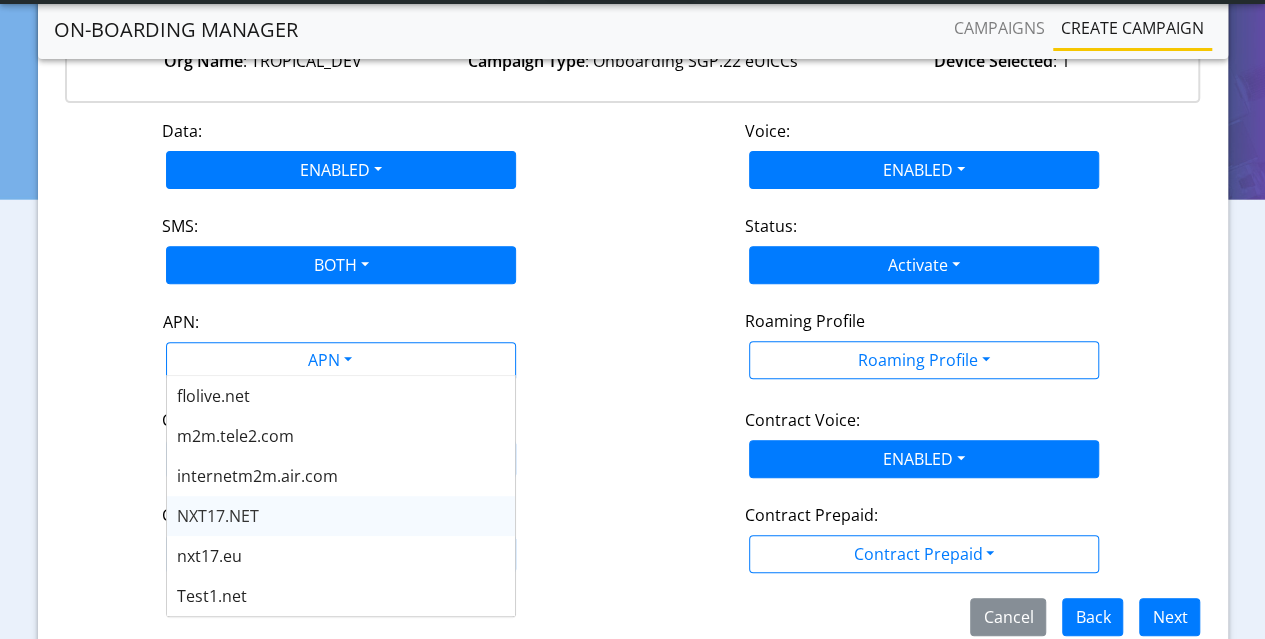 click on "NXT17.NET" at bounding box center (218, 516) 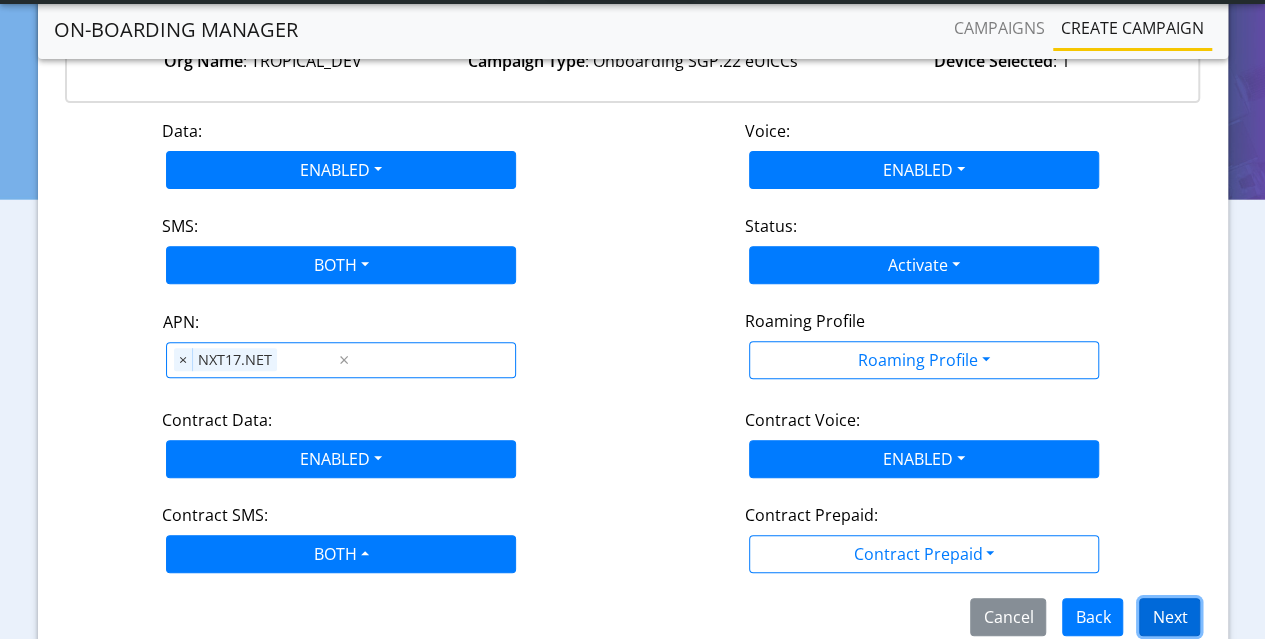 click on "Next" at bounding box center (1169, 617) 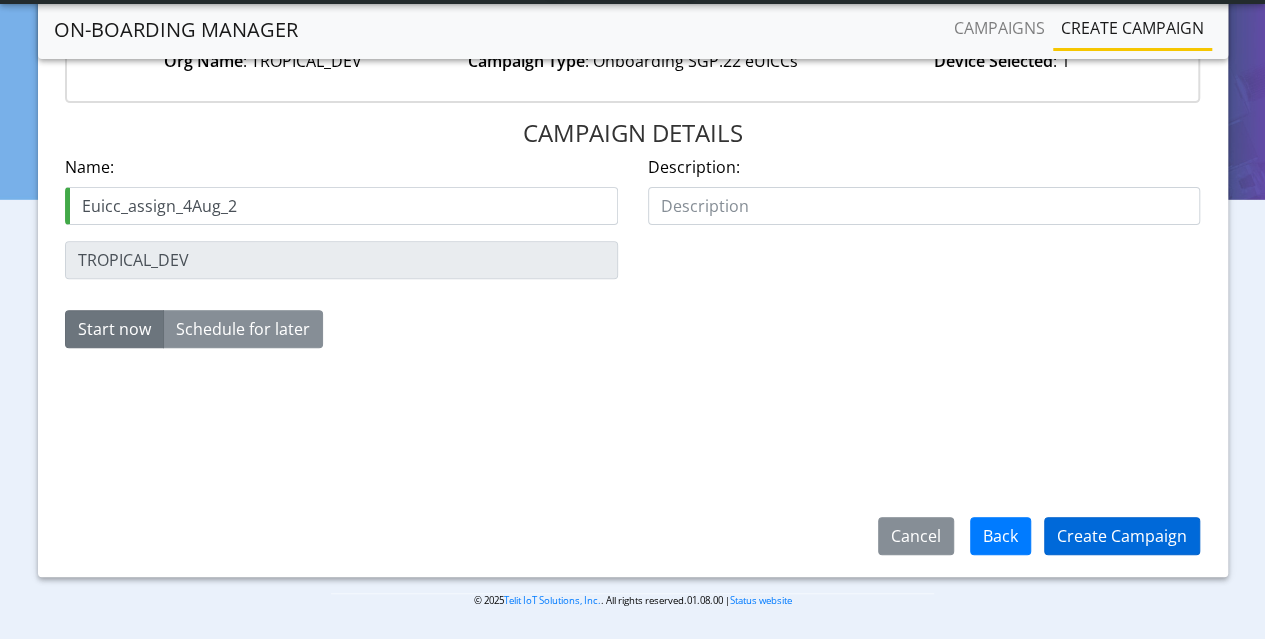 type on "Euicc_assign_4Aug_2" 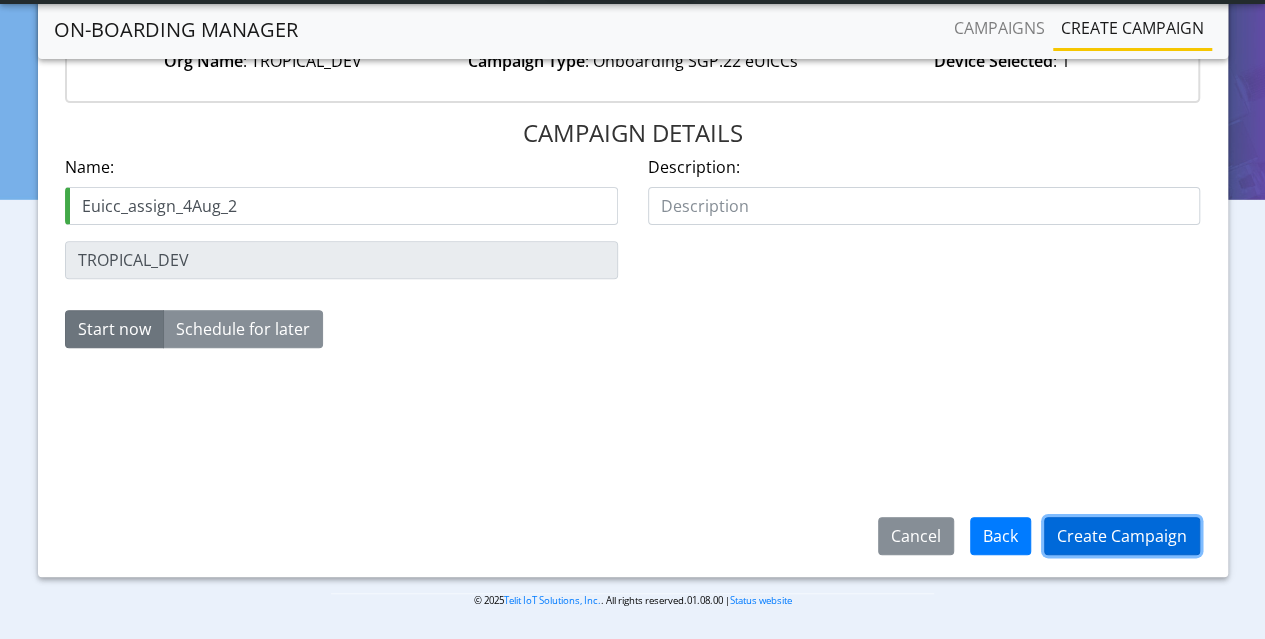 click on "Create Campaign" at bounding box center [1122, 536] 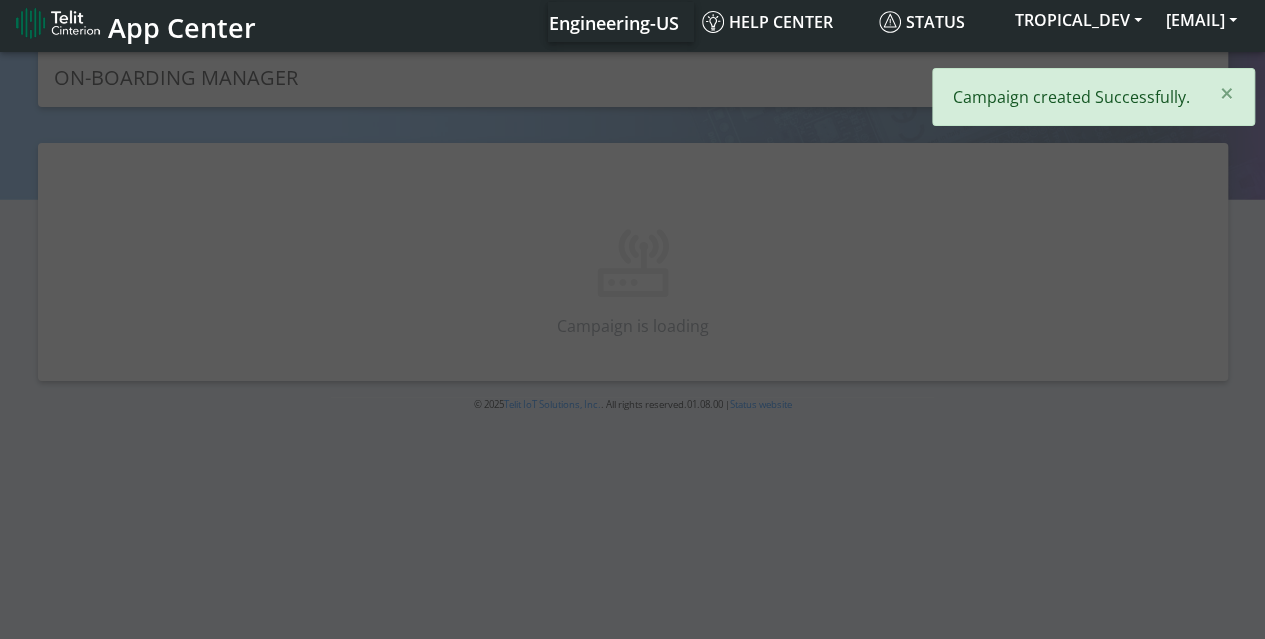 scroll, scrollTop: 0, scrollLeft: 0, axis: both 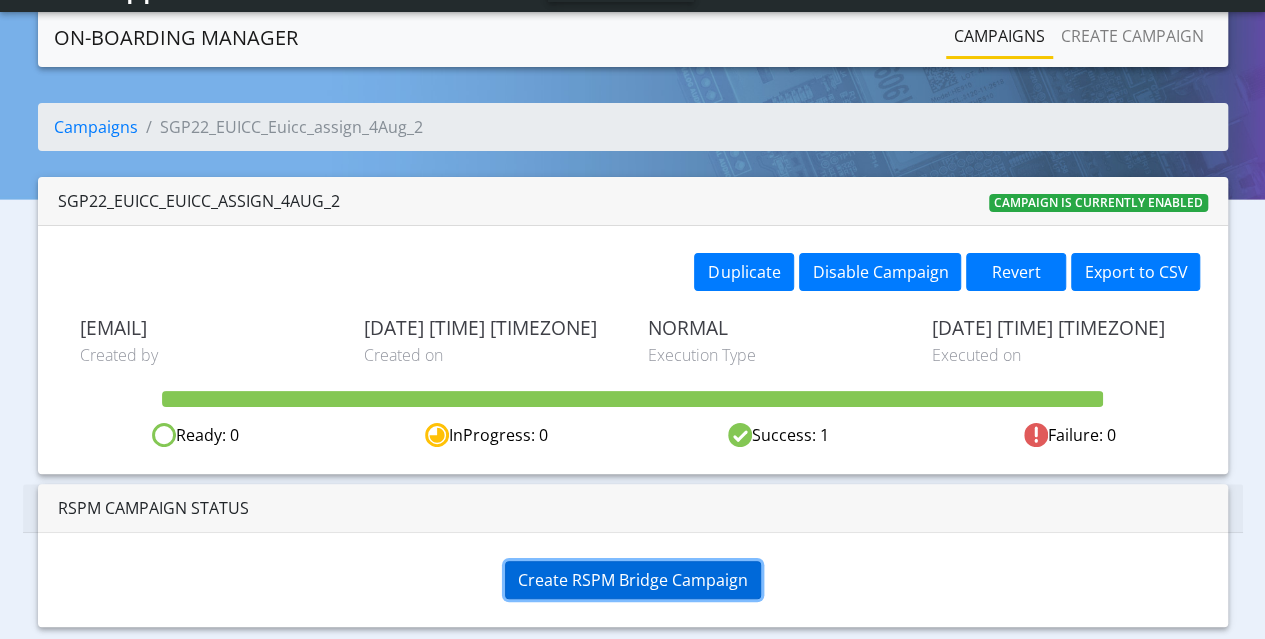 click on "Create RSPM Bridge Campaign" at bounding box center [633, 580] 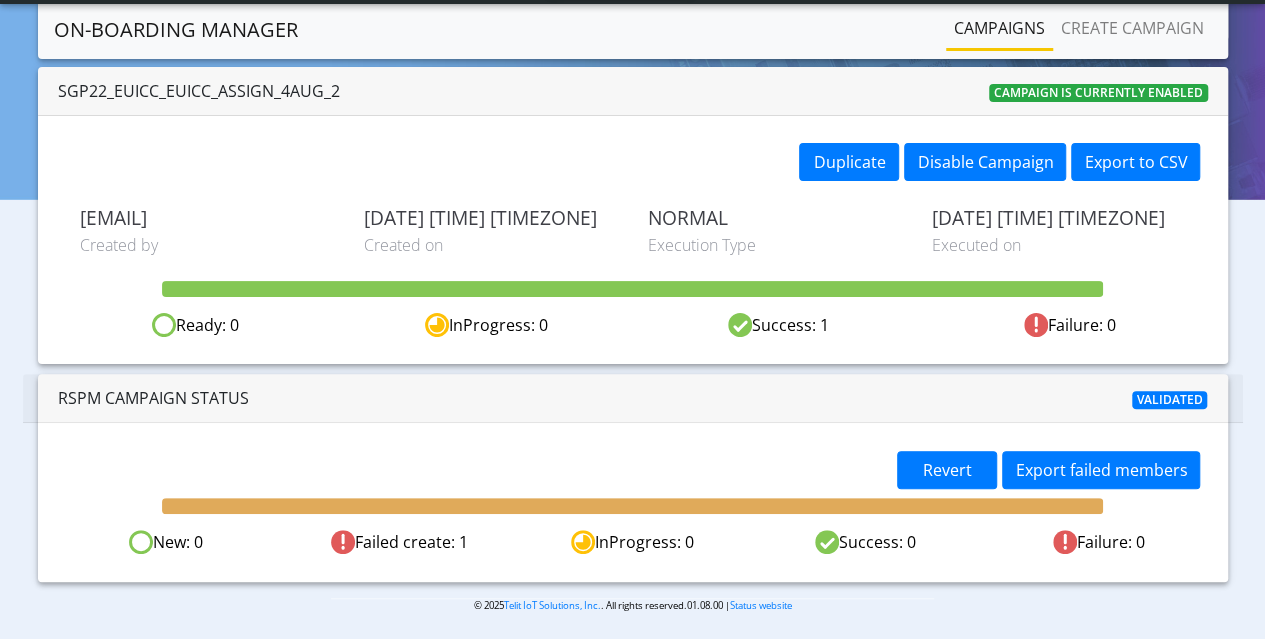 scroll, scrollTop: 104, scrollLeft: 0, axis: vertical 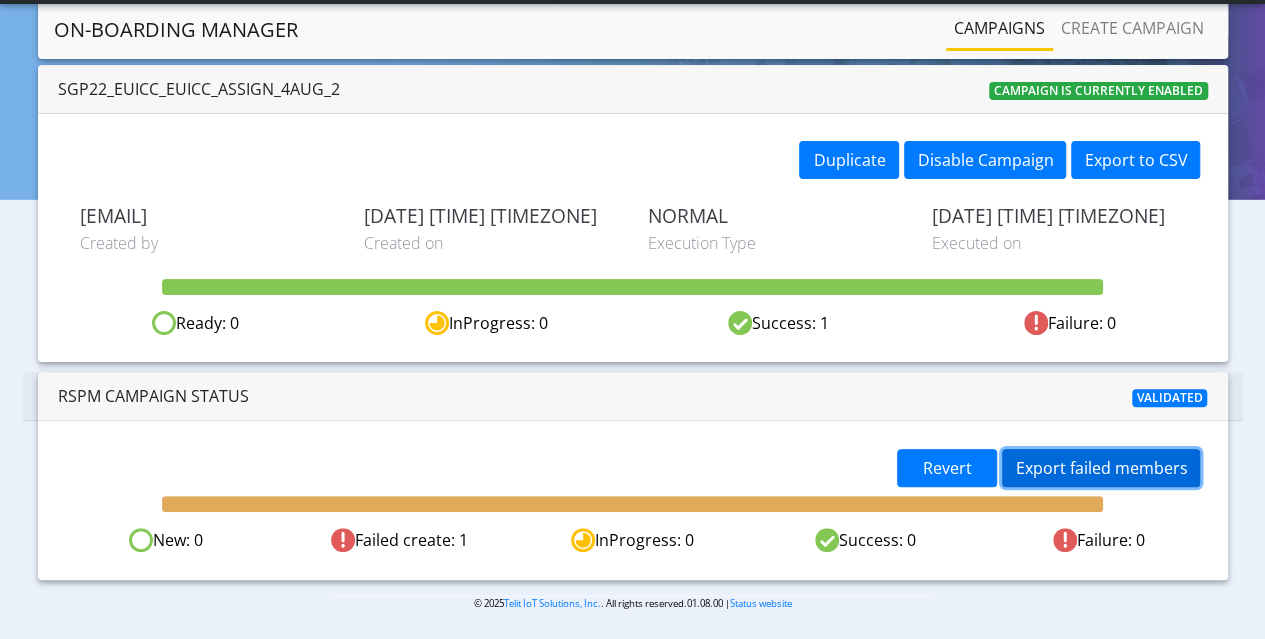 click on "Export failed members" at bounding box center (1101, 468) 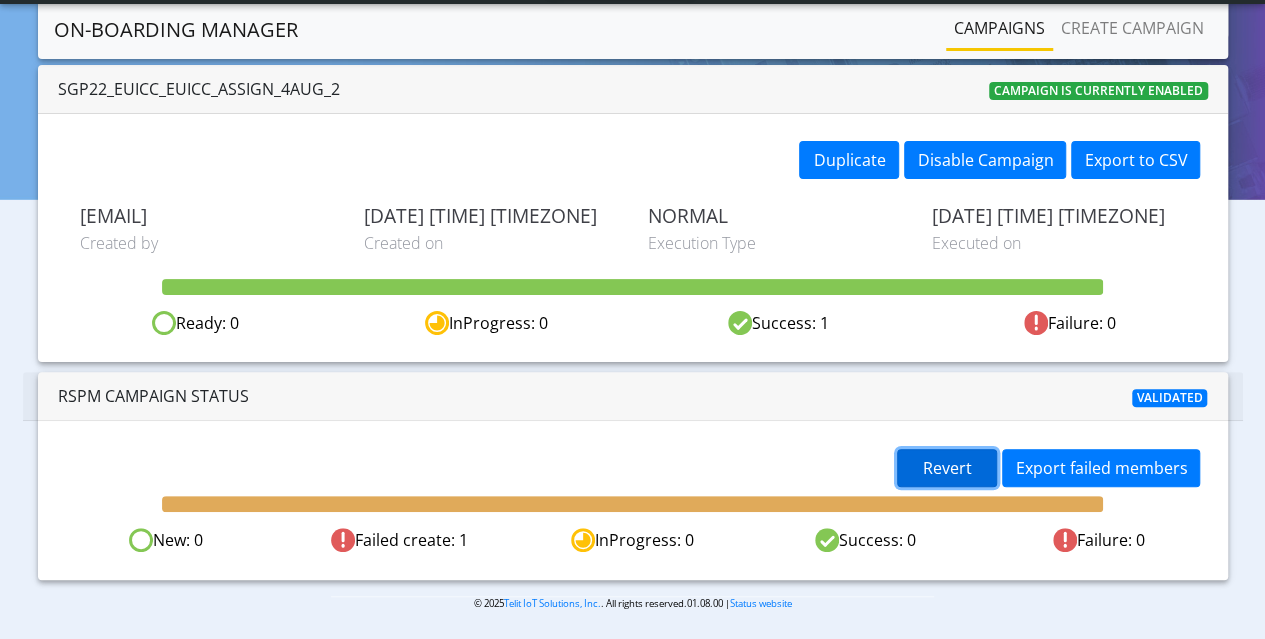 click on "Revert" at bounding box center (947, 468) 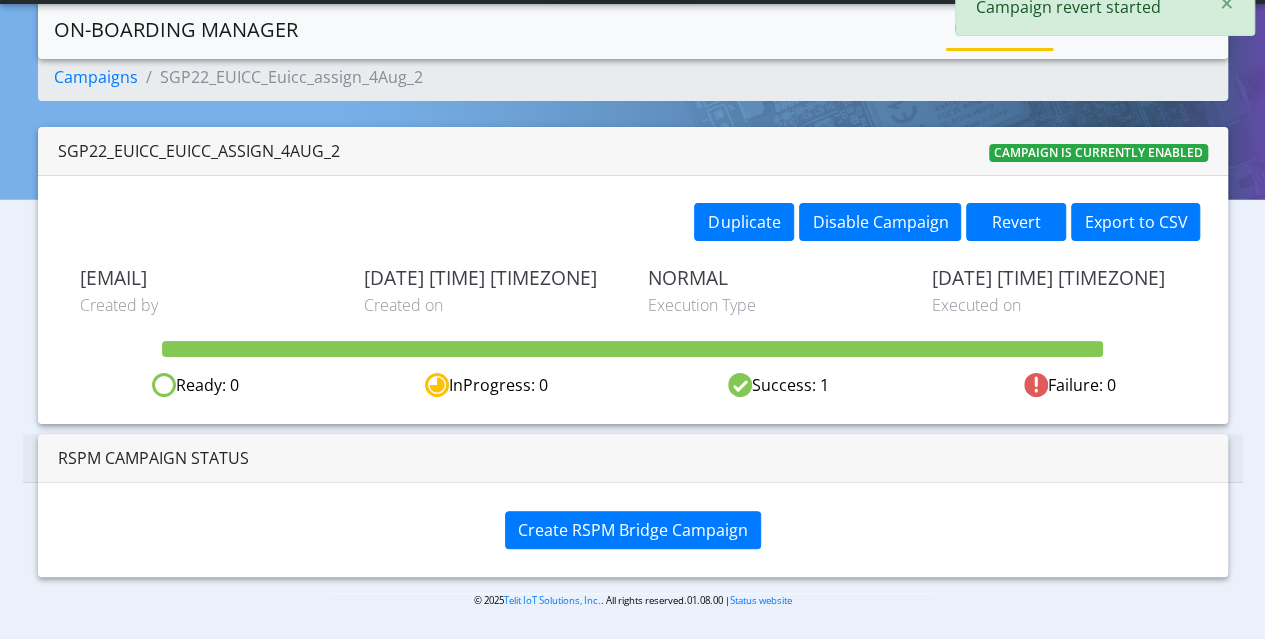 scroll, scrollTop: 39, scrollLeft: 0, axis: vertical 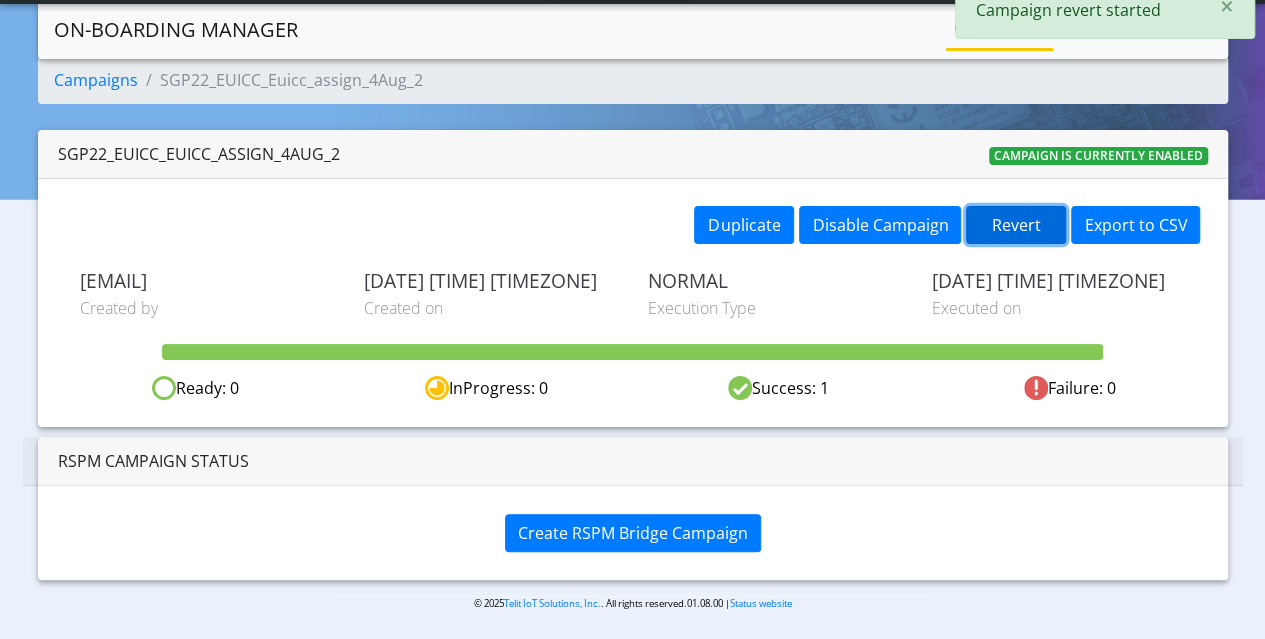 click on "Revert" at bounding box center [1016, 225] 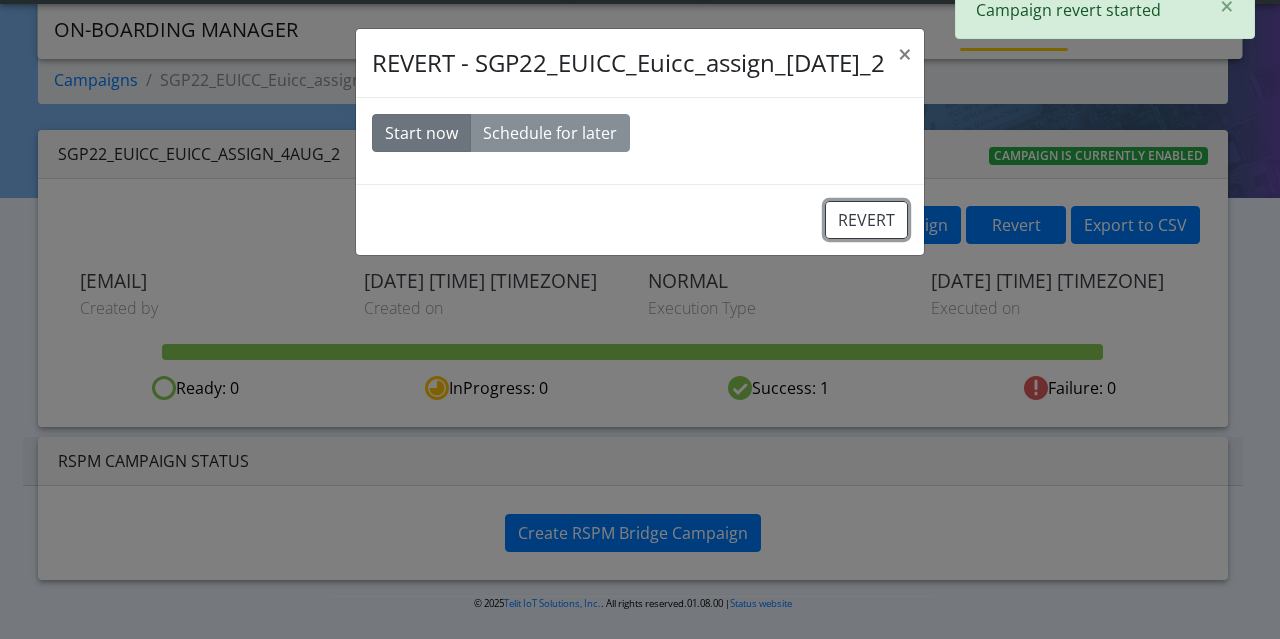 drag, startPoint x: 876, startPoint y: 223, endPoint x: 754, endPoint y: 71, distance: 194.9051 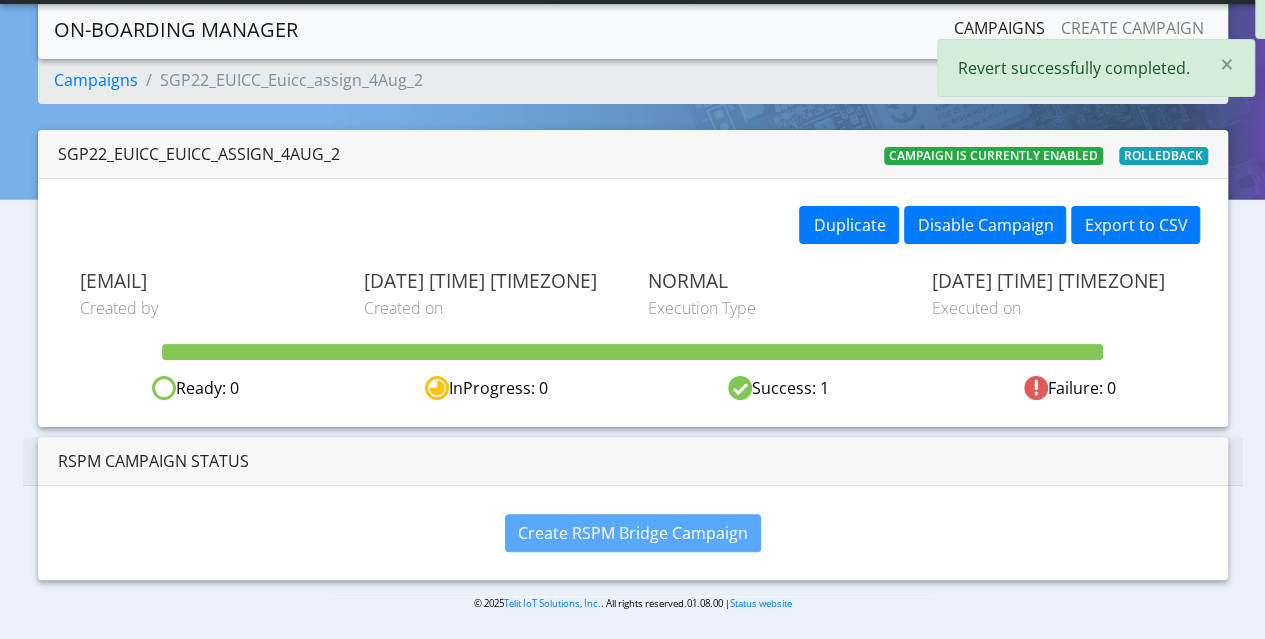 scroll, scrollTop: 0, scrollLeft: 0, axis: both 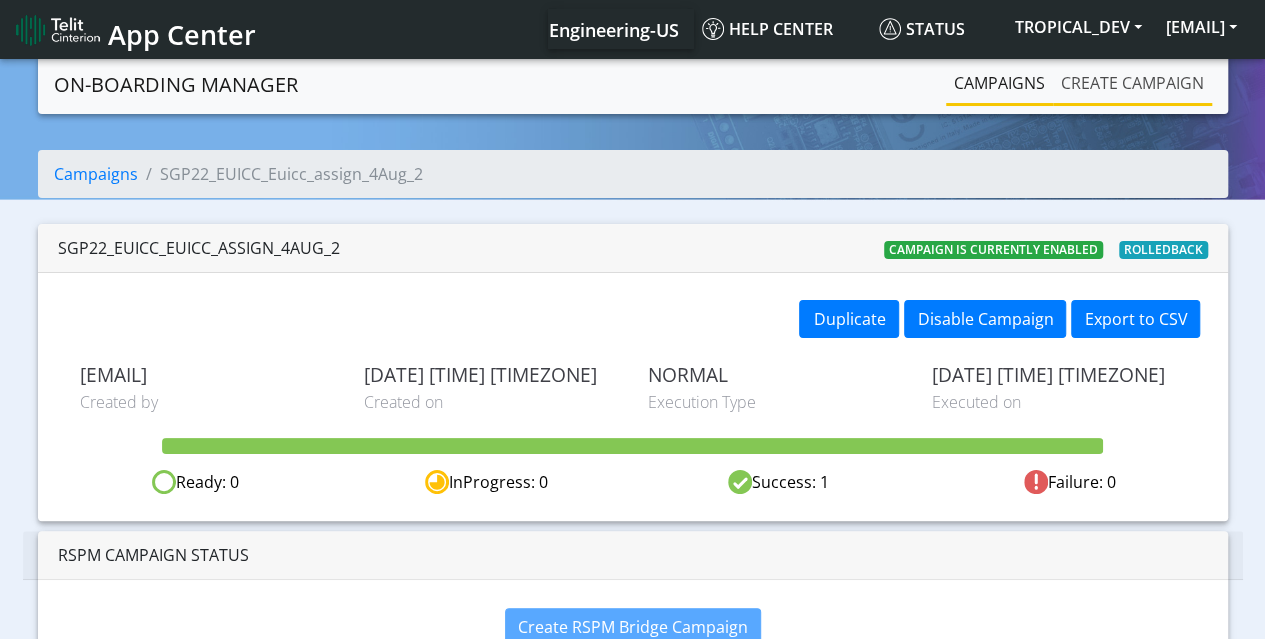 click on "Create campaign" 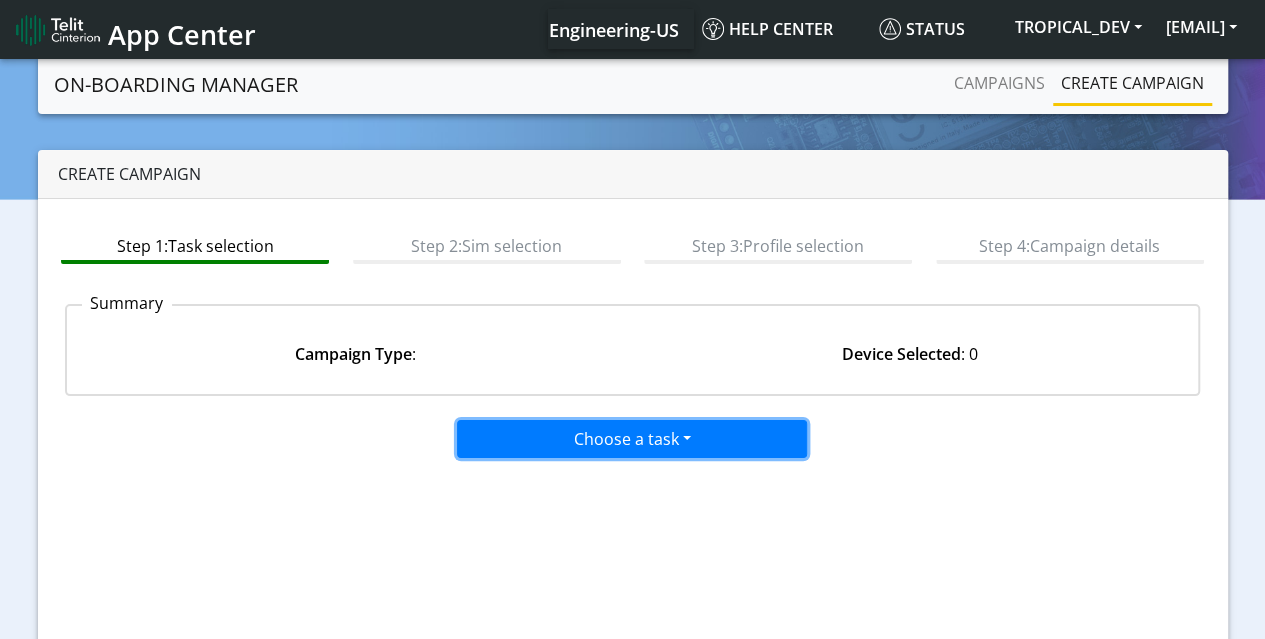 click on "Choose a task" at bounding box center [632, 439] 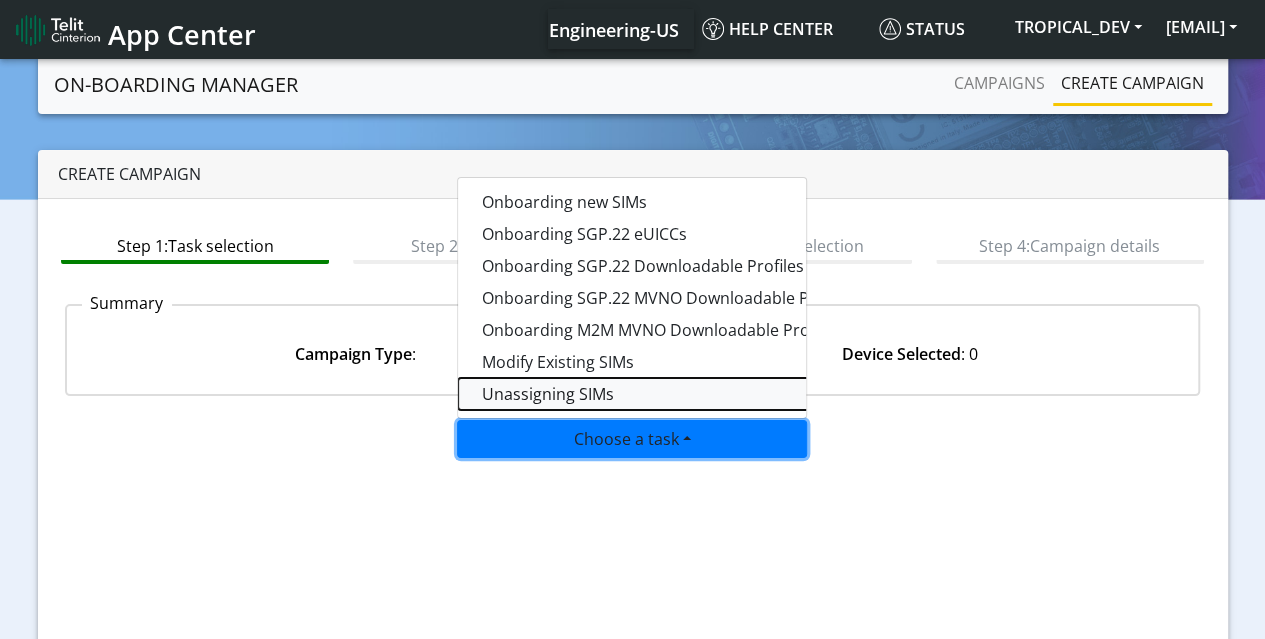 click on "Unassigning SIMs" at bounding box center [708, 394] 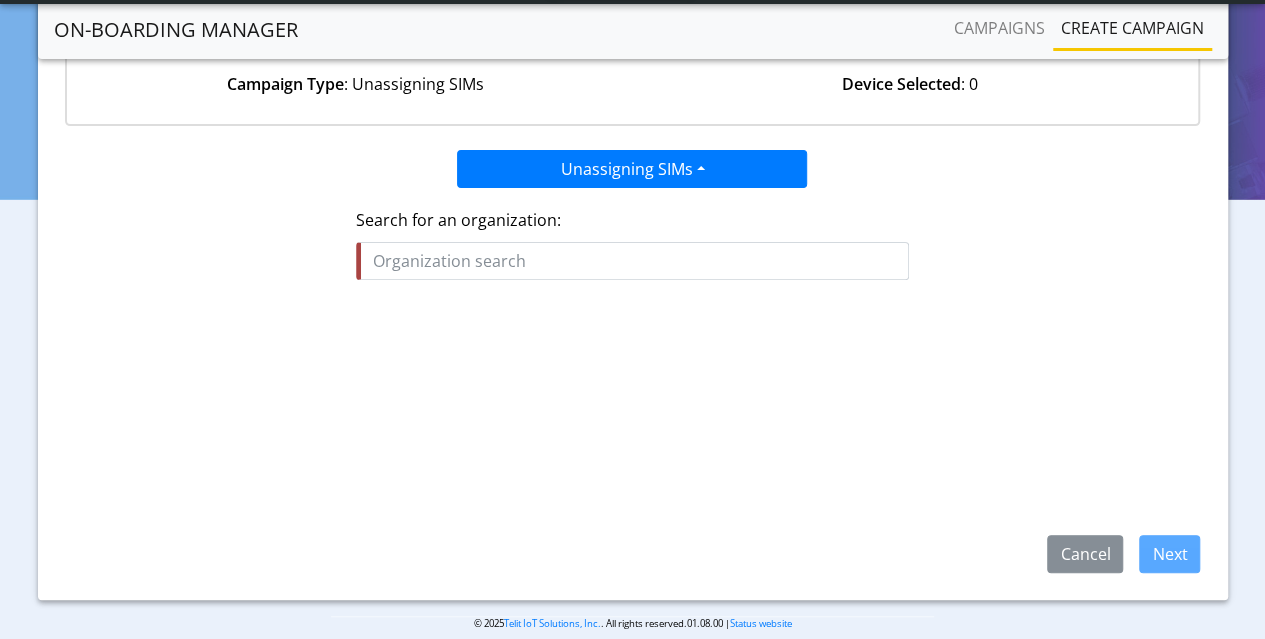 scroll, scrollTop: 238, scrollLeft: 0, axis: vertical 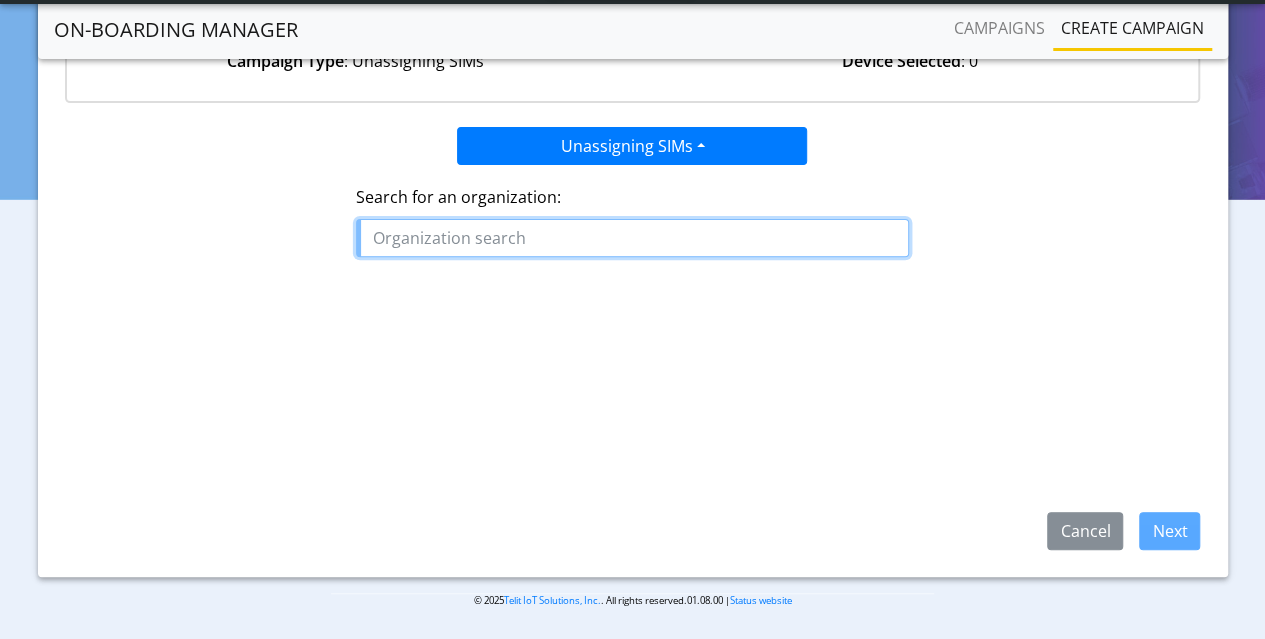 click at bounding box center (632, 238) 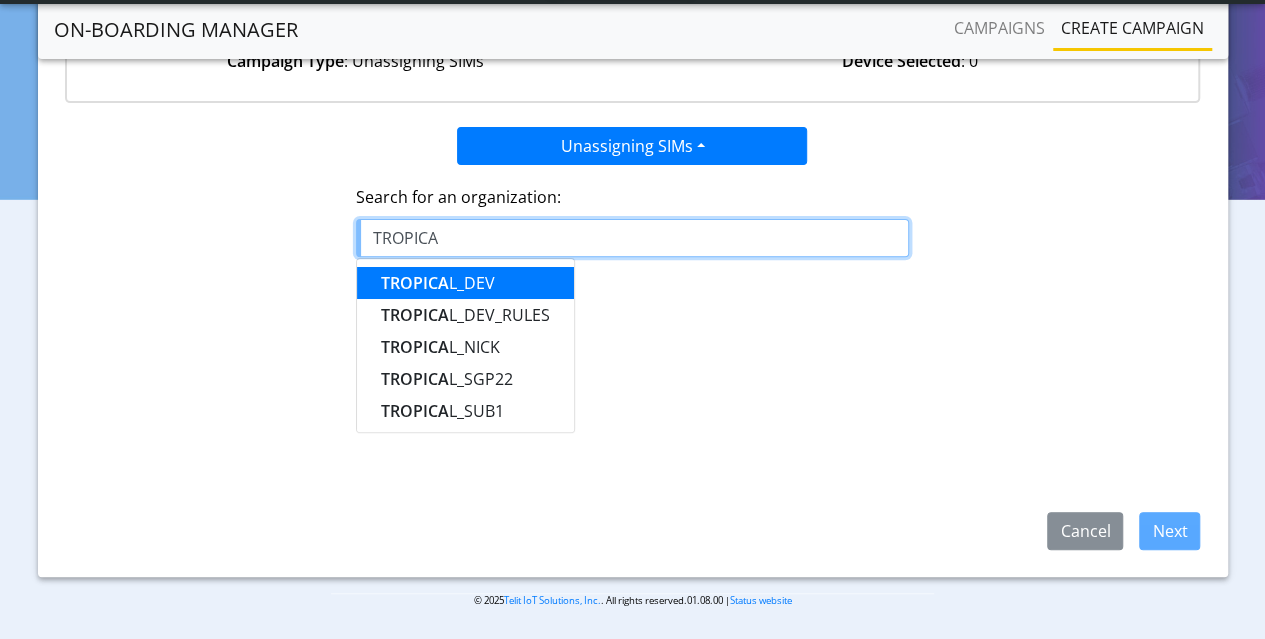 click on "TROPICA L_DEV" at bounding box center (438, 283) 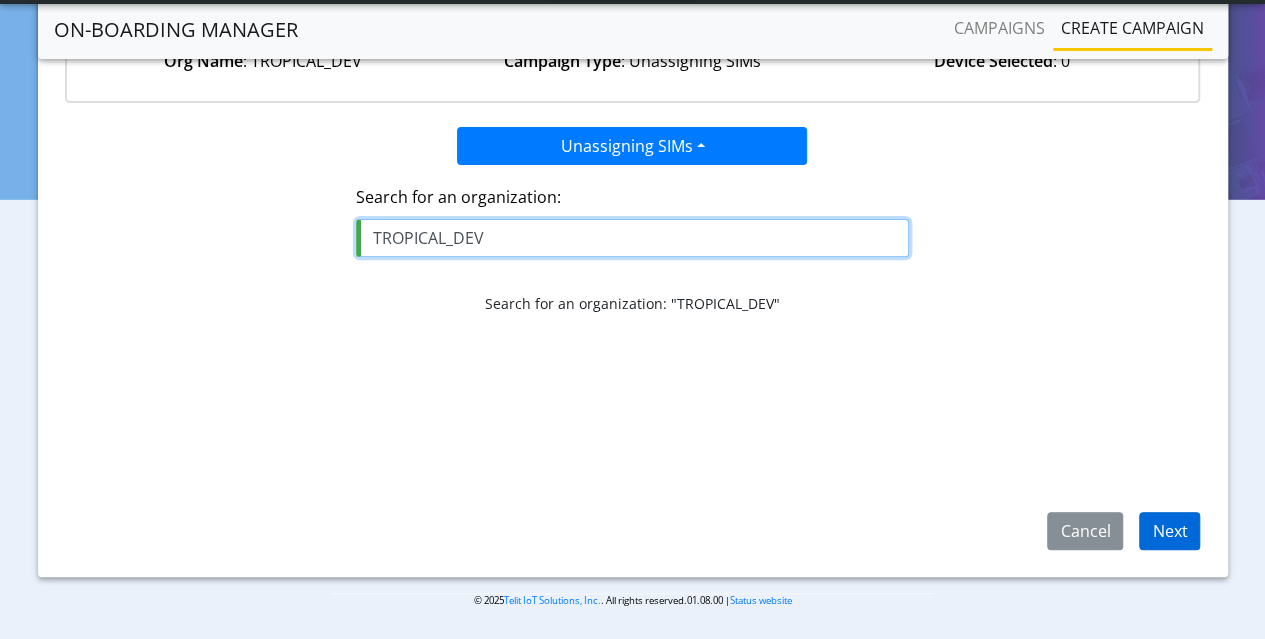 type on "TROPICAL_DEV" 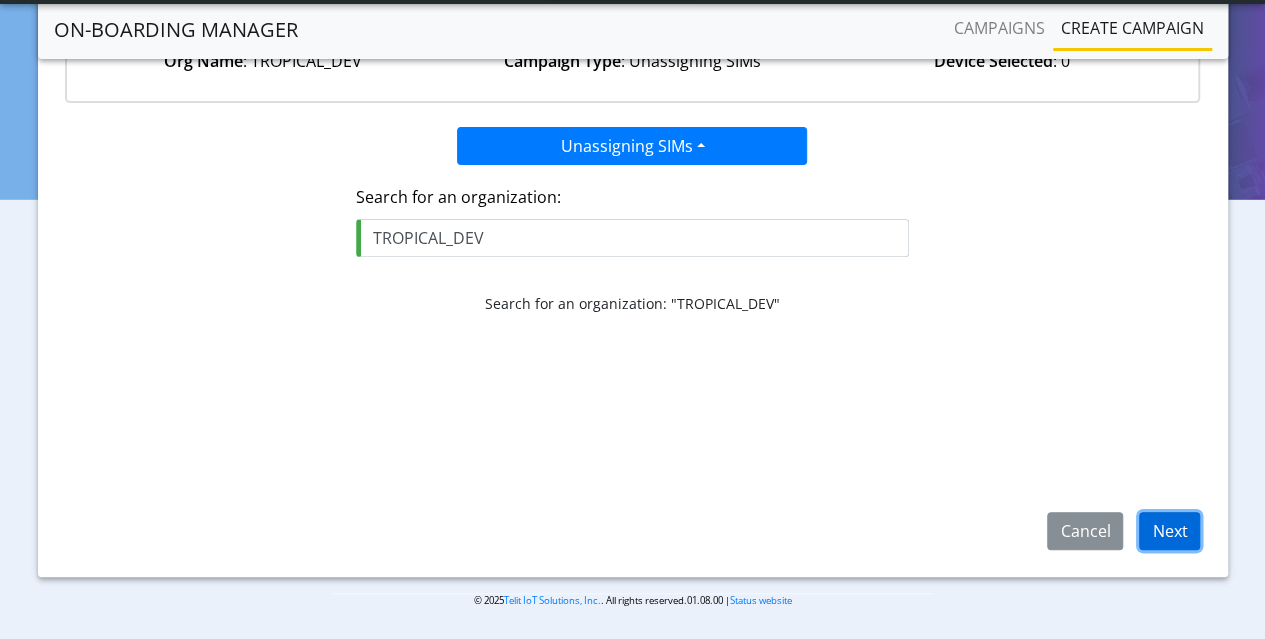 click on "Next" at bounding box center (1169, 531) 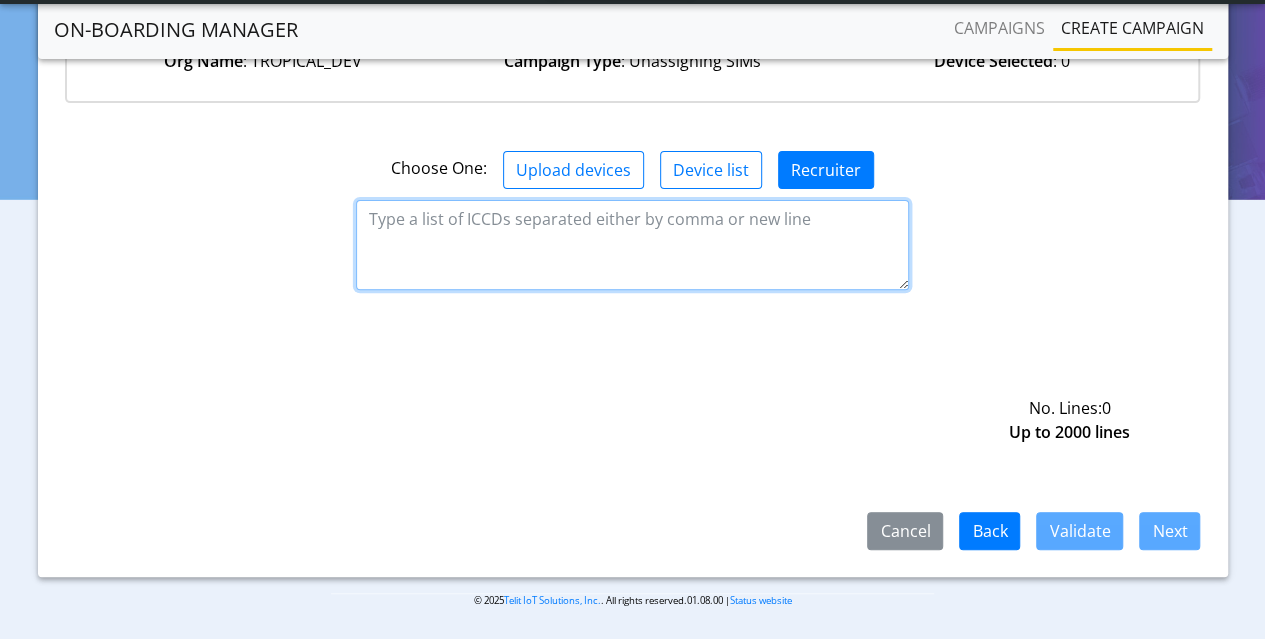 click at bounding box center (632, 245) 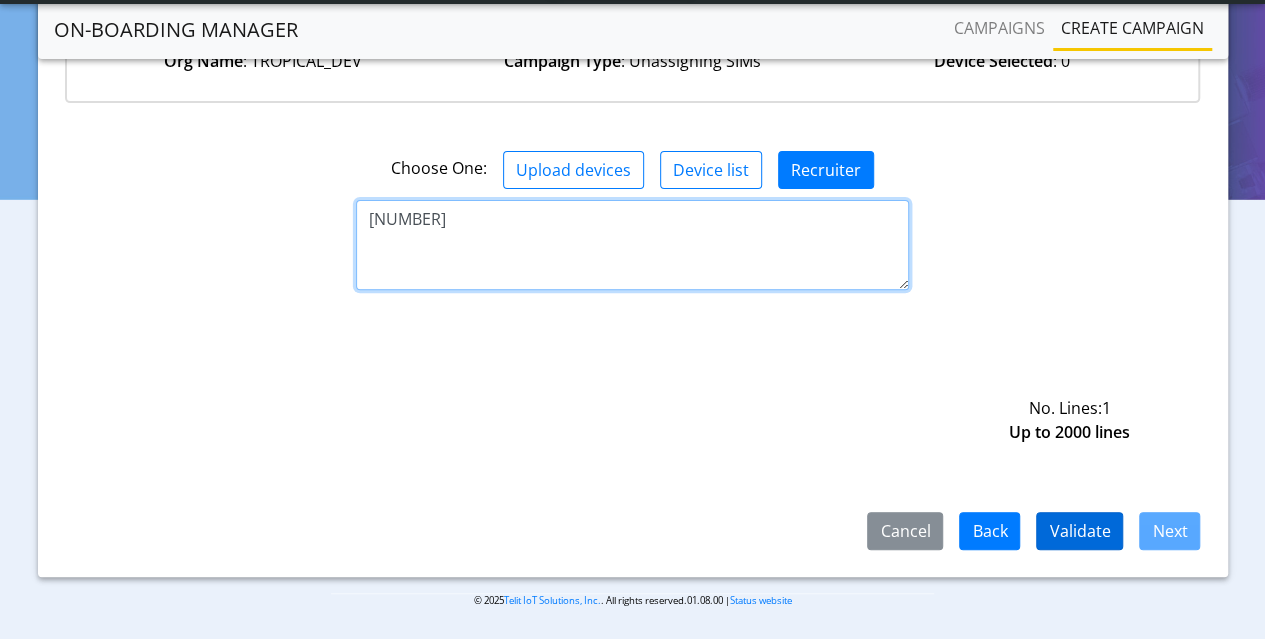 type on "89589999910111149818" 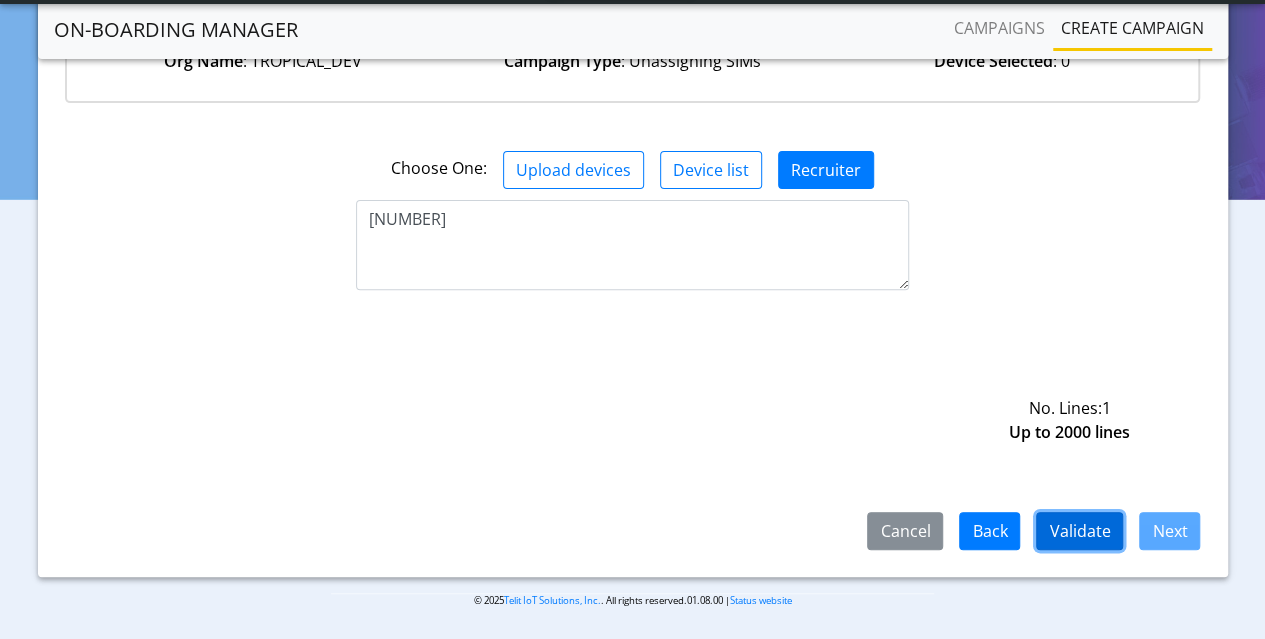 click on "Validate" at bounding box center [1079, 531] 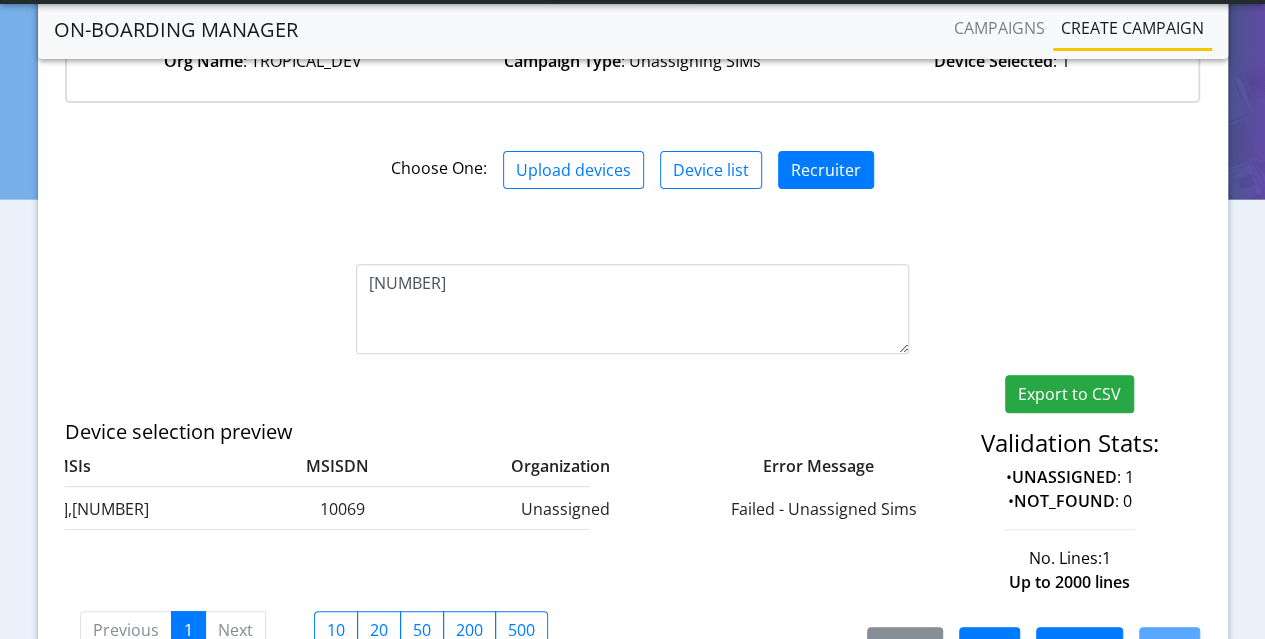 scroll, scrollTop: 0, scrollLeft: 0, axis: both 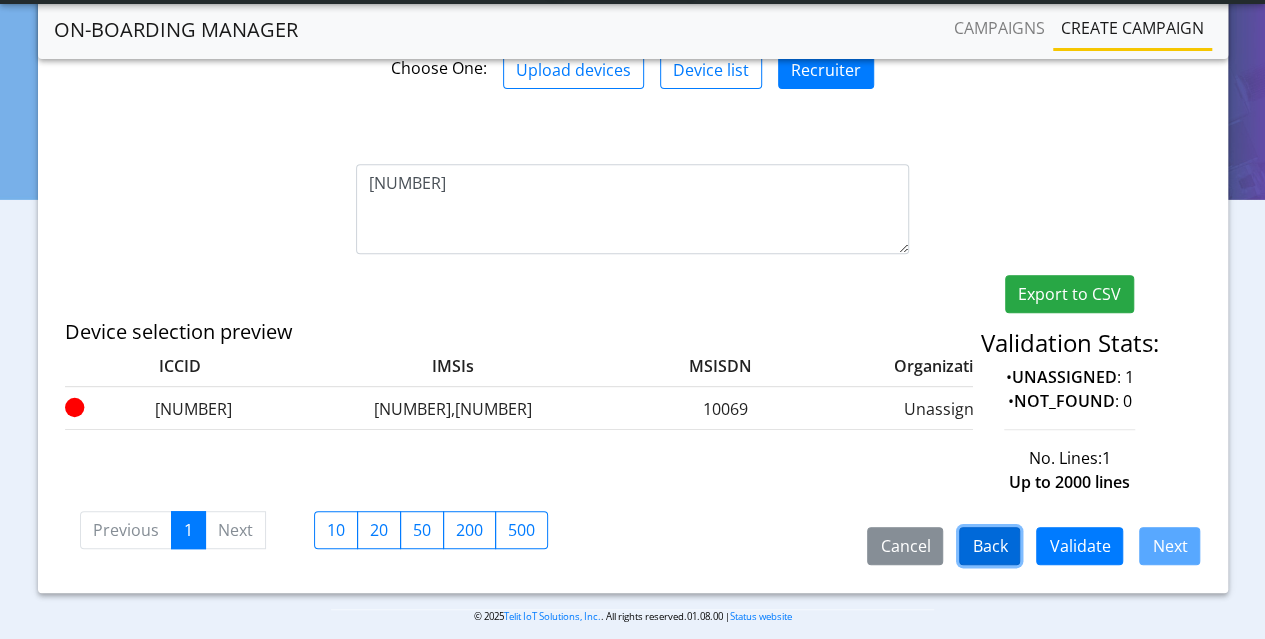 click on "Back" 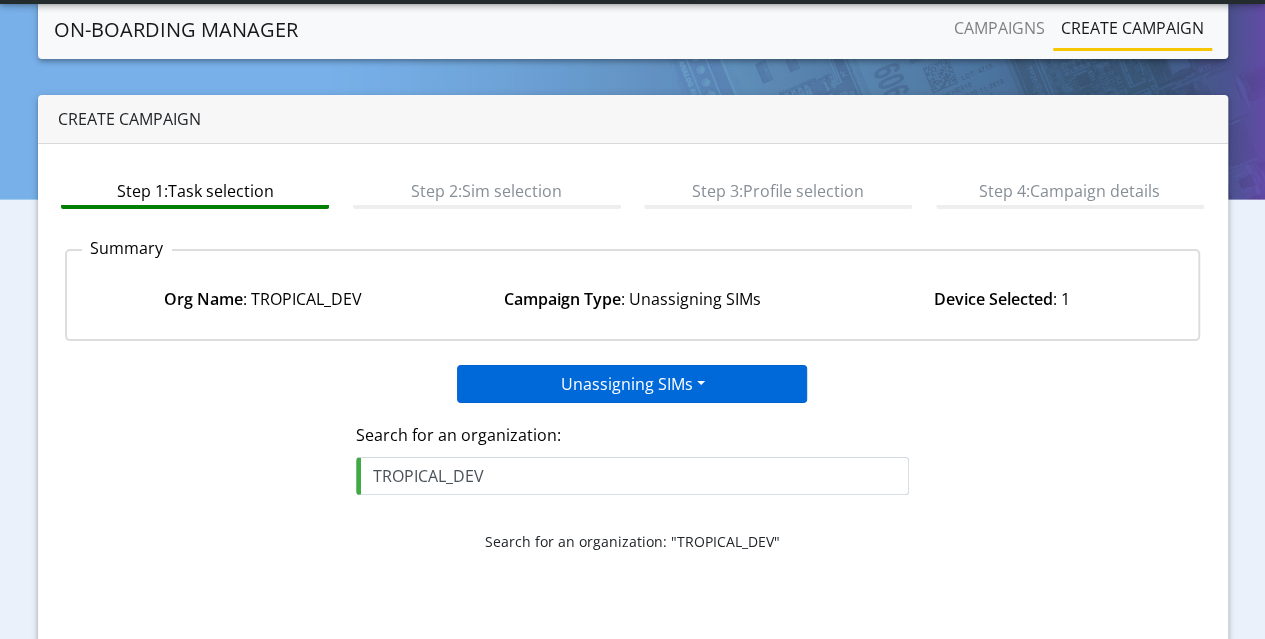 scroll, scrollTop: 238, scrollLeft: 0, axis: vertical 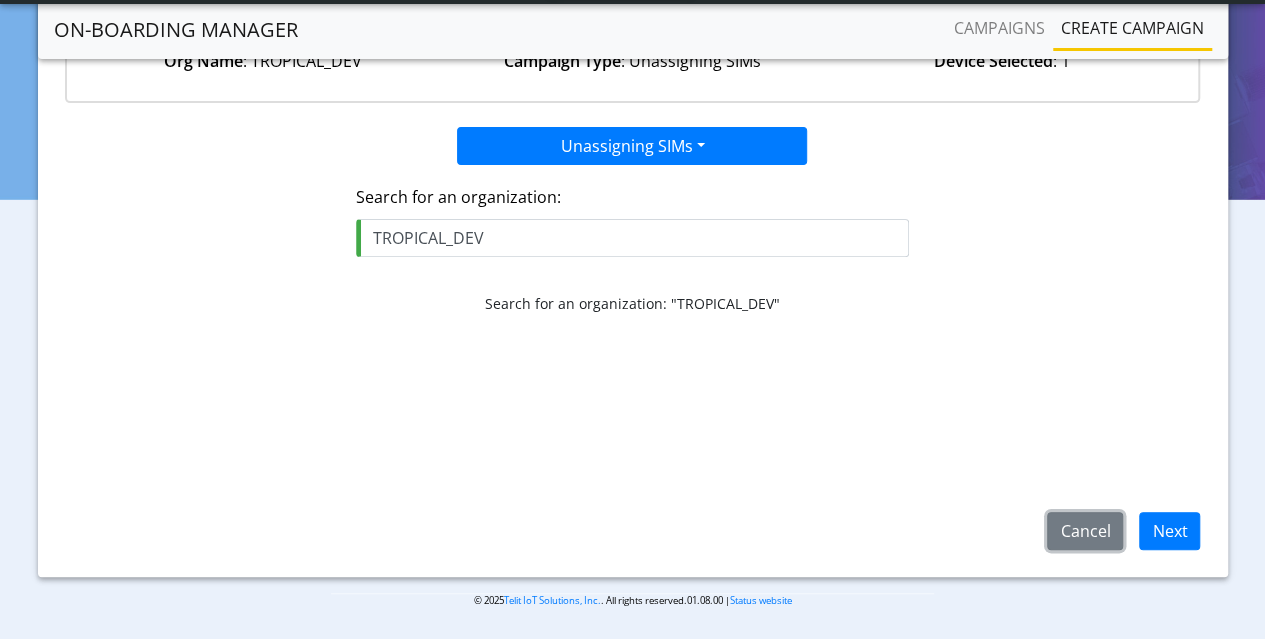 click on "Cancel" 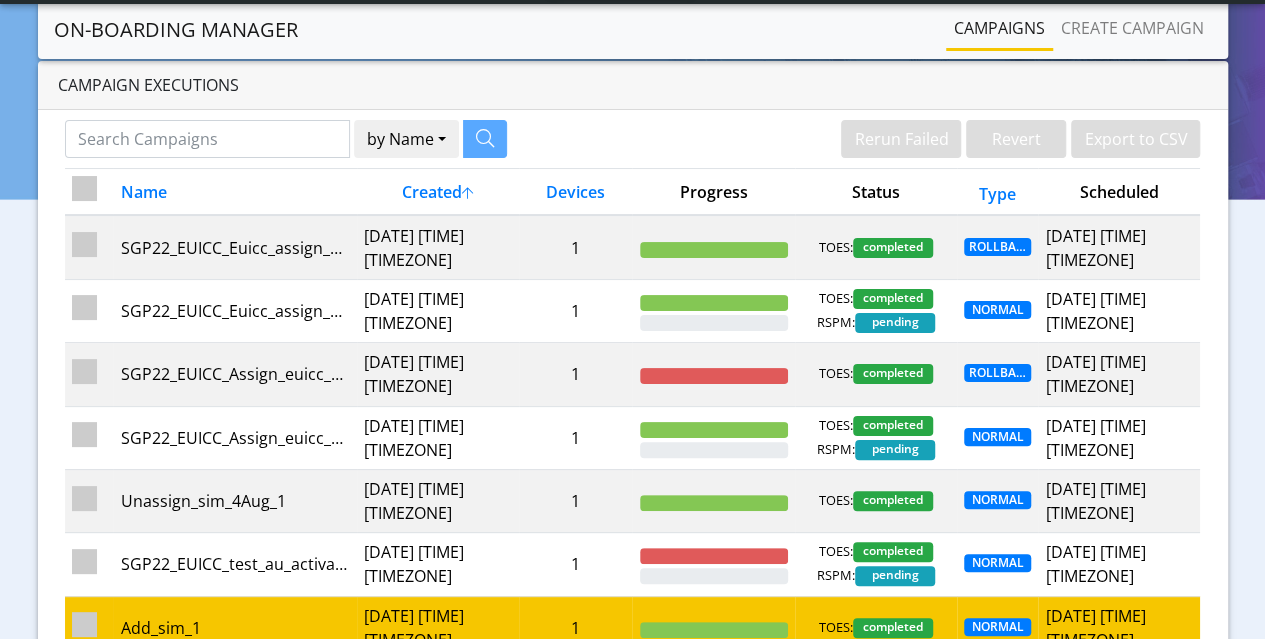scroll, scrollTop: 0, scrollLeft: 0, axis: both 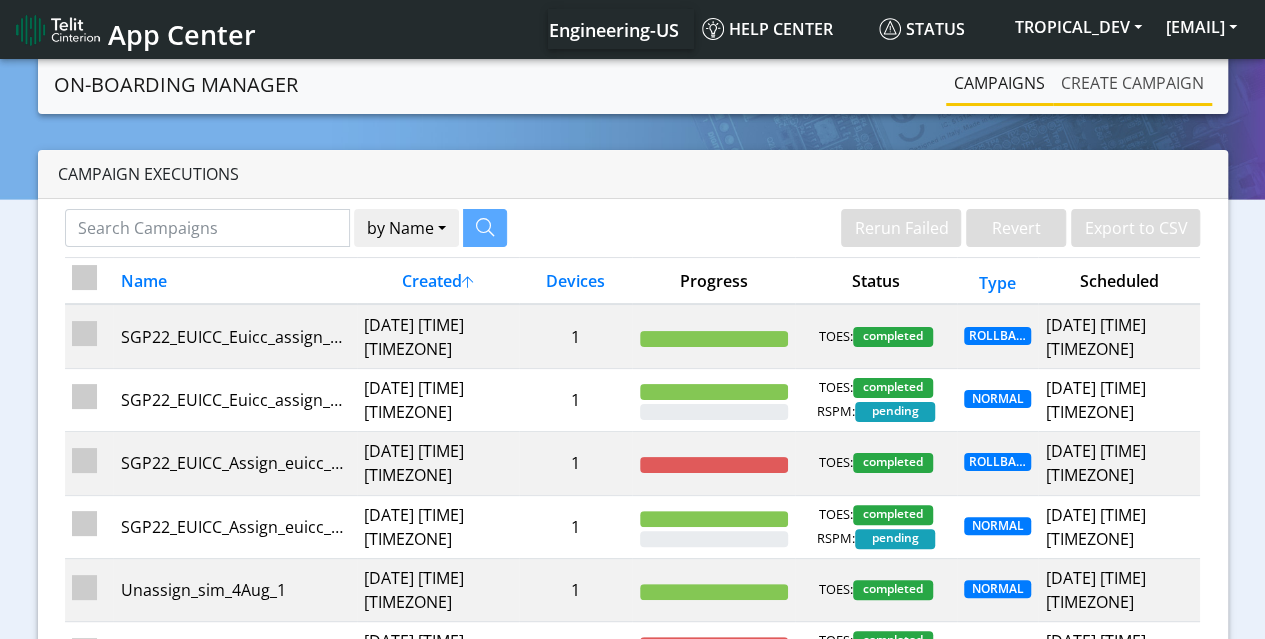drag, startPoint x: 1149, startPoint y: 73, endPoint x: 1150, endPoint y: 87, distance: 14.035668 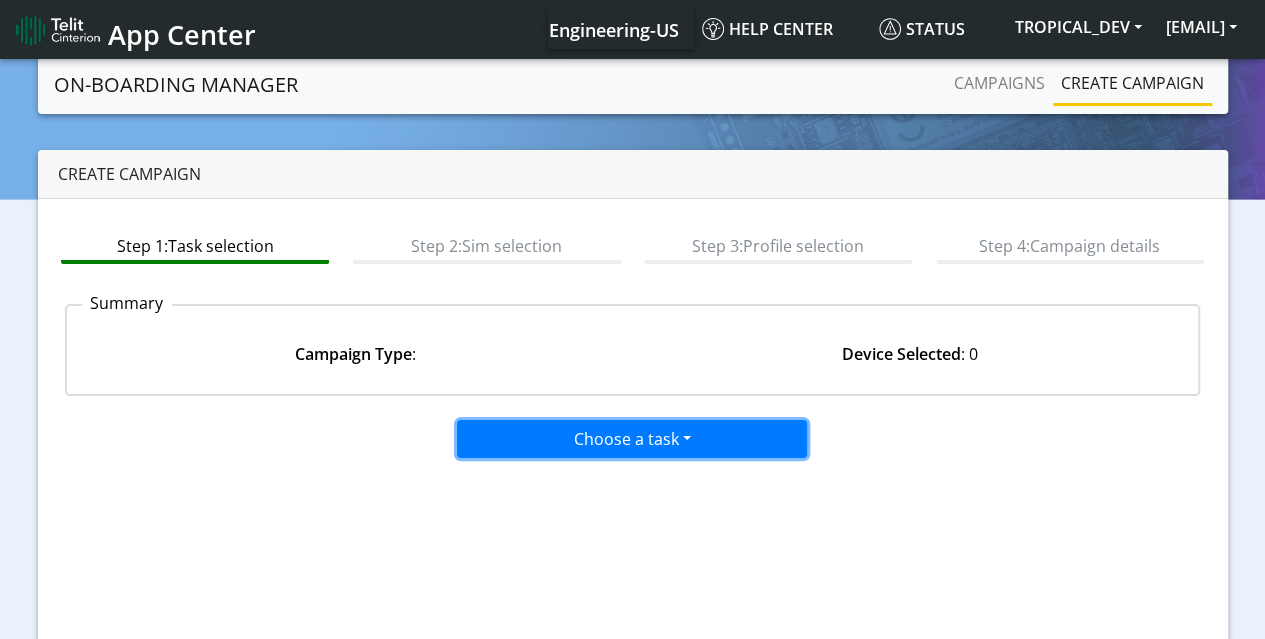 click on "Choose a task" at bounding box center [632, 439] 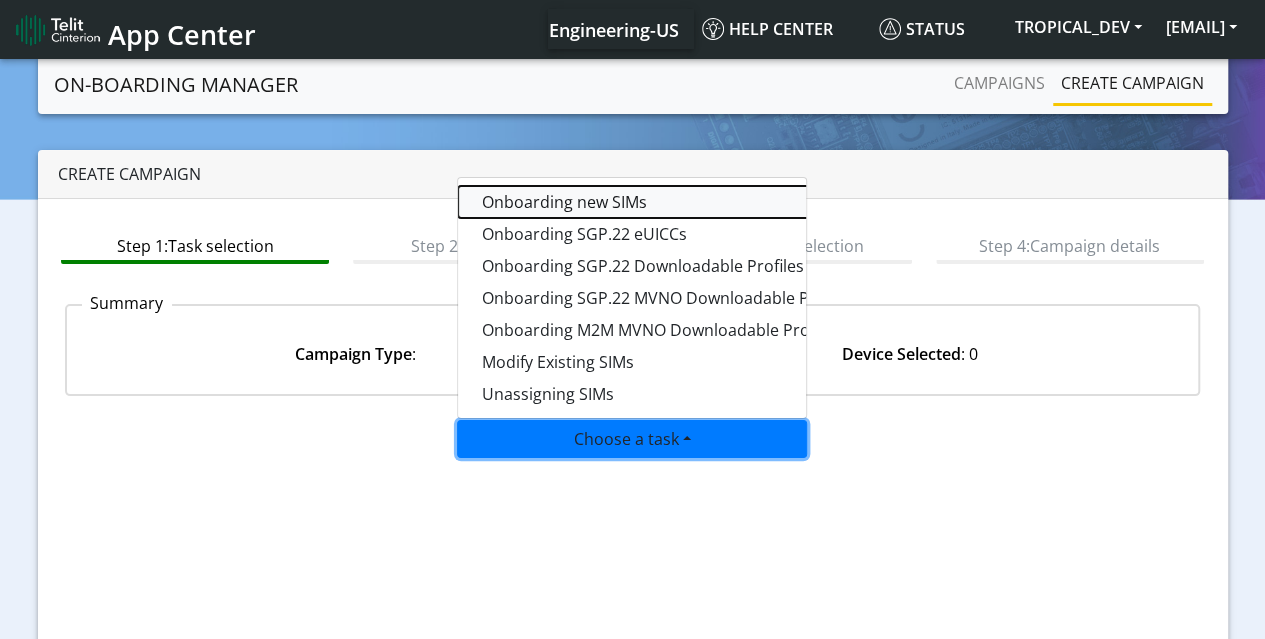 click on "Onboarding new SIMs" at bounding box center (708, 202) 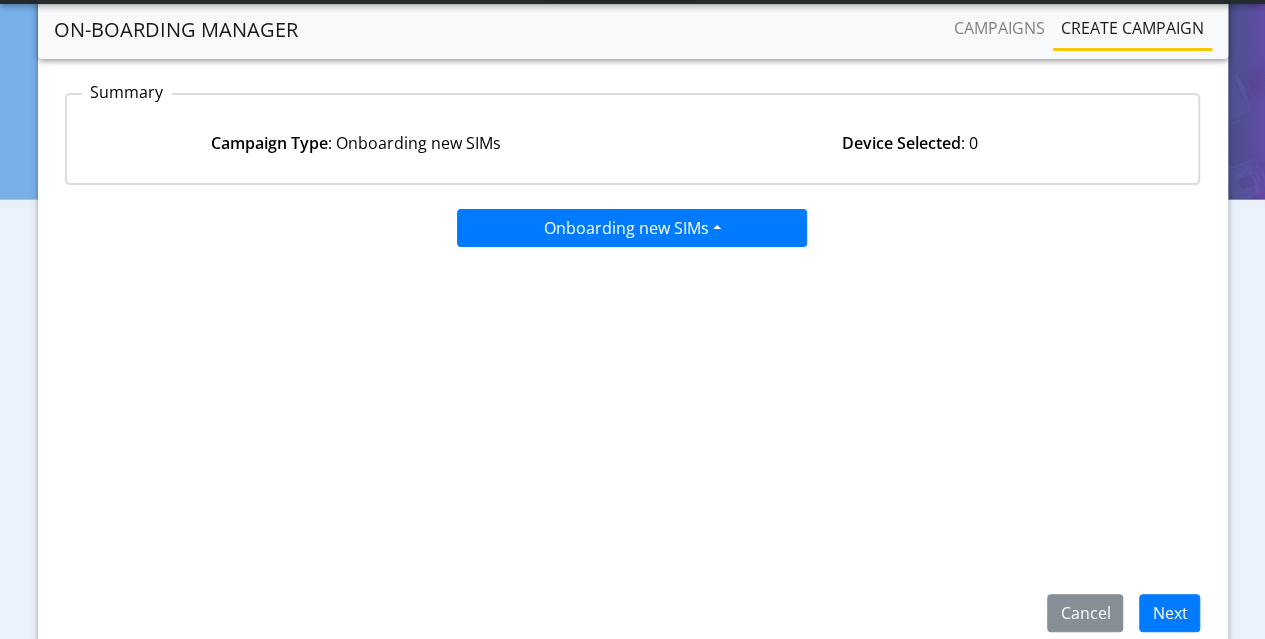 scroll, scrollTop: 238, scrollLeft: 0, axis: vertical 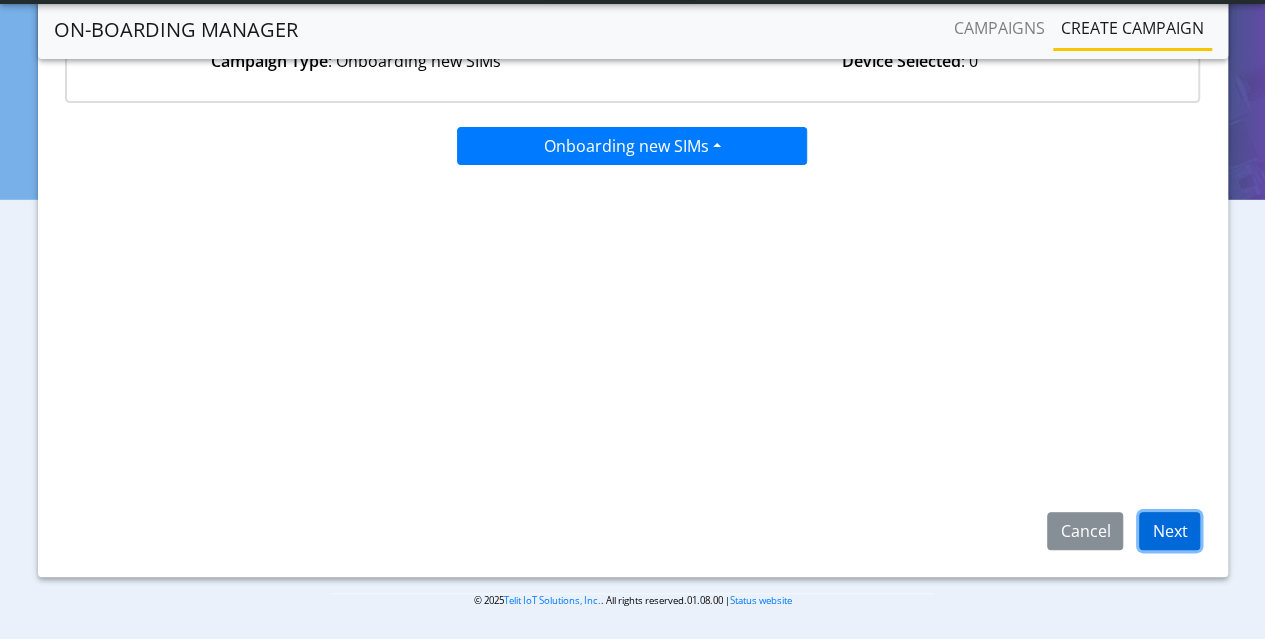 click on "Next" at bounding box center (1169, 531) 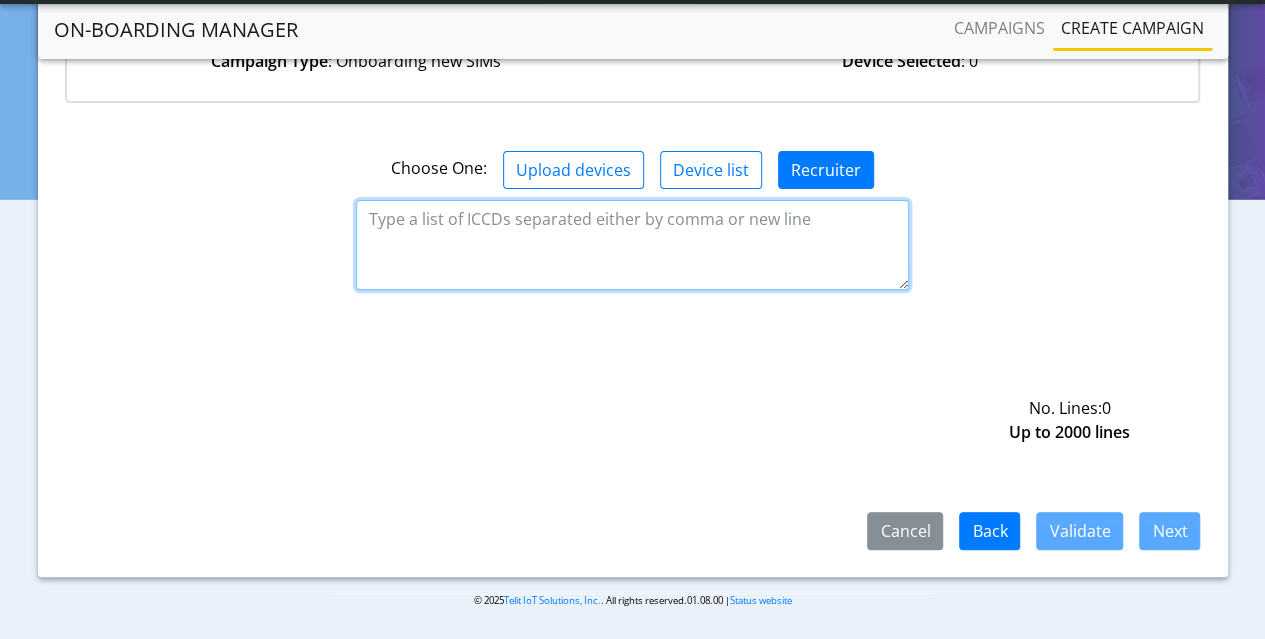 click at bounding box center [632, 245] 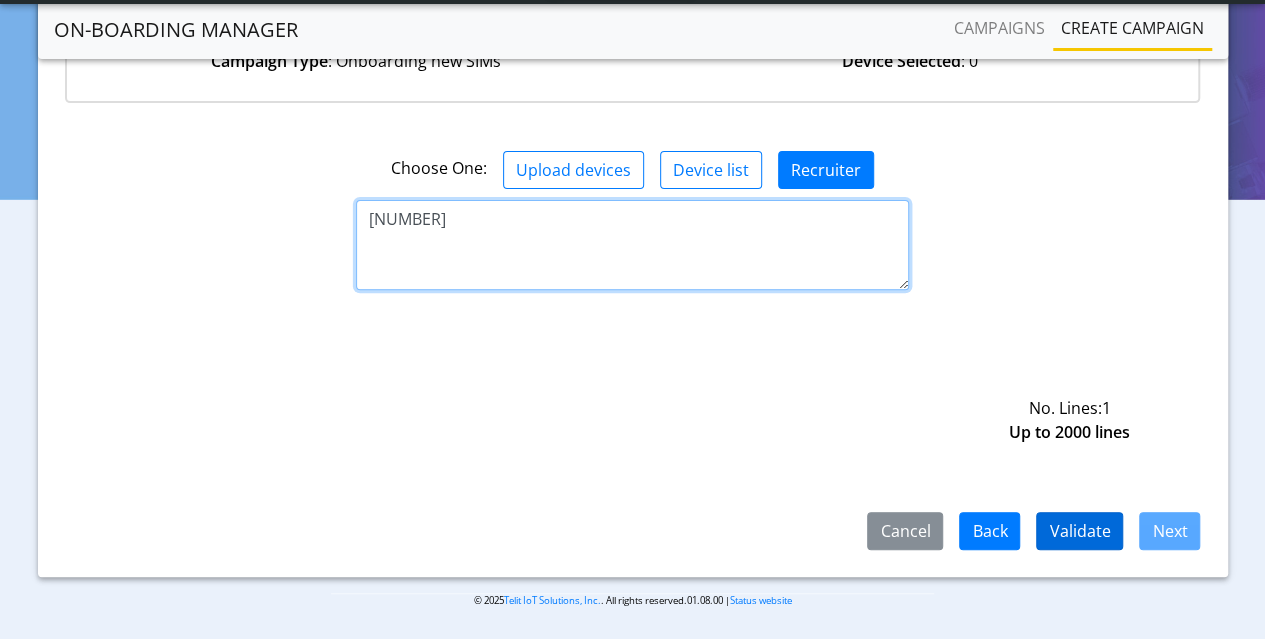 type on "[NUMBER]" 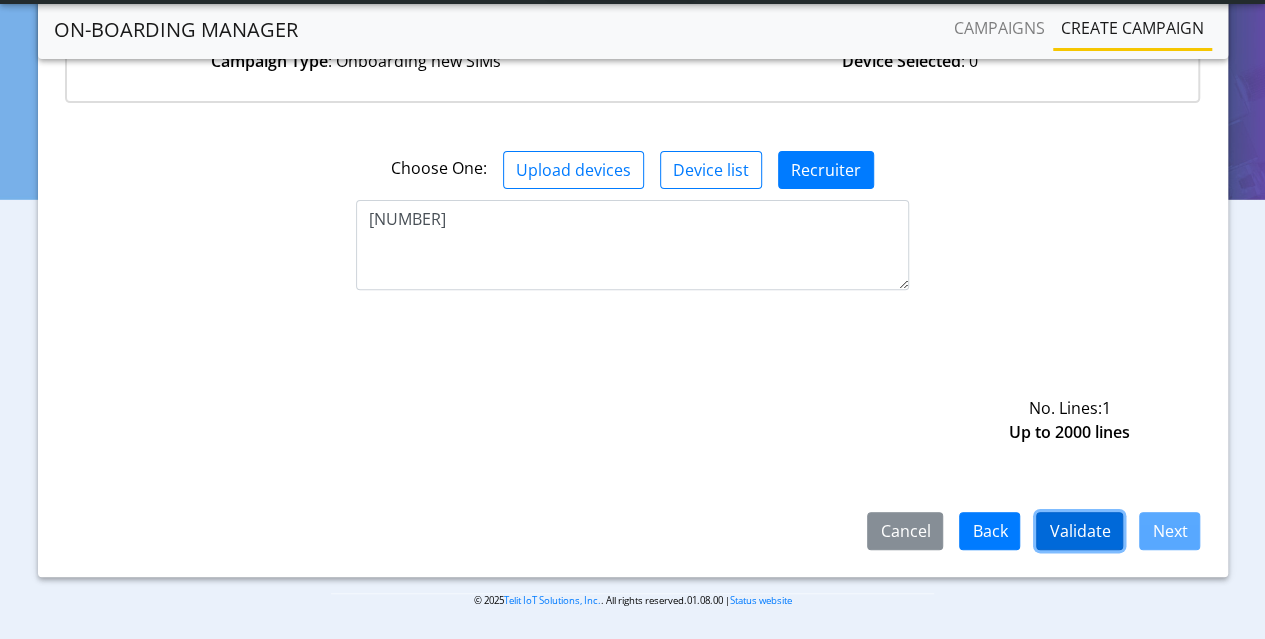 click on "Validate" at bounding box center (1079, 531) 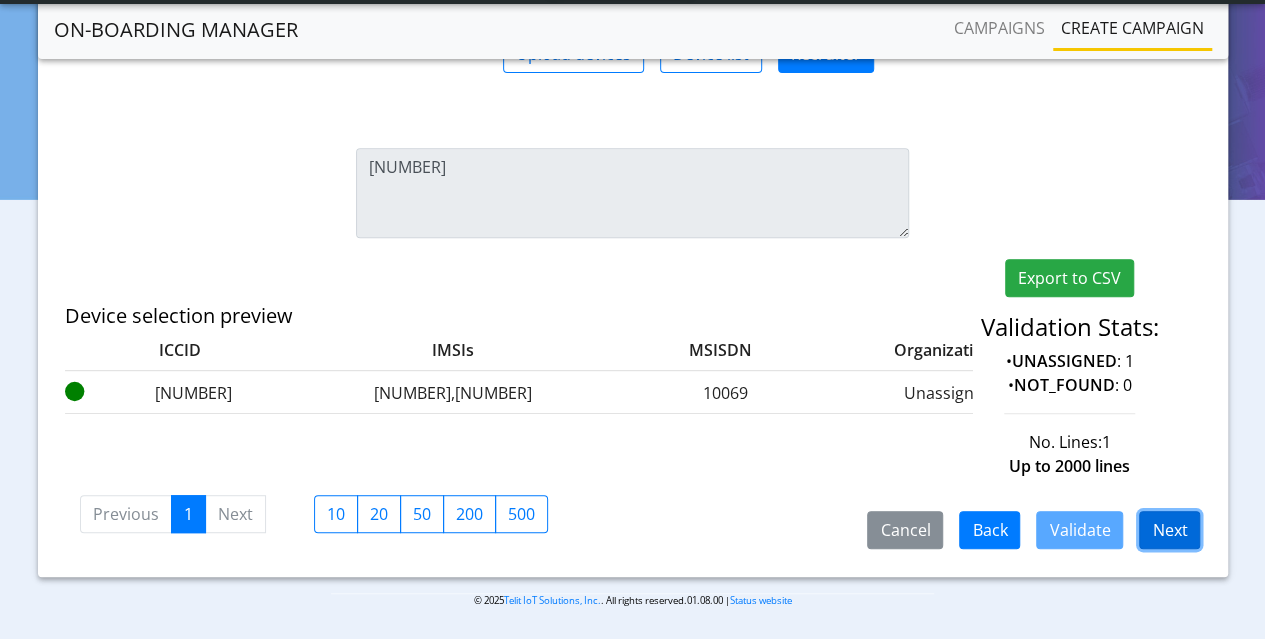 click on "Next" at bounding box center (1169, 530) 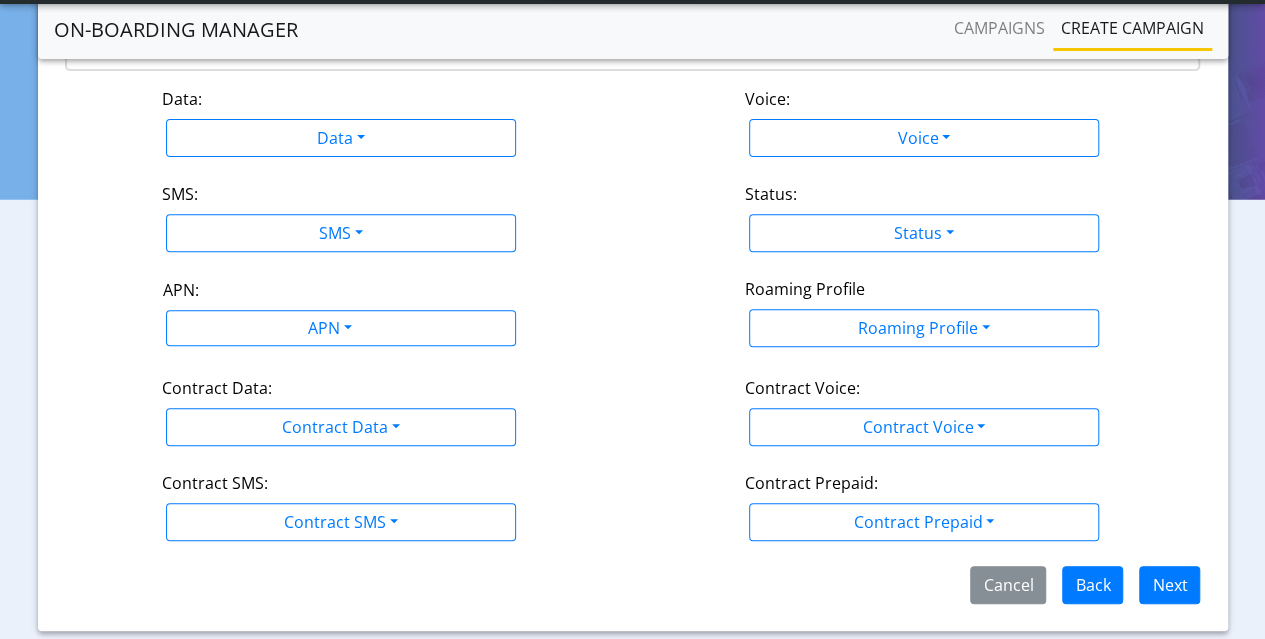 scroll, scrollTop: 319, scrollLeft: 0, axis: vertical 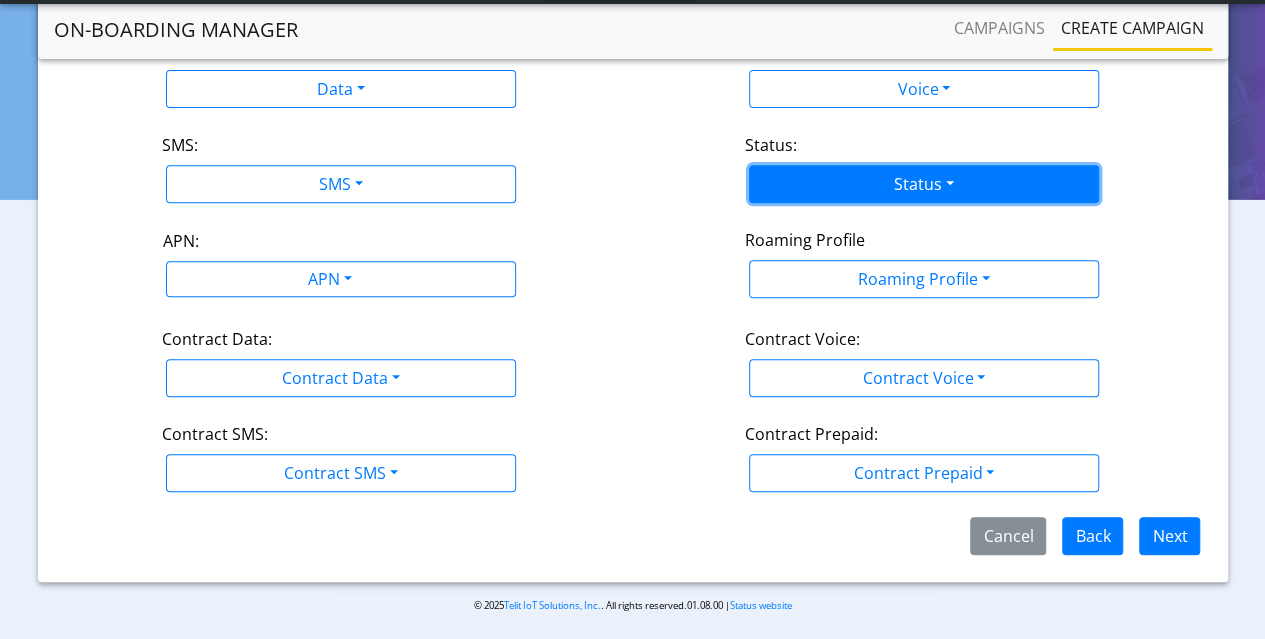 click on "Status" at bounding box center [924, 184] 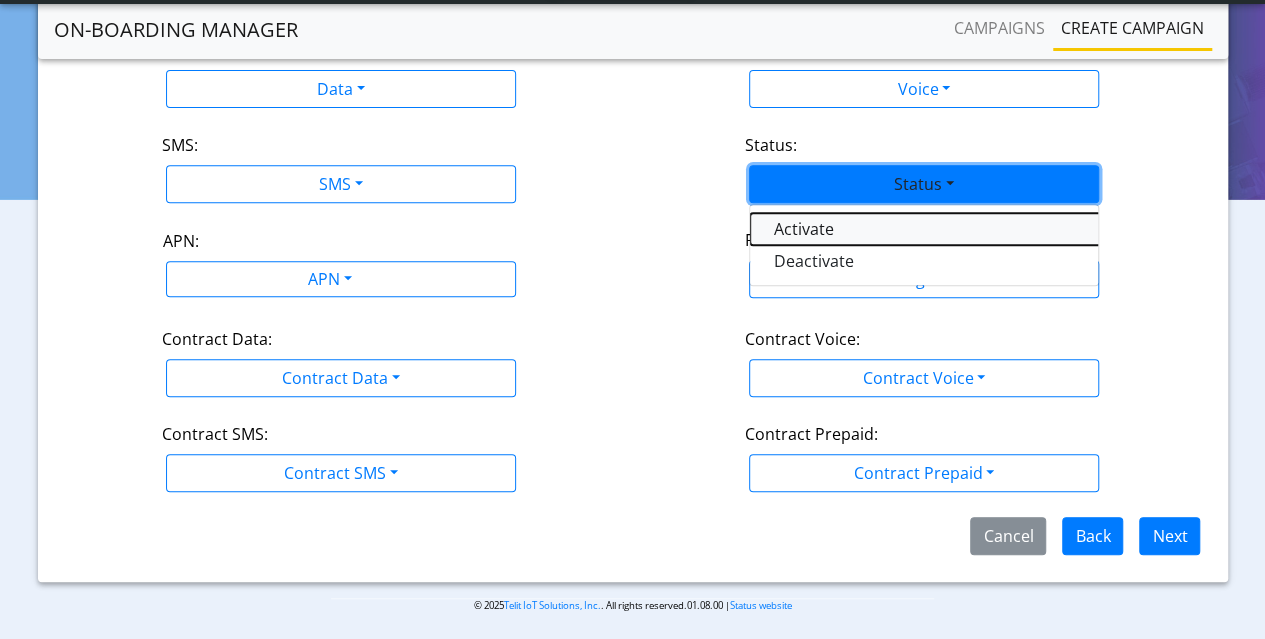 click on "Activate" at bounding box center [1000, 229] 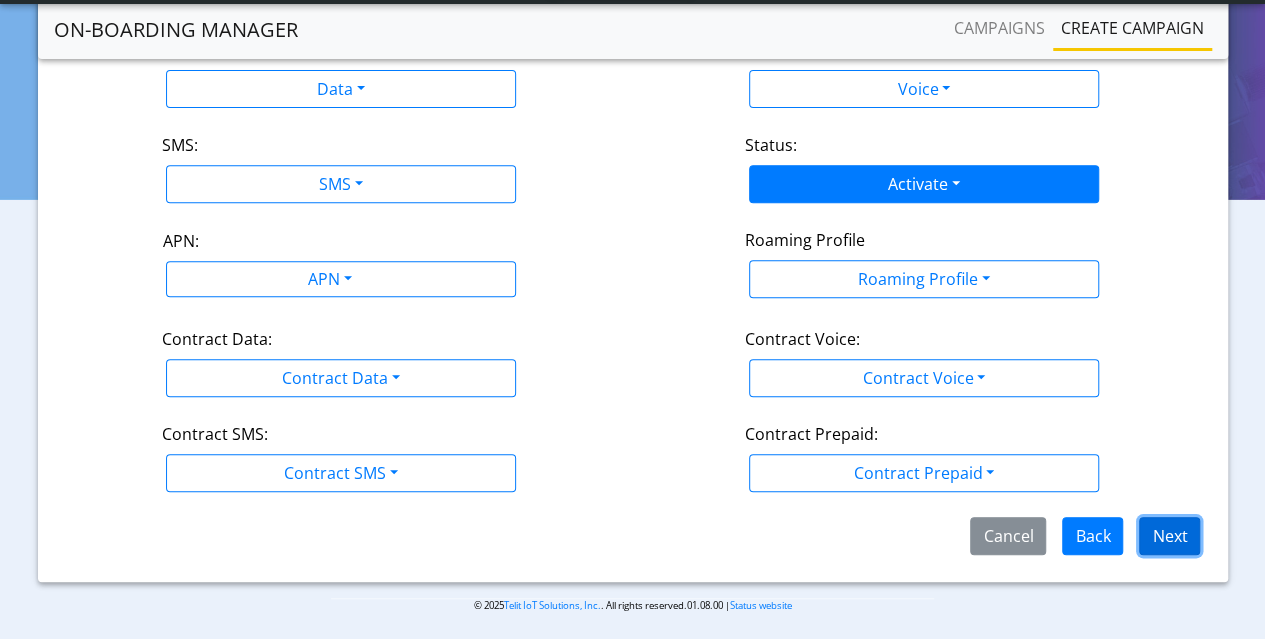 click on "Next" at bounding box center (1169, 536) 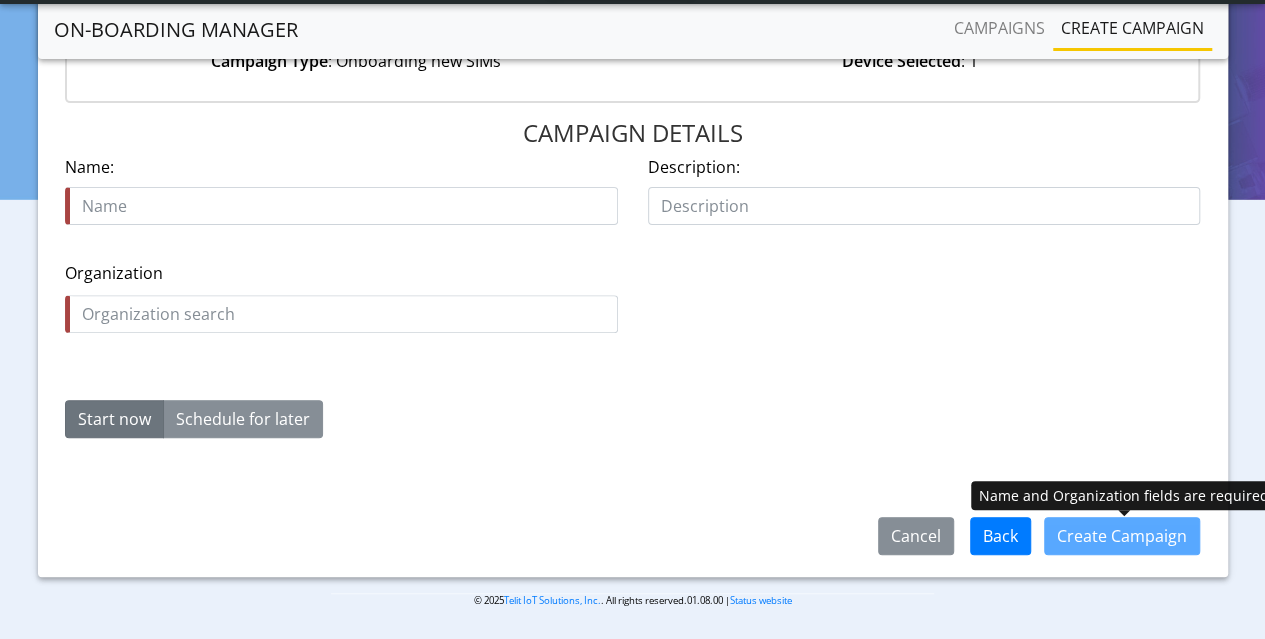 scroll, scrollTop: 238, scrollLeft: 0, axis: vertical 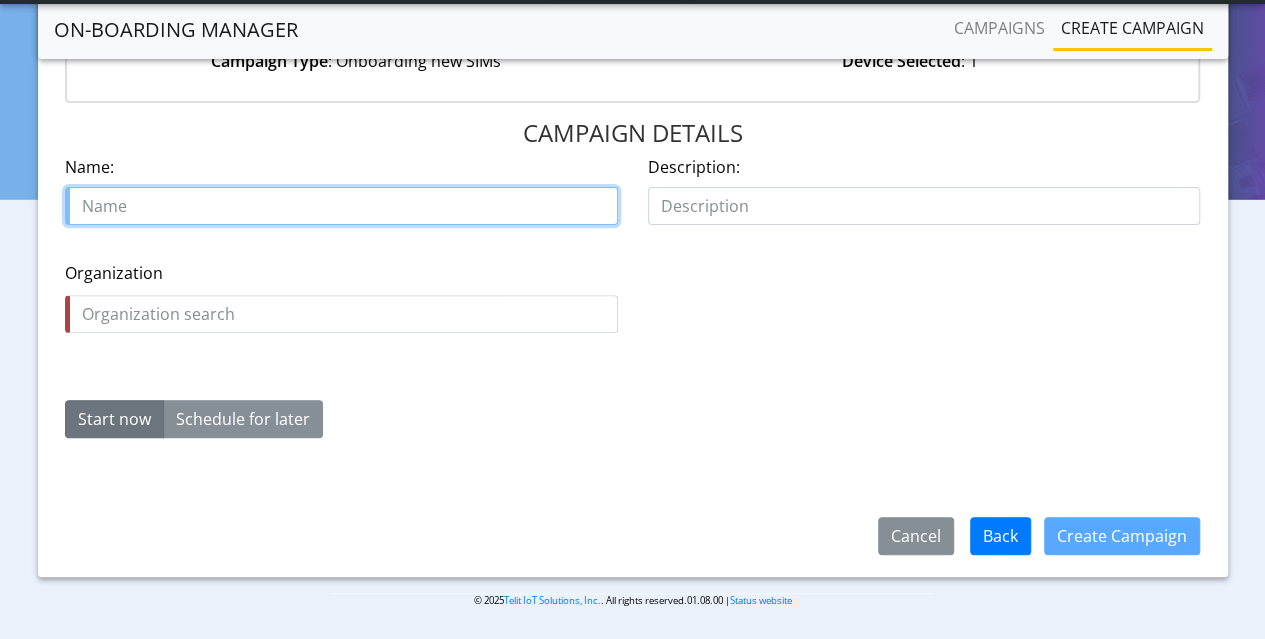 click at bounding box center (341, 206) 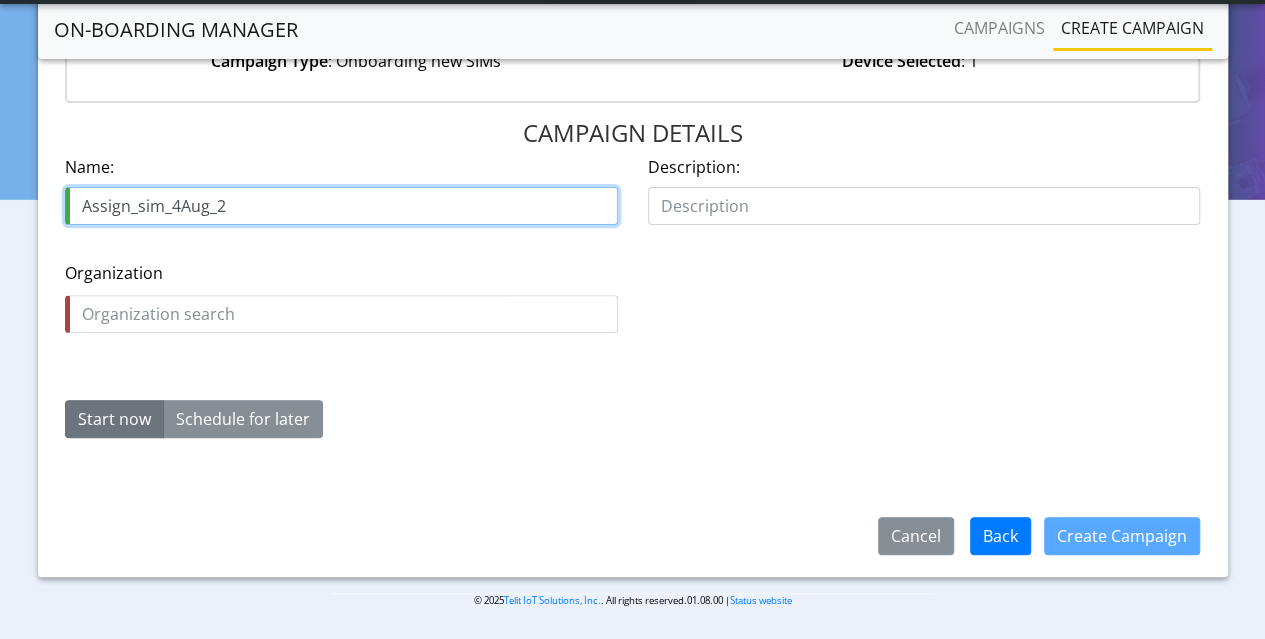 type on "Assign_sim_4Aug_2" 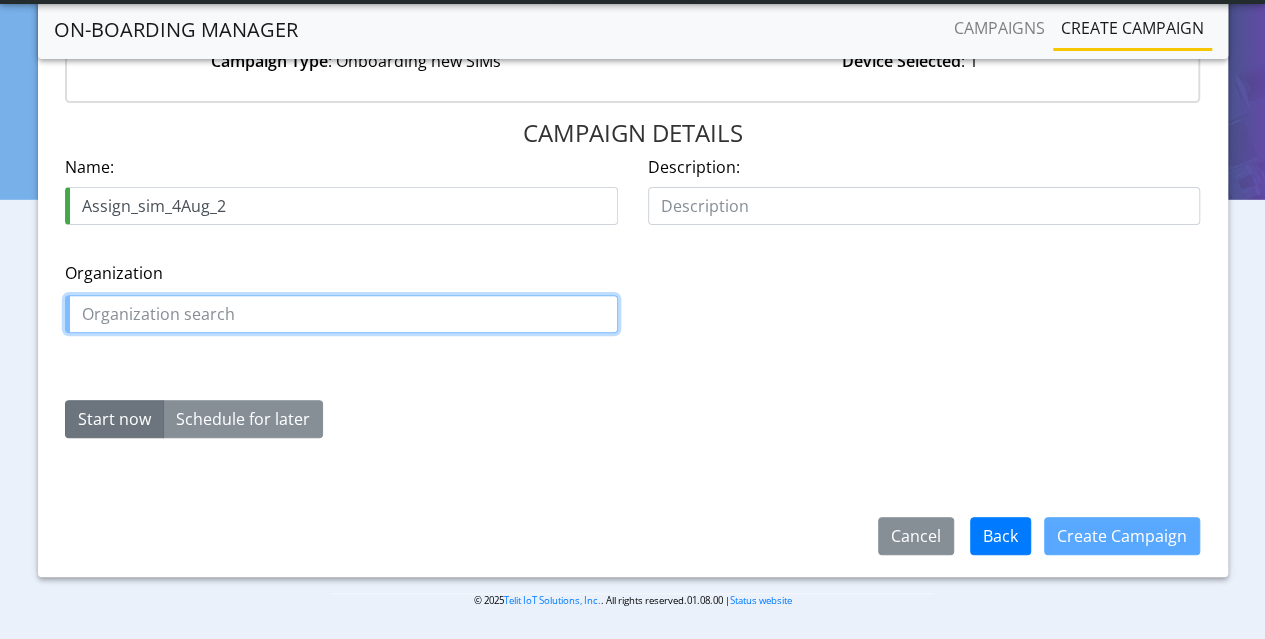 click at bounding box center [341, 314] 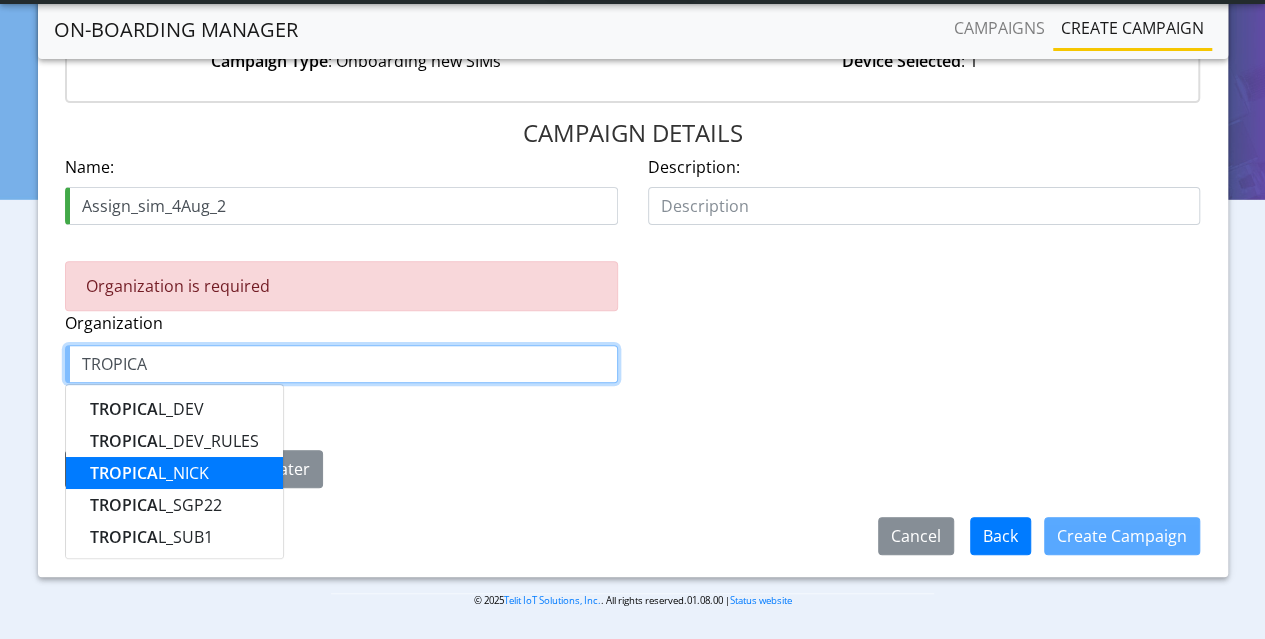click on "TROPICAL_NICK" at bounding box center (149, 473) 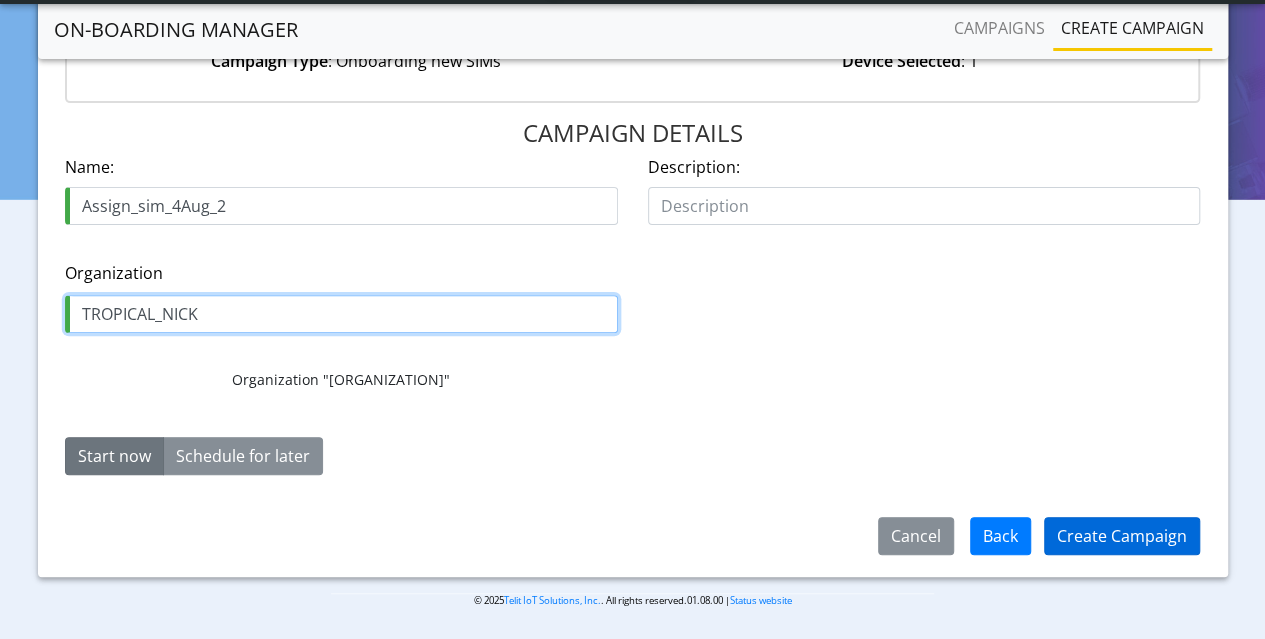type on "TROPICAL_NICK" 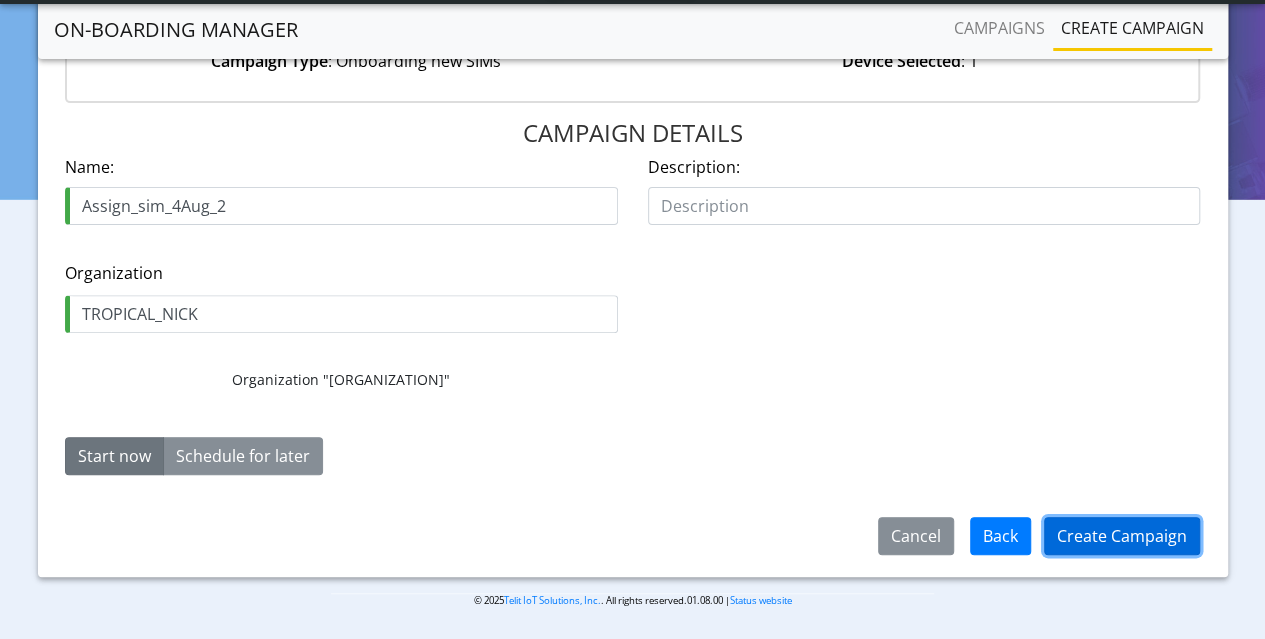 click on "Create Campaign" at bounding box center (1122, 536) 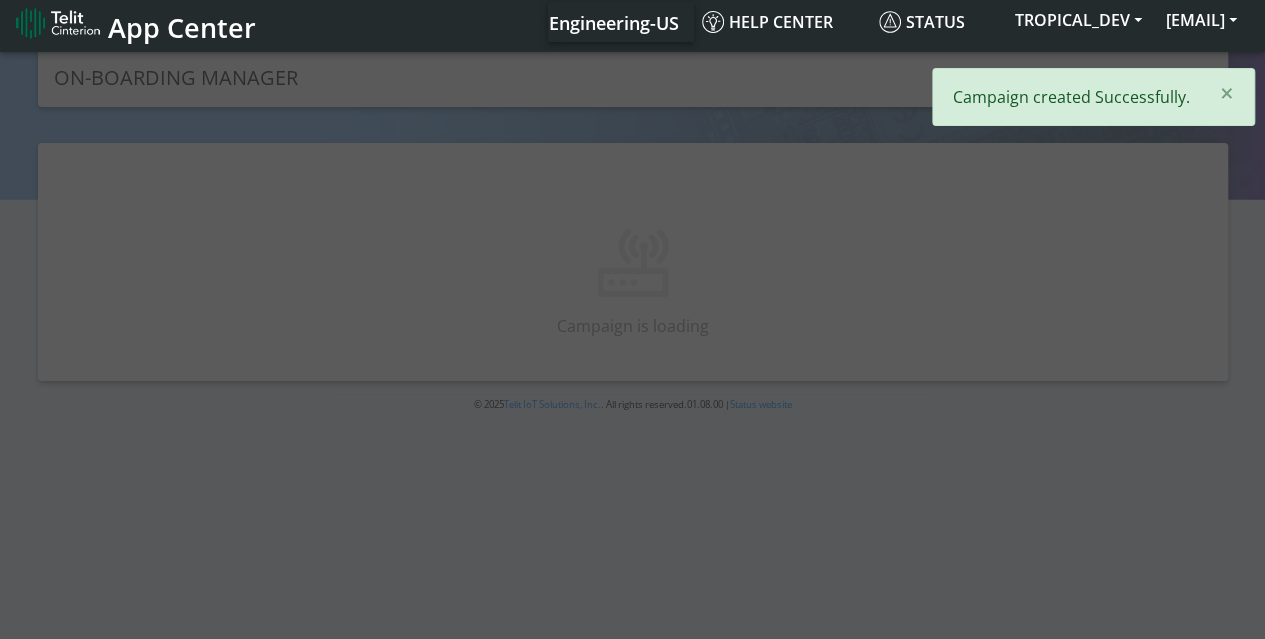 scroll, scrollTop: 0, scrollLeft: 0, axis: both 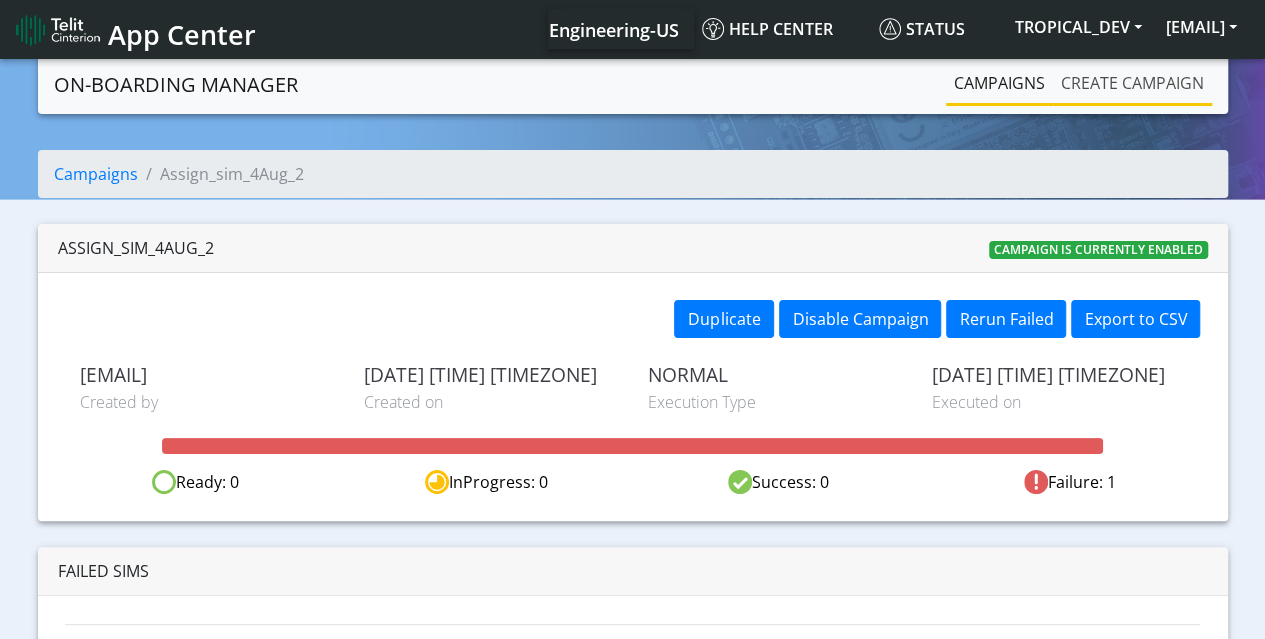 click on "Create campaign" 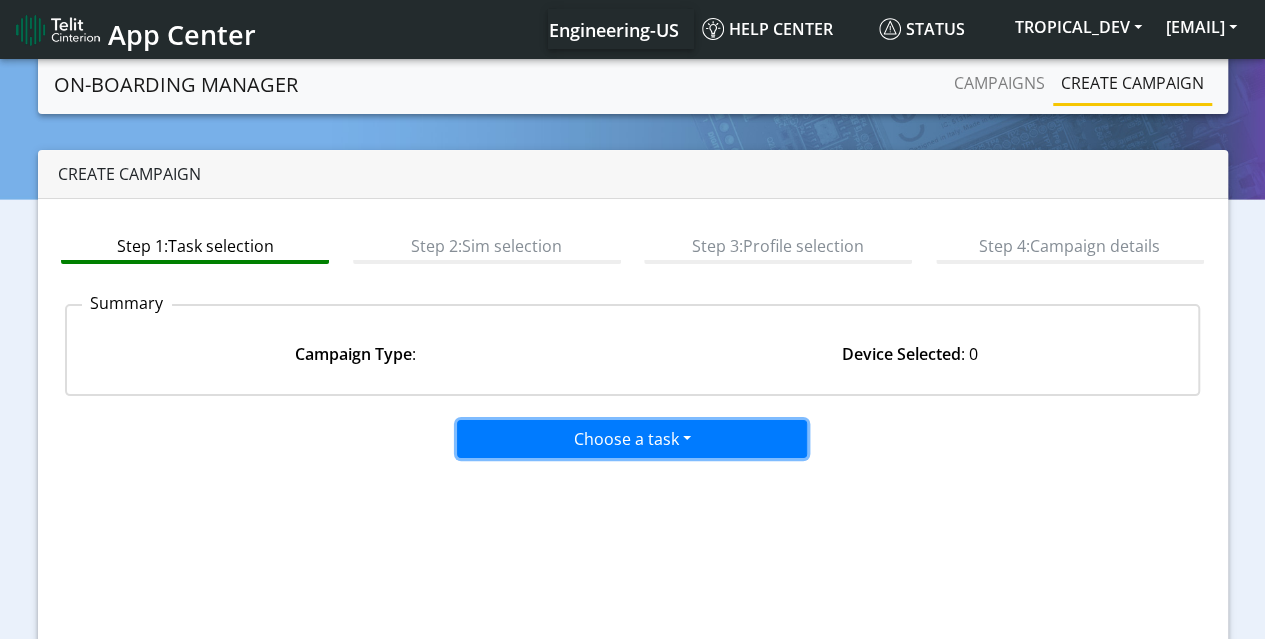 click on "Choose a task" at bounding box center [632, 439] 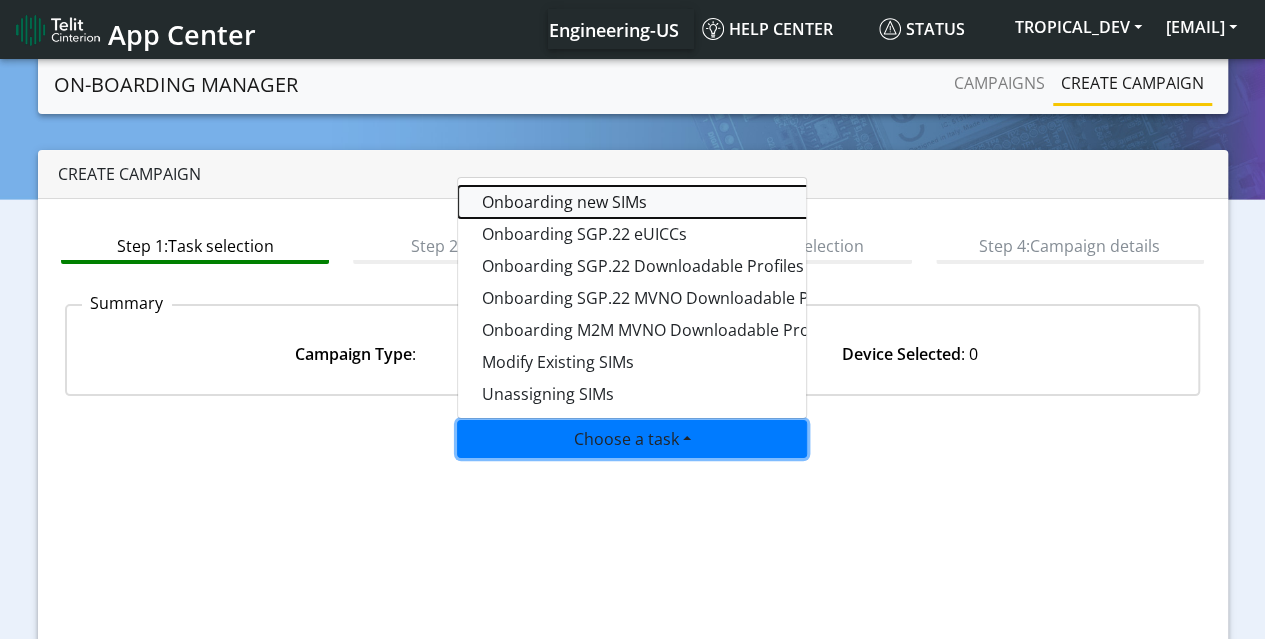 click on "Onboarding new SIMs" at bounding box center [708, 202] 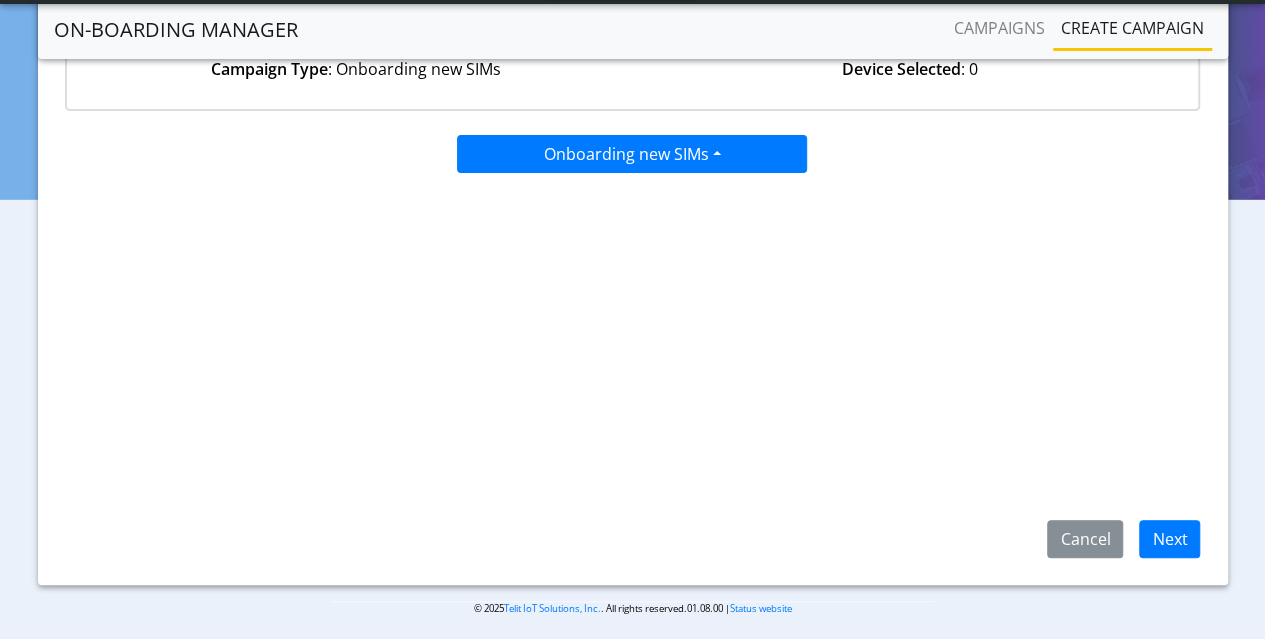 scroll, scrollTop: 238, scrollLeft: 0, axis: vertical 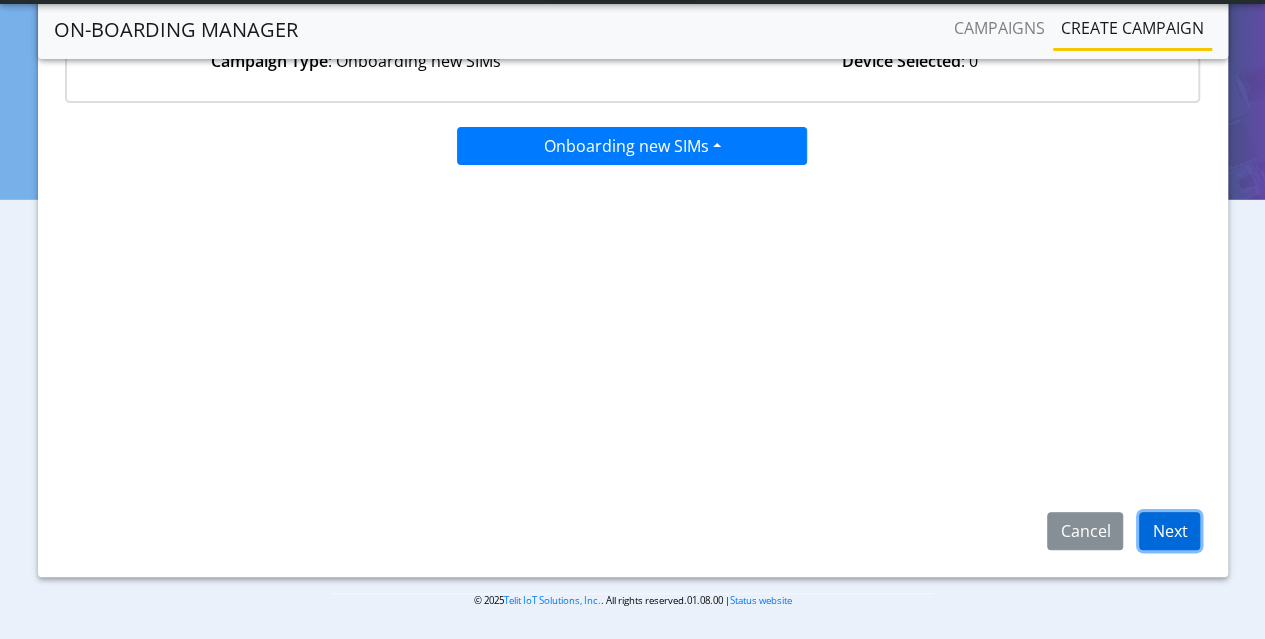 click on "Next" at bounding box center (1169, 531) 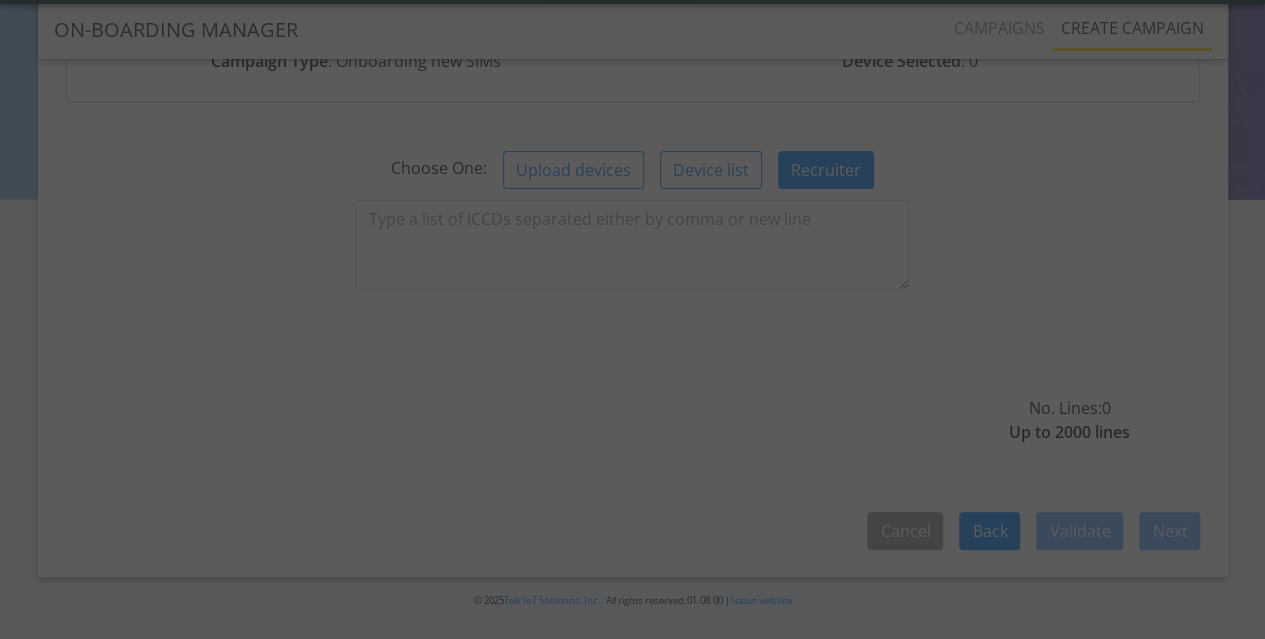 click at bounding box center [632, 319] 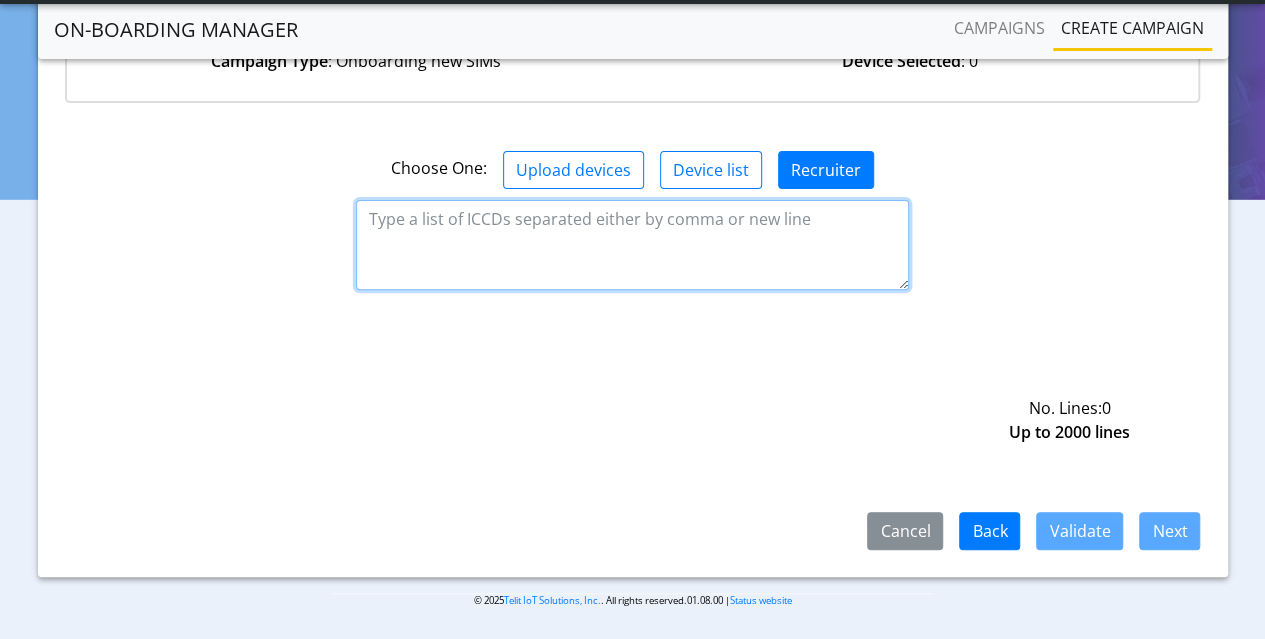 click at bounding box center (632, 245) 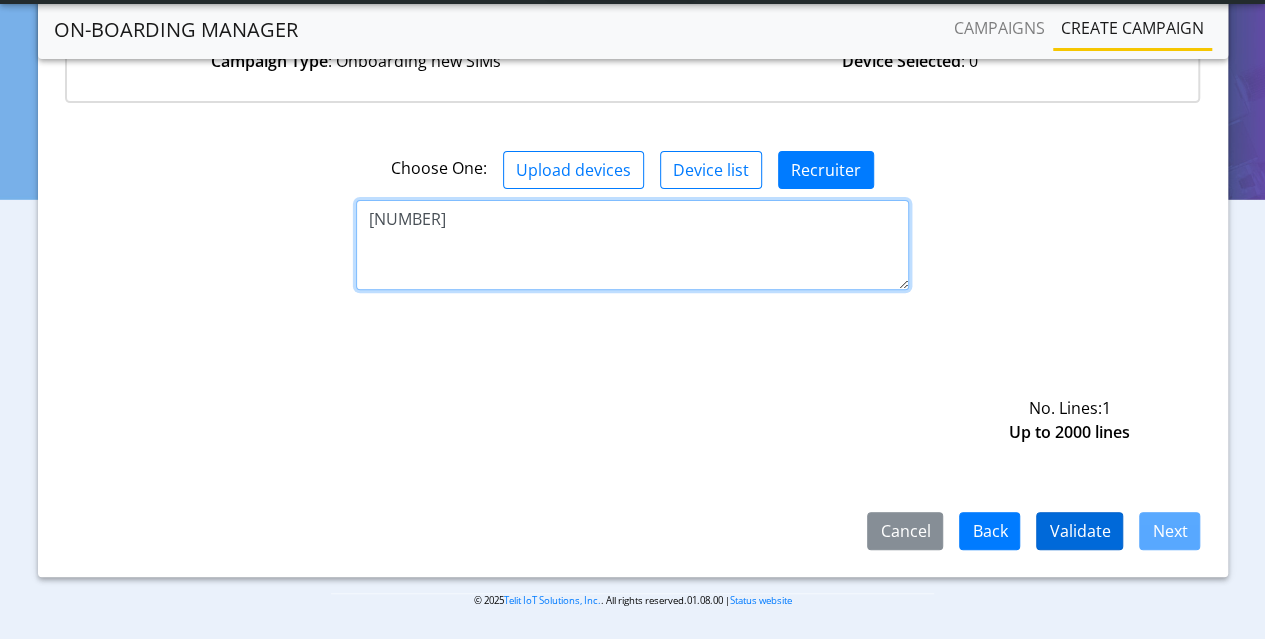 type on "[NUMBER]" 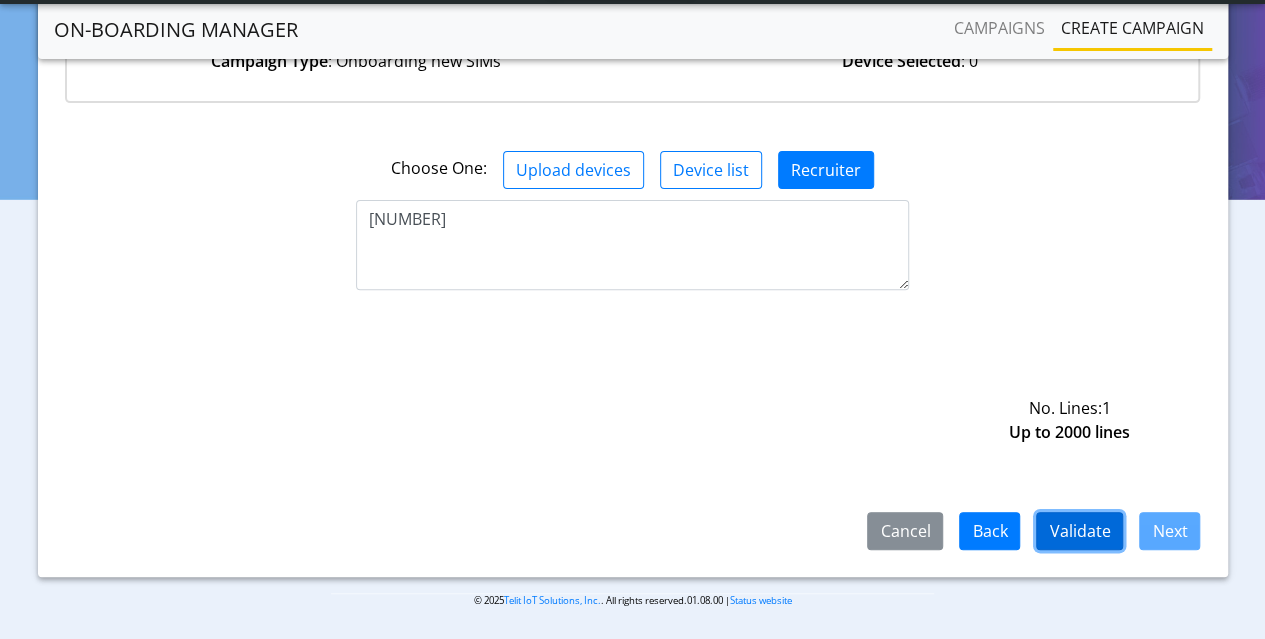 click on "Validate" at bounding box center [1079, 531] 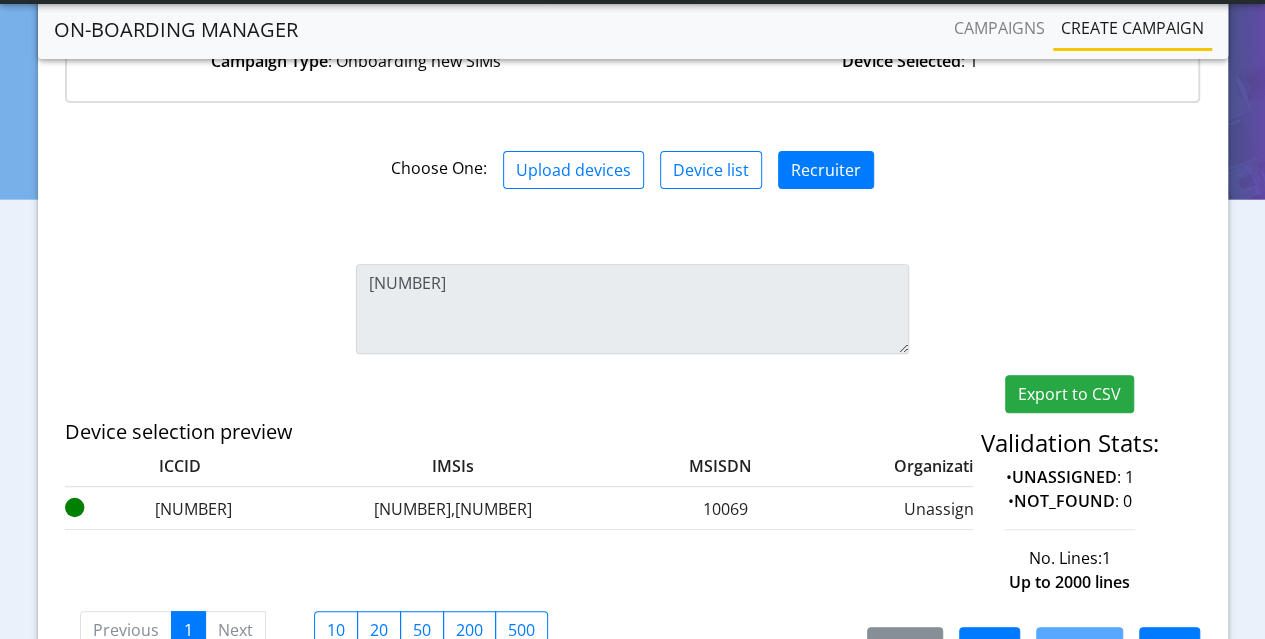 scroll, scrollTop: 365, scrollLeft: 0, axis: vertical 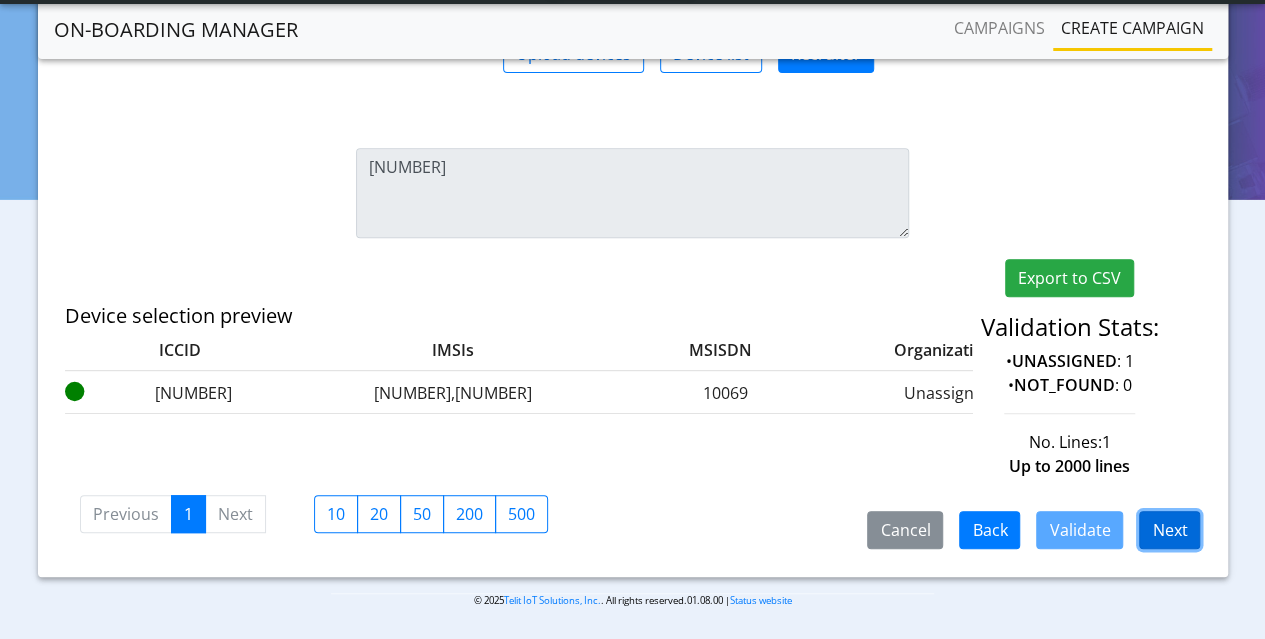 click on "Next" at bounding box center [1169, 530] 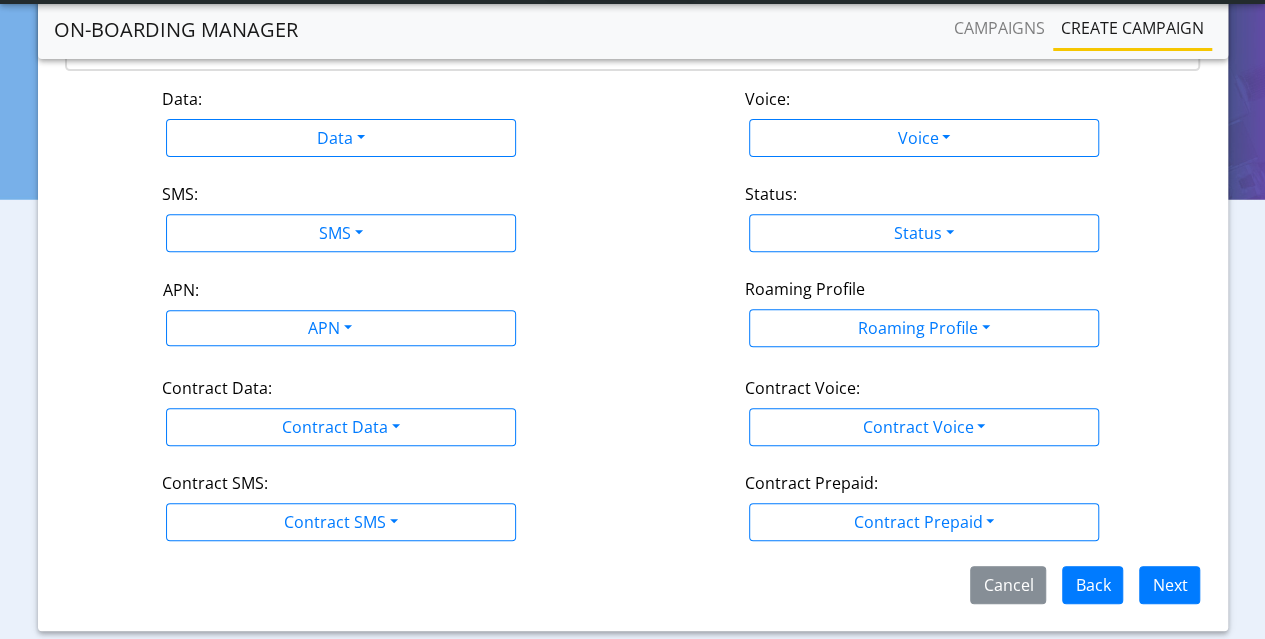 scroll, scrollTop: 319, scrollLeft: 0, axis: vertical 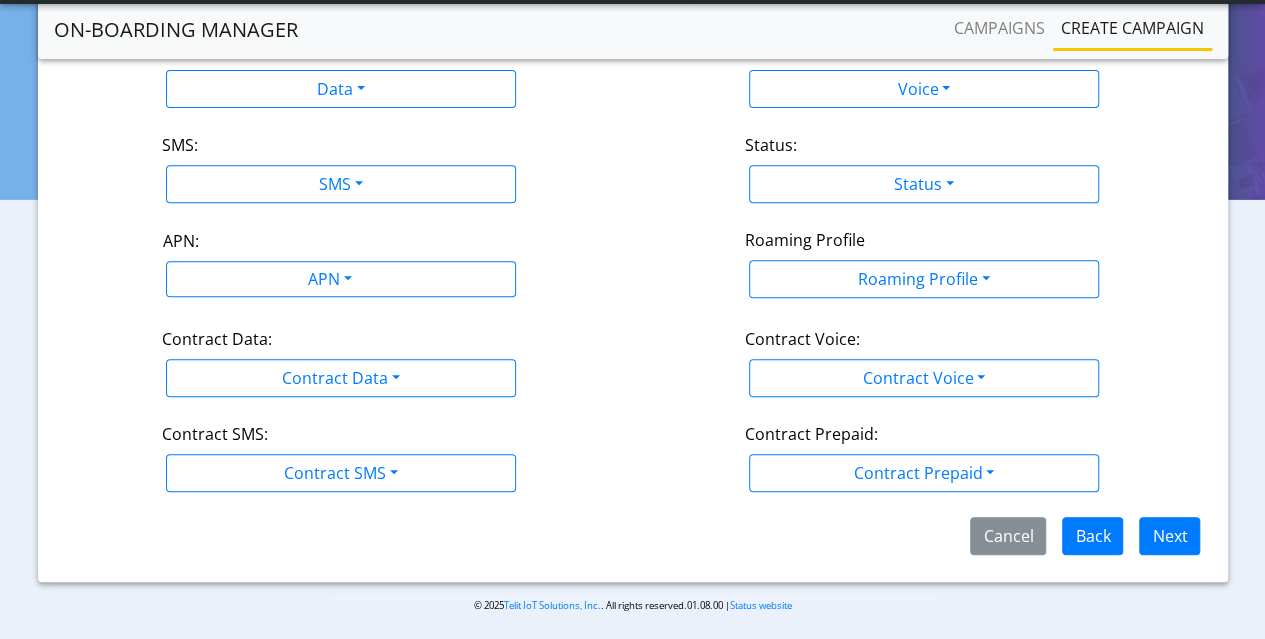 click on "SMS:" at bounding box center [341, 149] 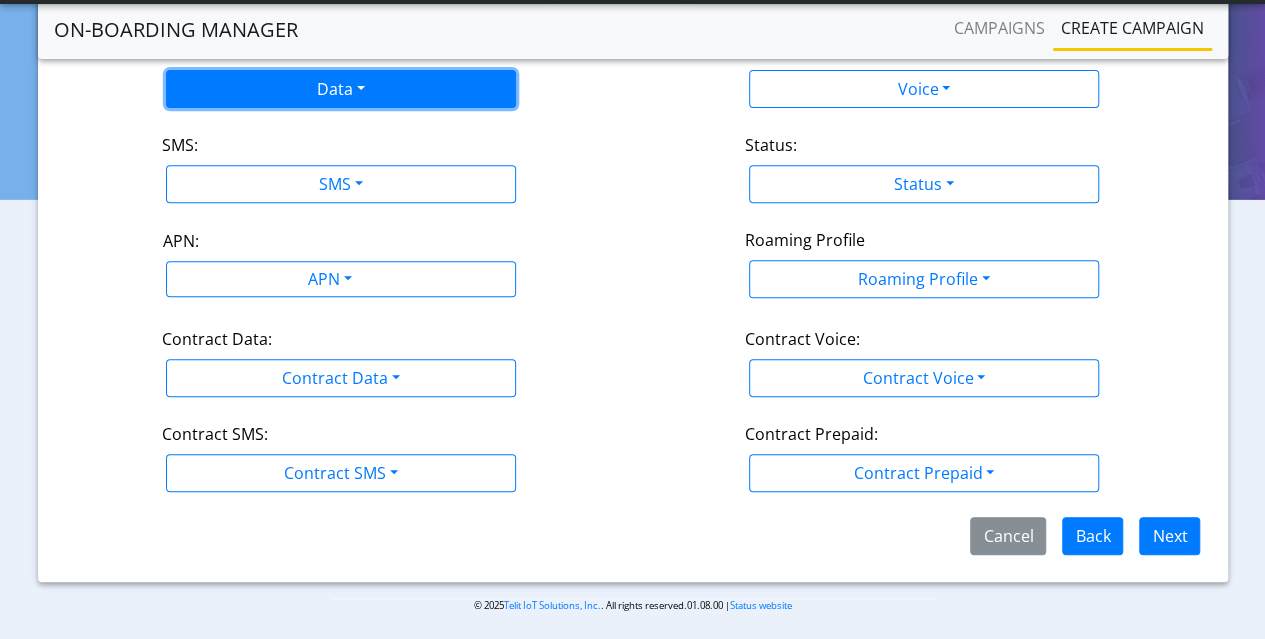 click on "Data" at bounding box center [341, 89] 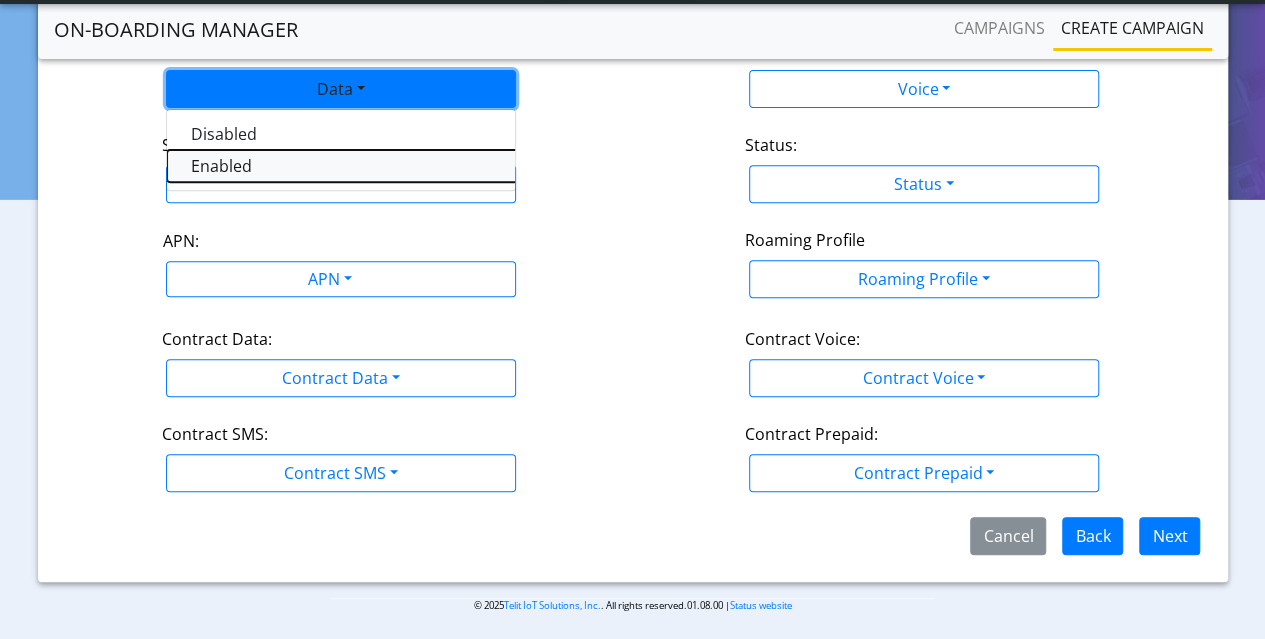 click on "Enabled" at bounding box center [417, 166] 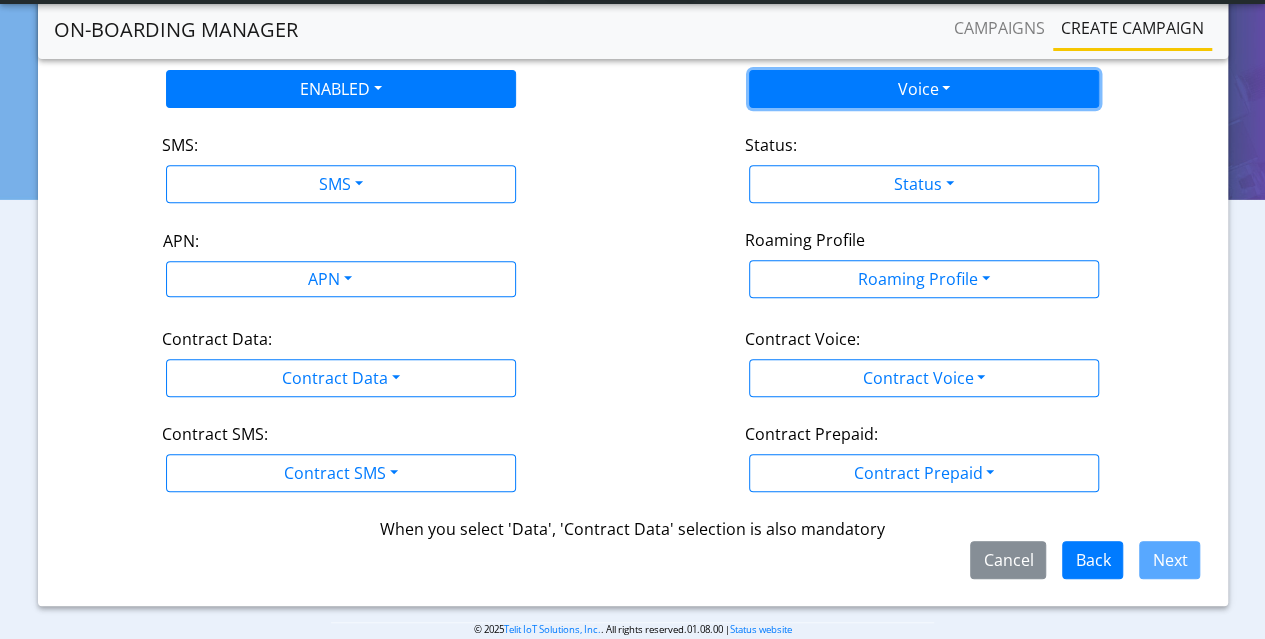 click on "Voice" at bounding box center [924, 89] 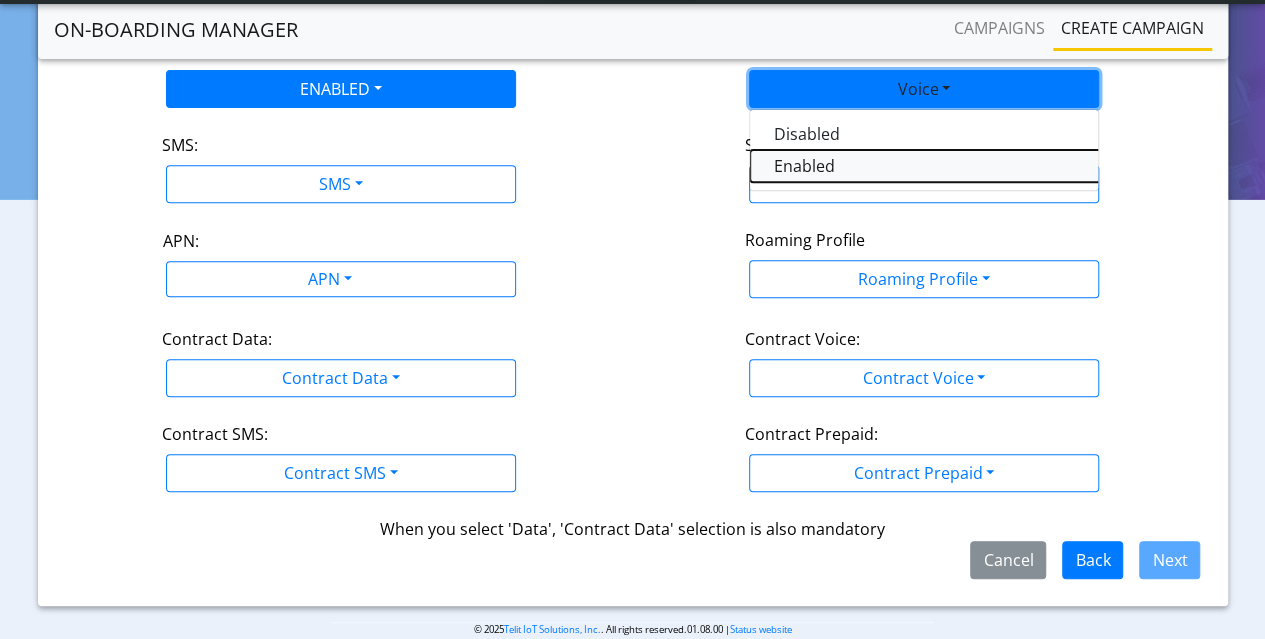 click on "Enabled" at bounding box center (1000, 166) 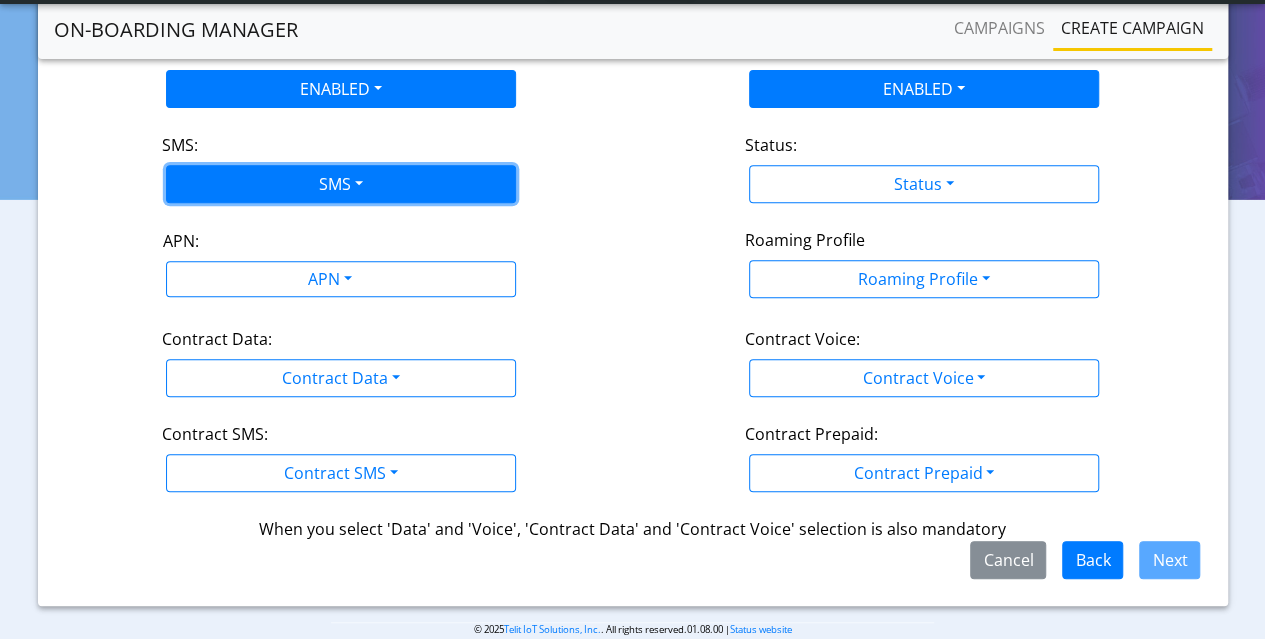 click on "SMS" at bounding box center [341, 184] 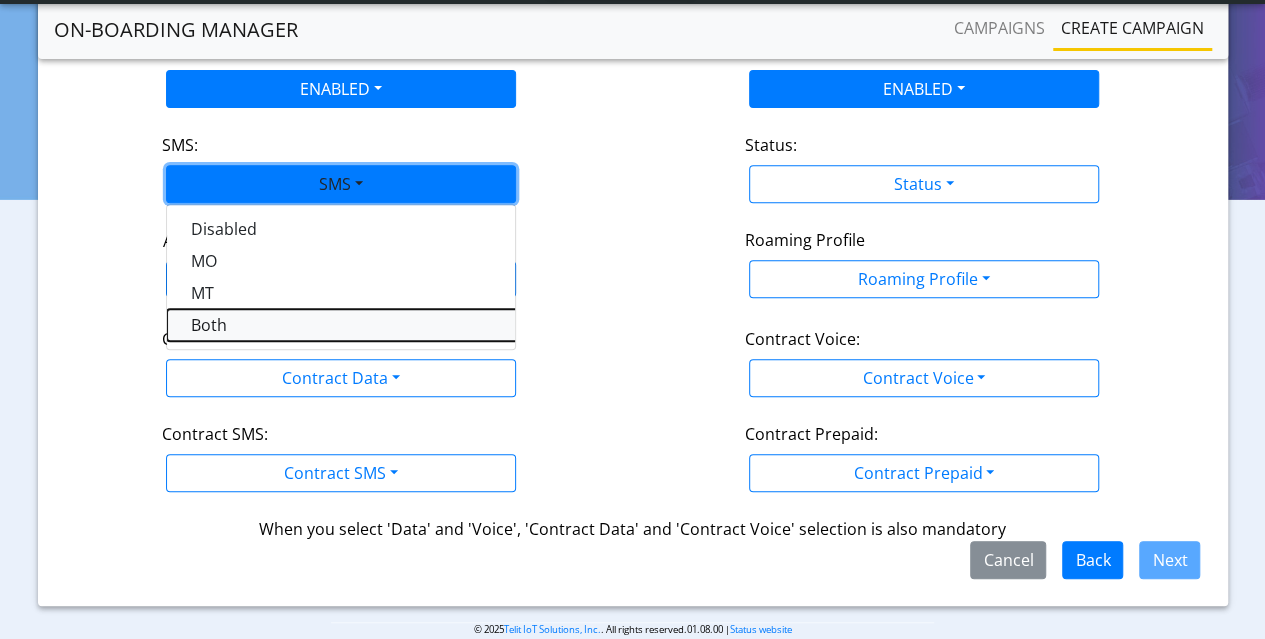 click on "Both" at bounding box center [417, 325] 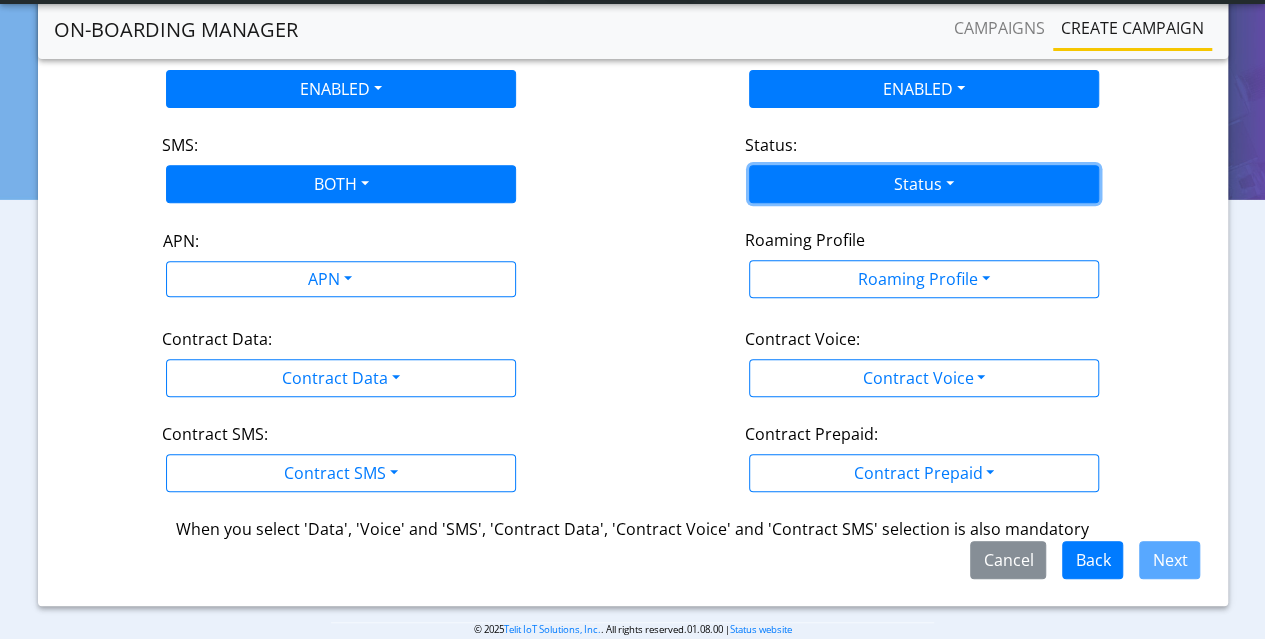 click on "Status" at bounding box center [924, 184] 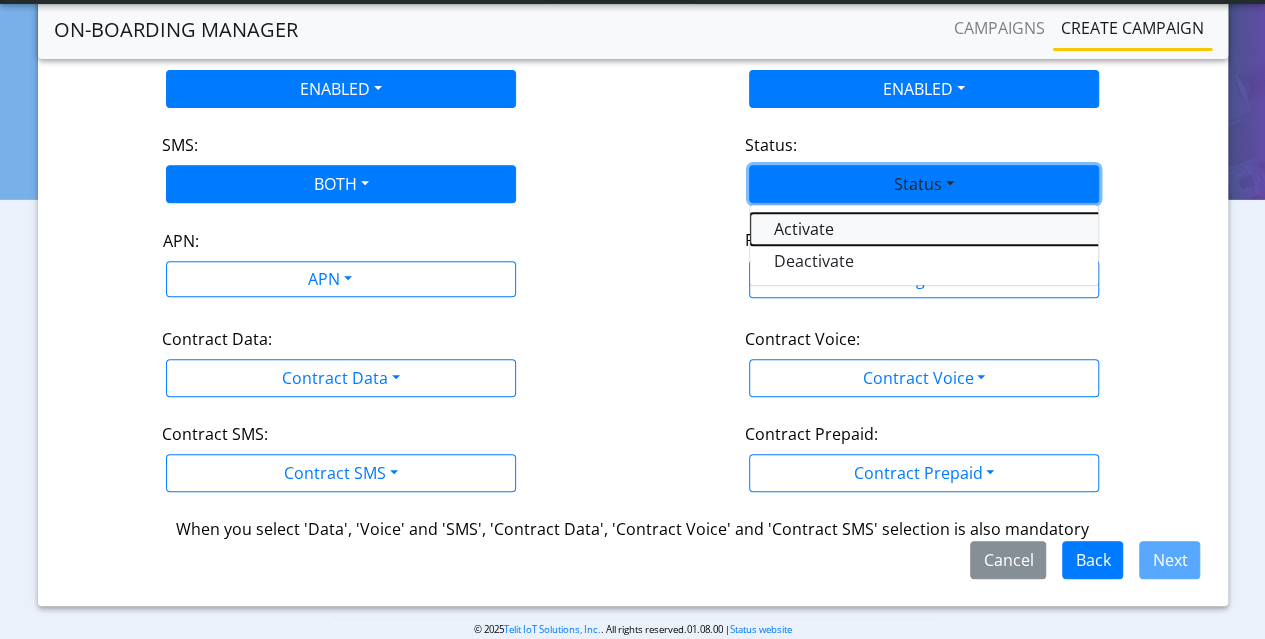 click on "Activate" at bounding box center [1000, 229] 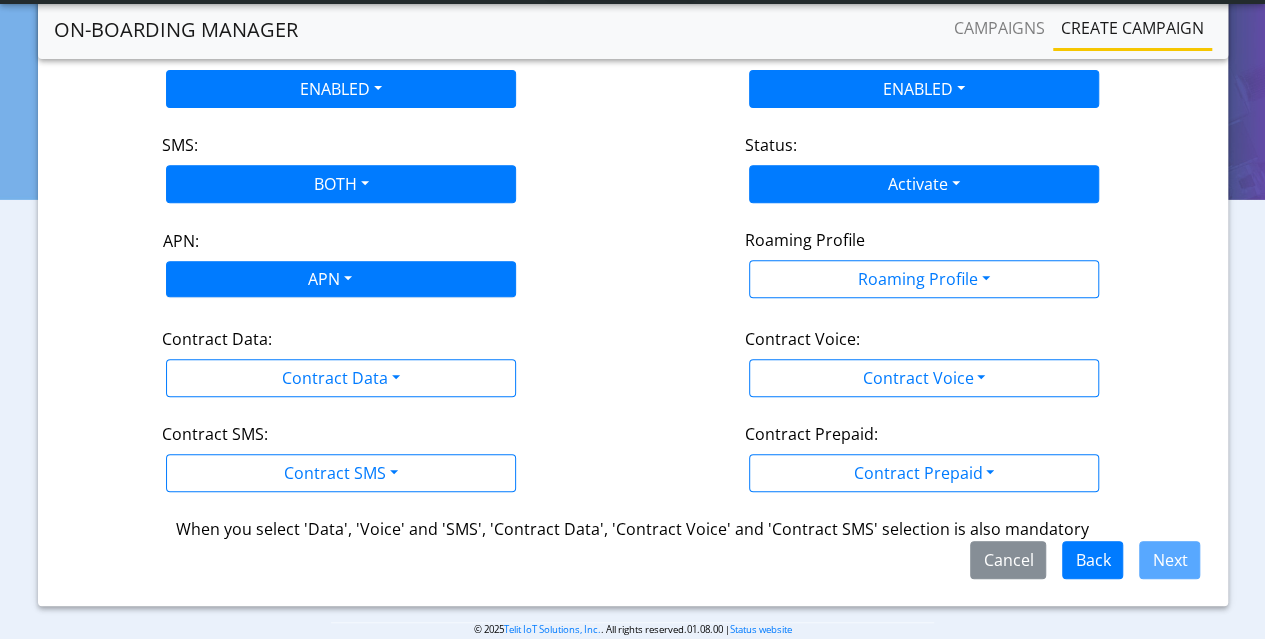 click on "APN" at bounding box center (328, 281) 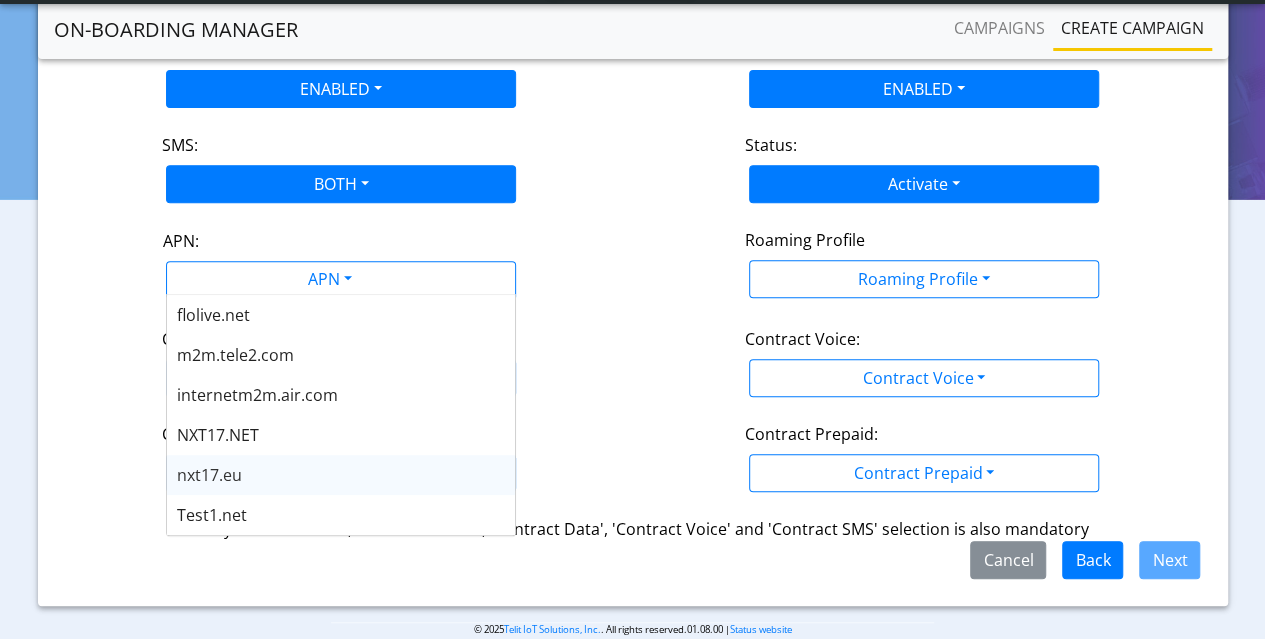 click on "nxt17.eu" at bounding box center [209, 475] 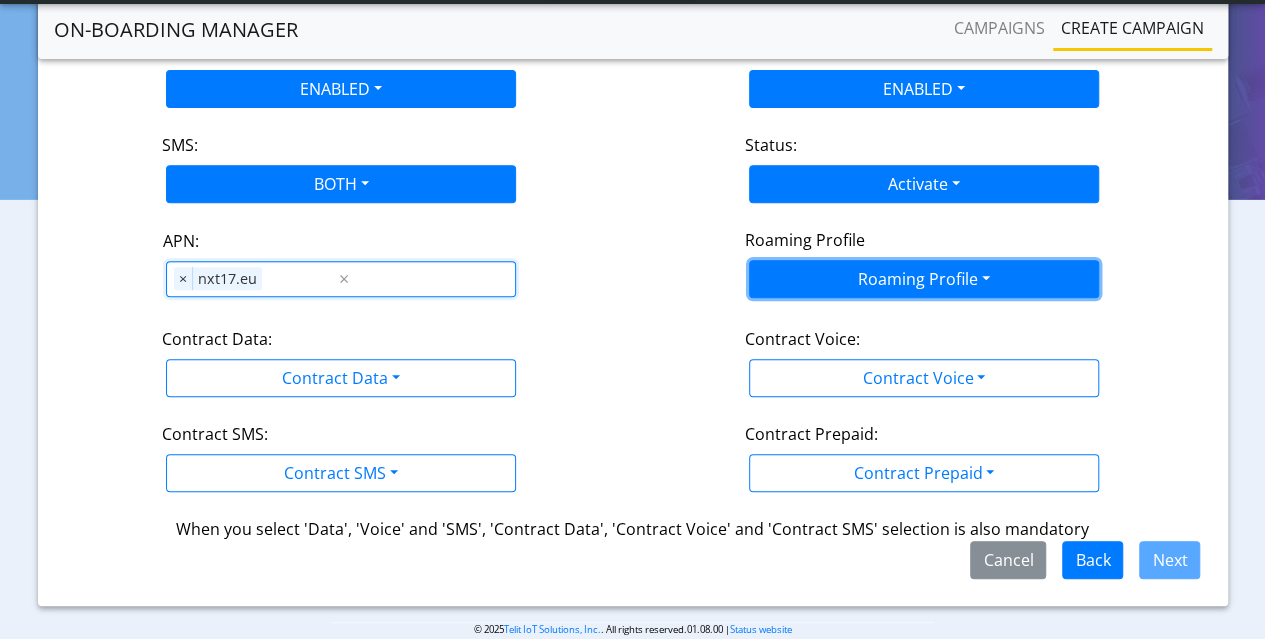 click on "Roaming Profile" at bounding box center [924, 279] 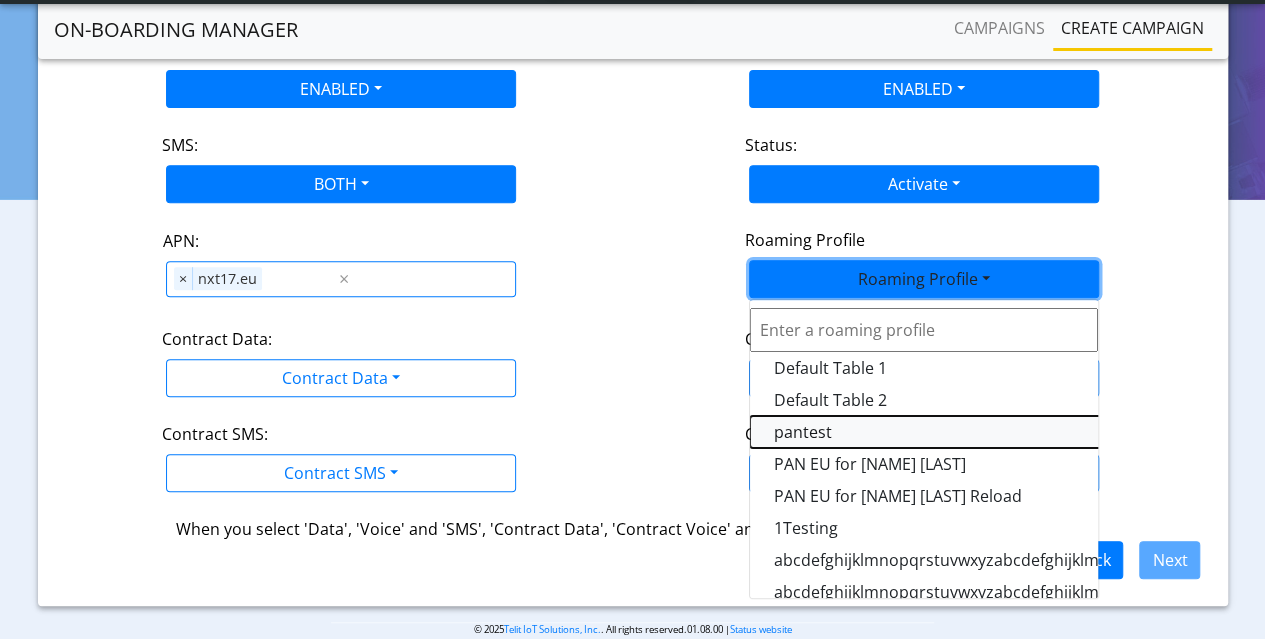 drag, startPoint x: 820, startPoint y: 425, endPoint x: 873, endPoint y: 415, distance: 53.935146 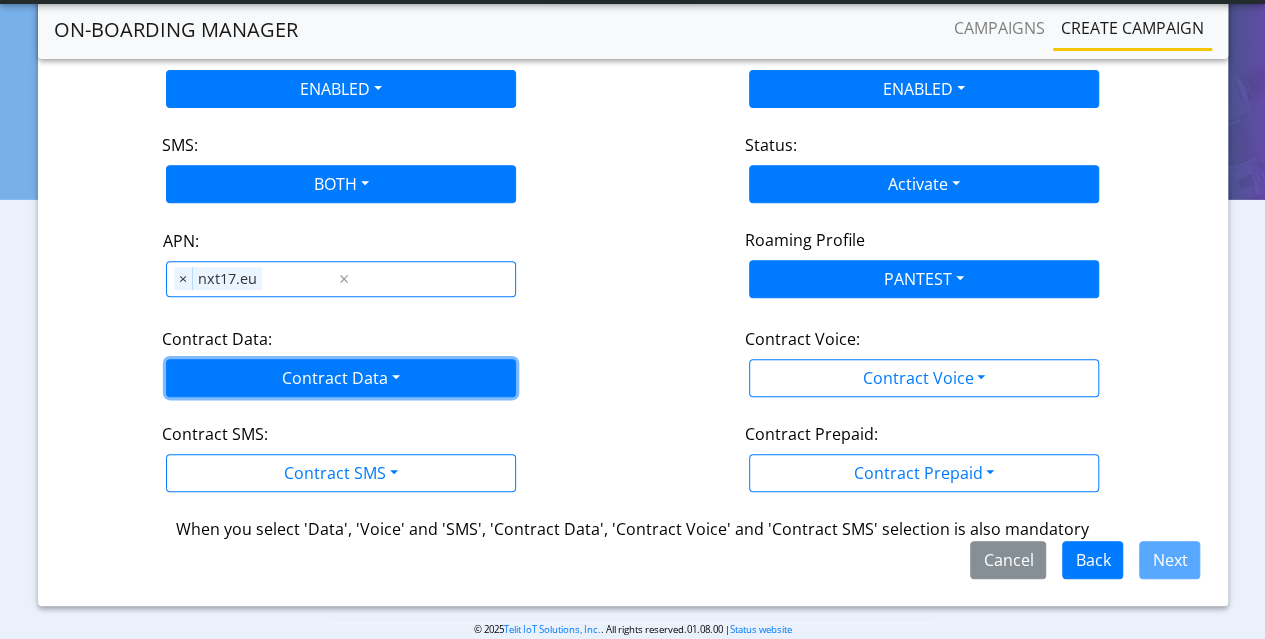 click on "Contract Data" at bounding box center (341, 378) 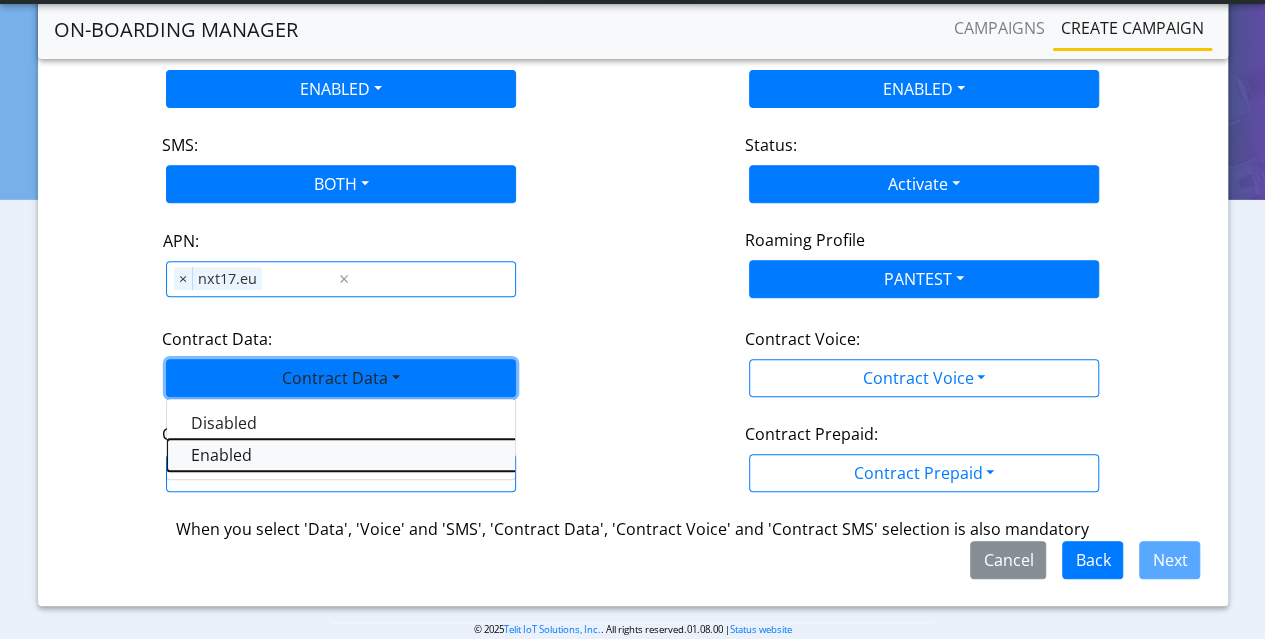 drag, startPoint x: 187, startPoint y: 455, endPoint x: 204, endPoint y: 445, distance: 19.723083 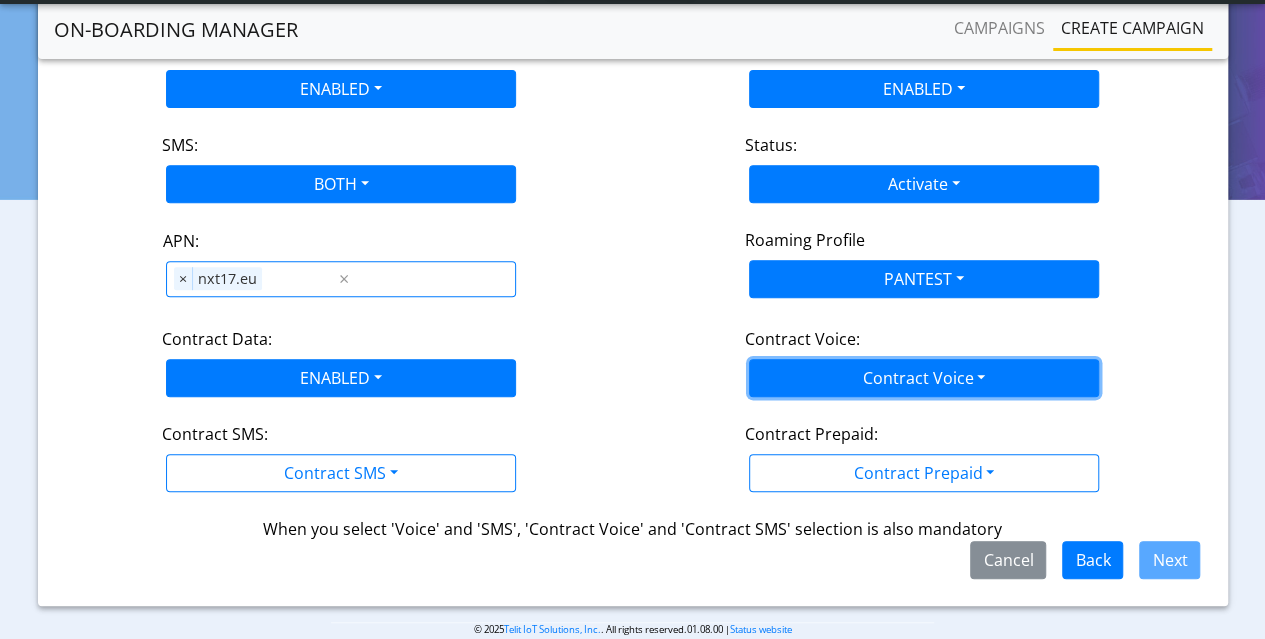 click on "Contract Voice" at bounding box center [924, 378] 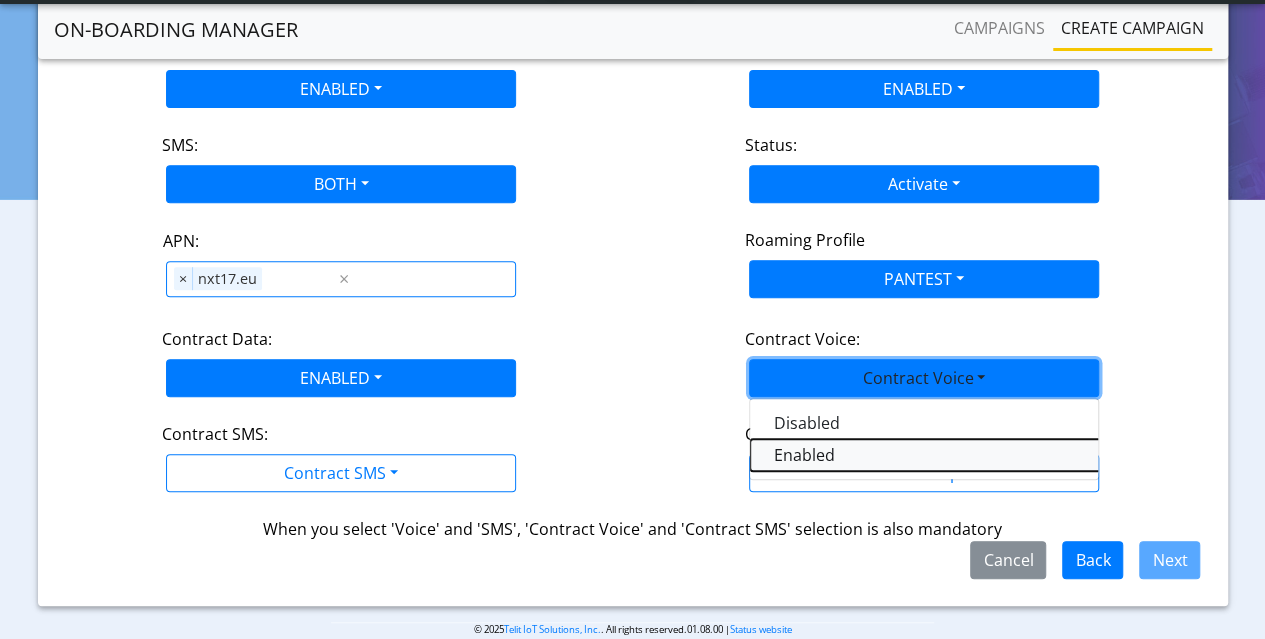 click on "Enabled" at bounding box center [1000, 455] 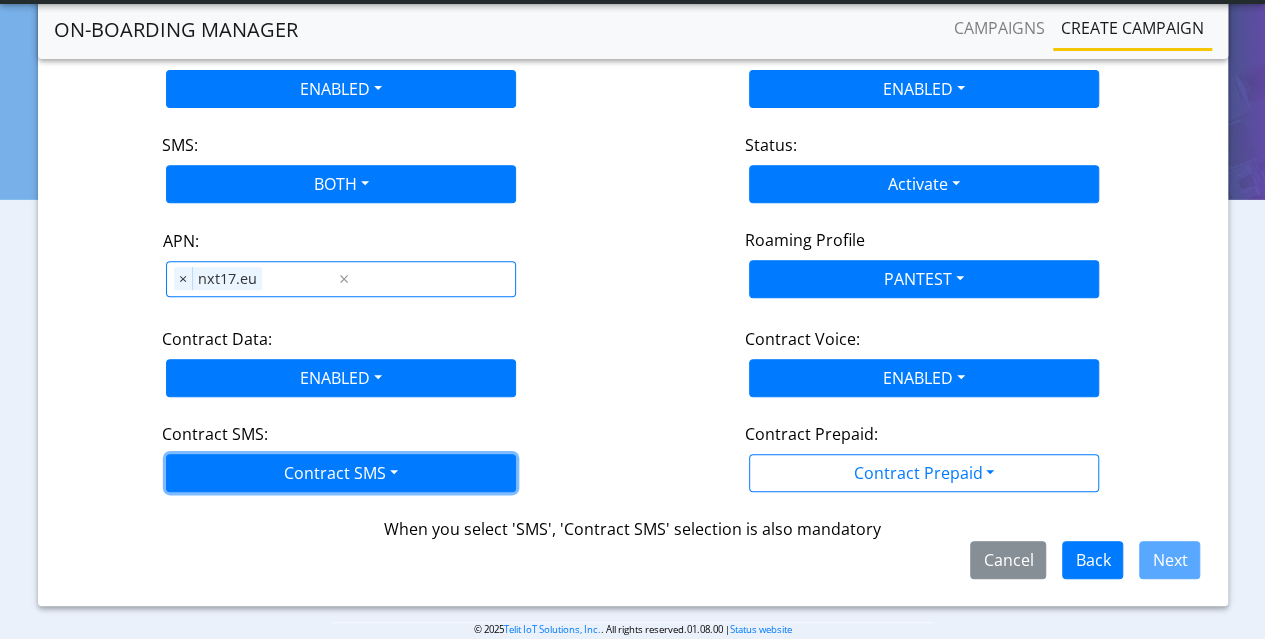 click on "Contract SMS" at bounding box center [341, 473] 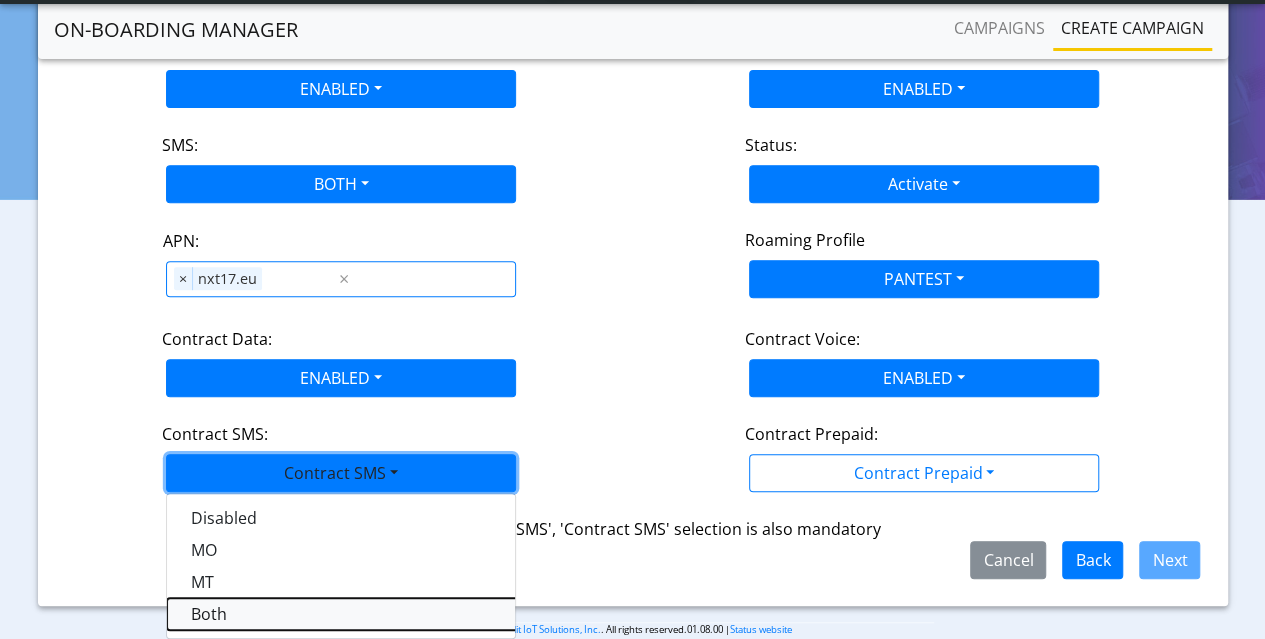 click on "Both" at bounding box center [417, 614] 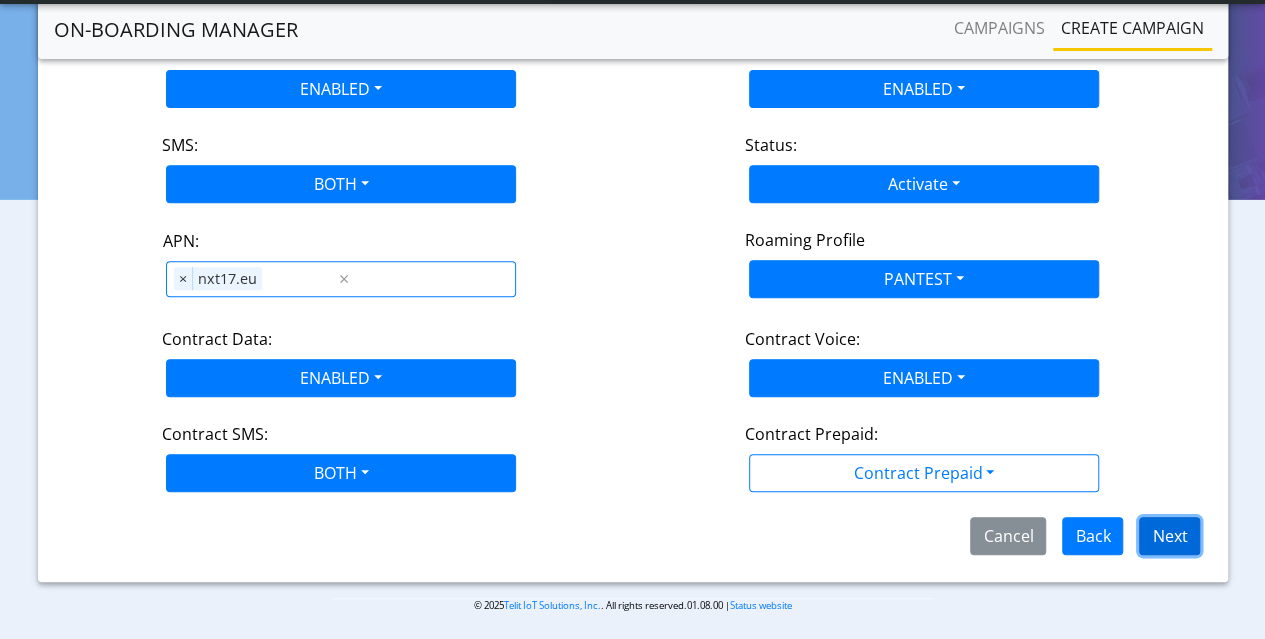 click on "Next" at bounding box center [1169, 536] 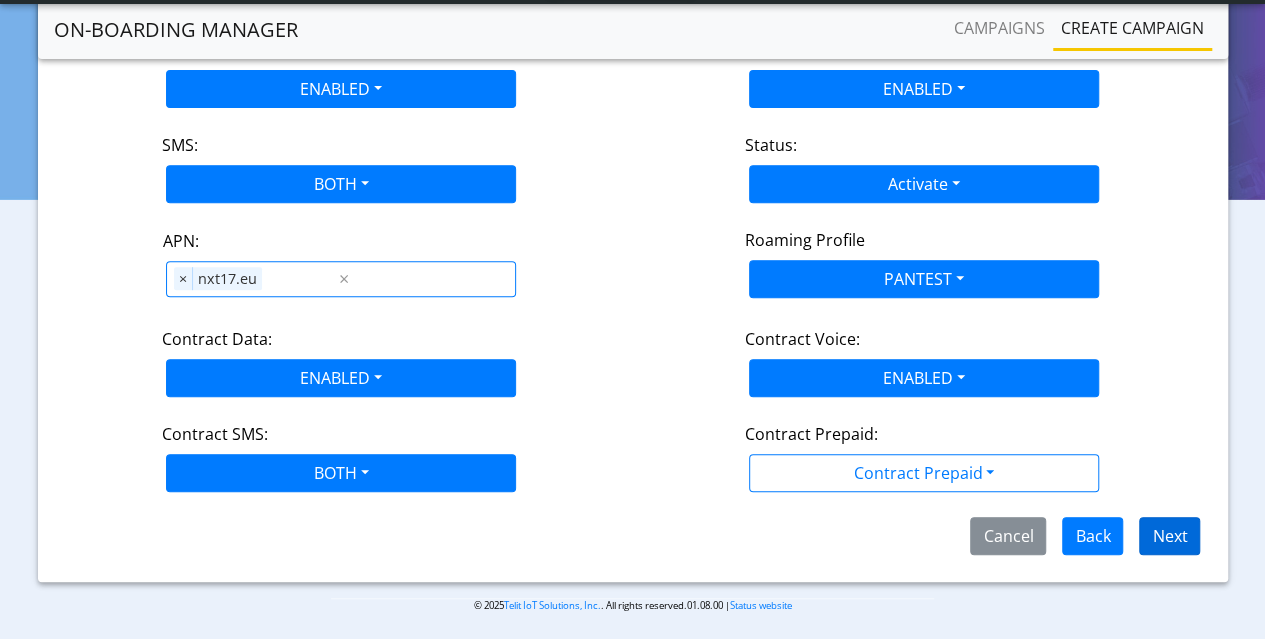scroll, scrollTop: 238, scrollLeft: 0, axis: vertical 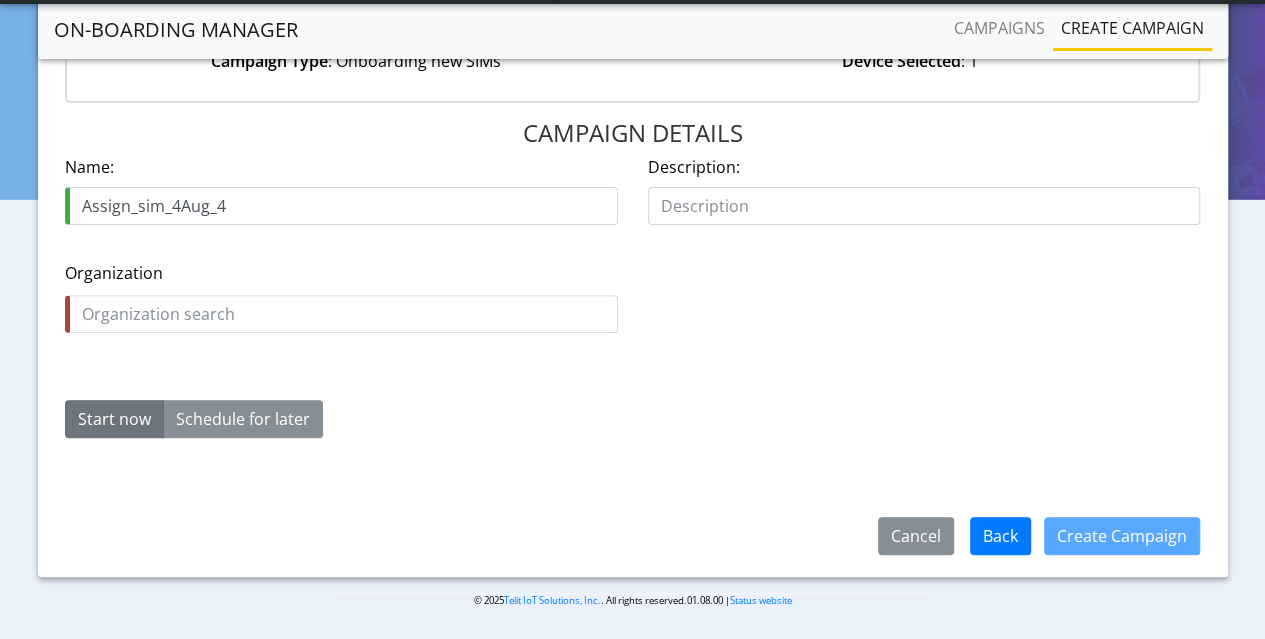 type on "Assign_sim_4Aug_4" 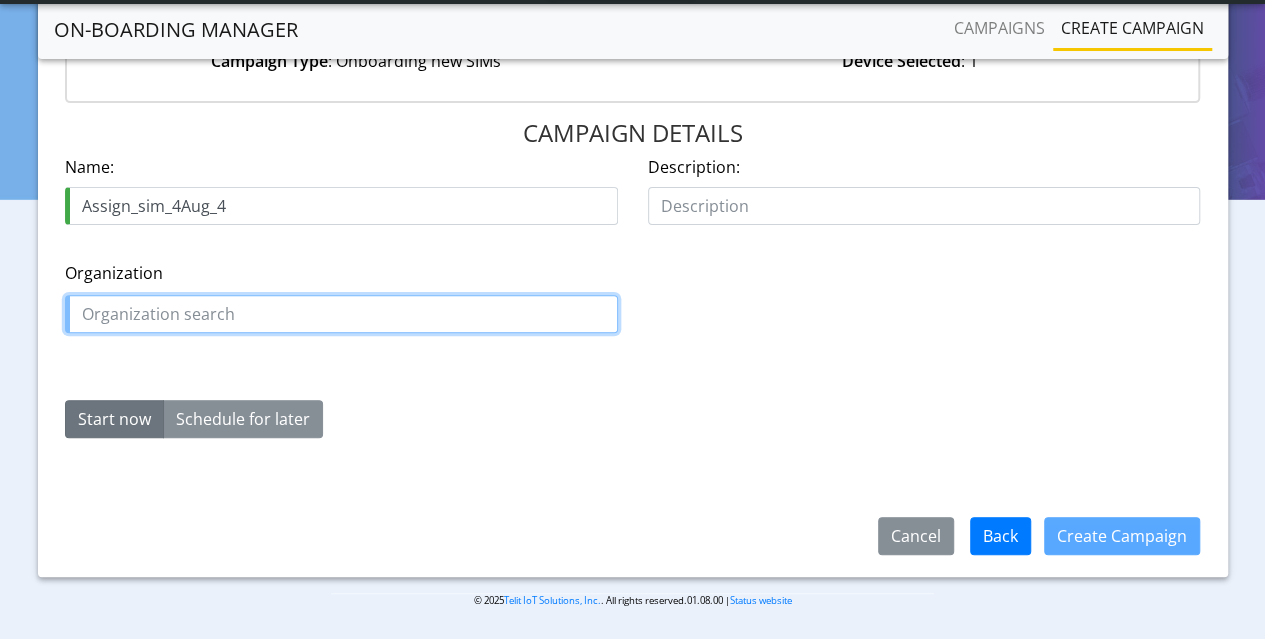 click at bounding box center [341, 314] 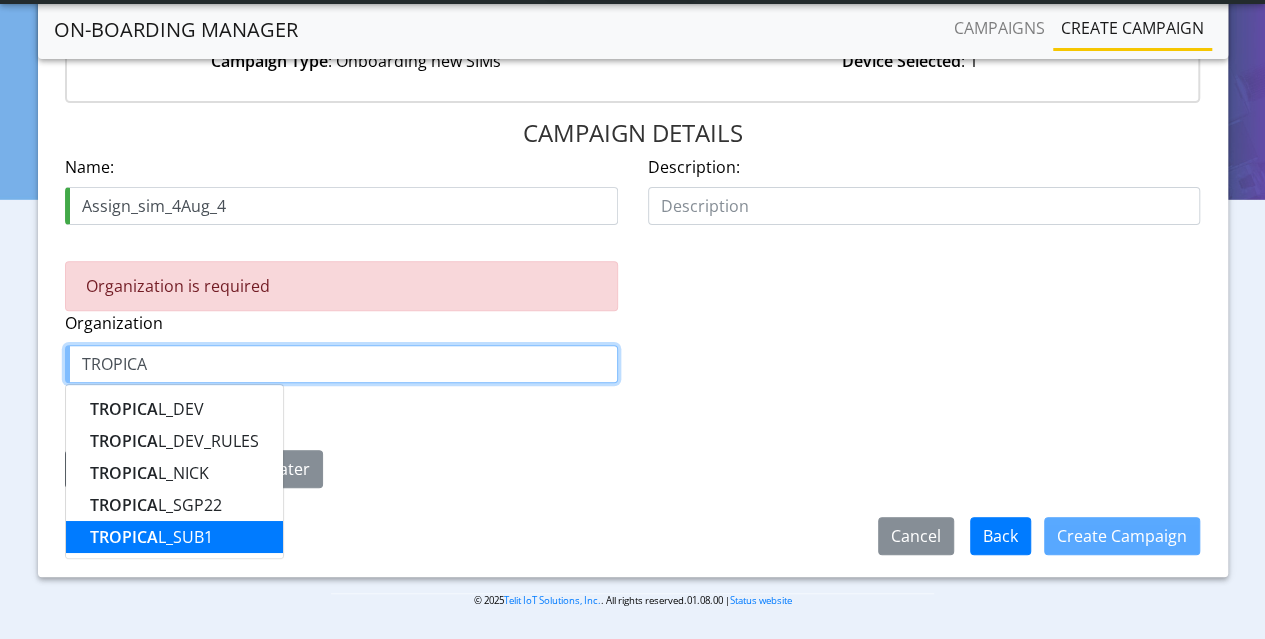 click on "TROPICA L_SUB1" at bounding box center (151, 537) 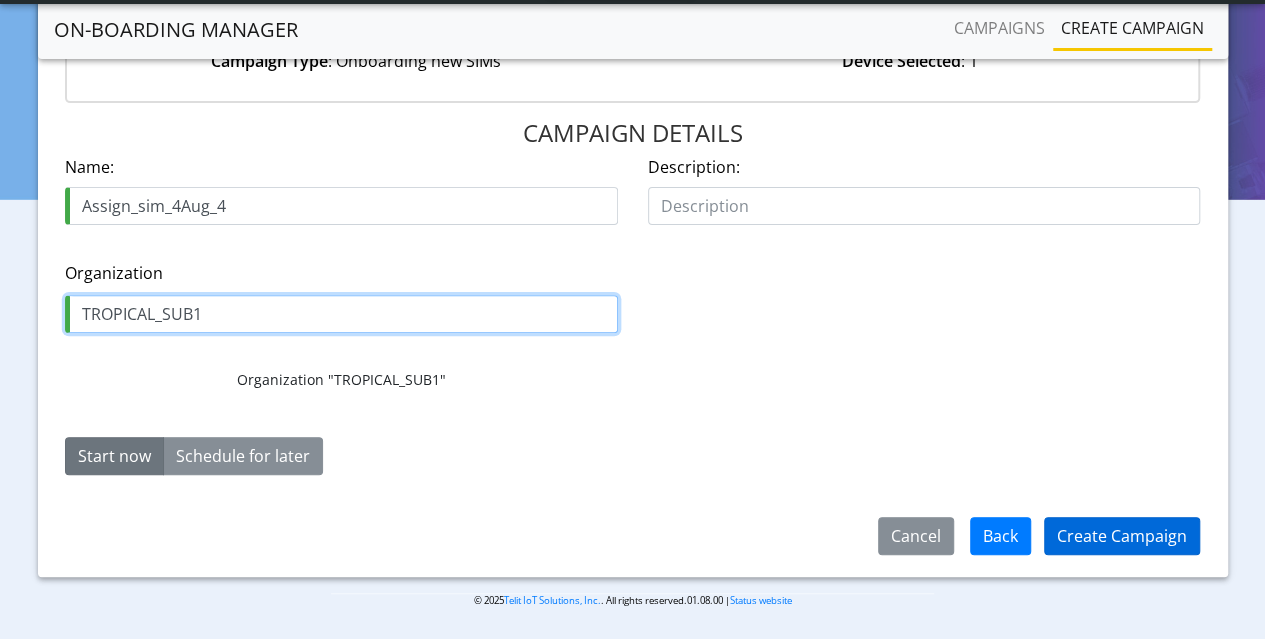 type on "TROPICAL_SUB1" 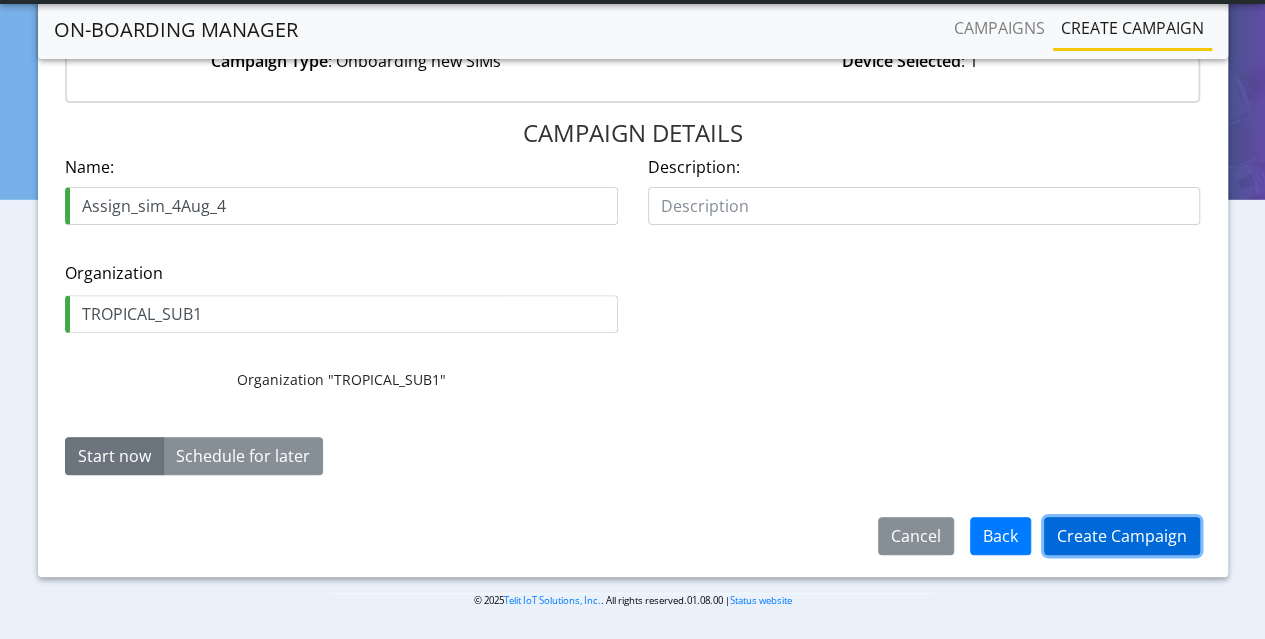 click on "Create Campaign" at bounding box center [1122, 536] 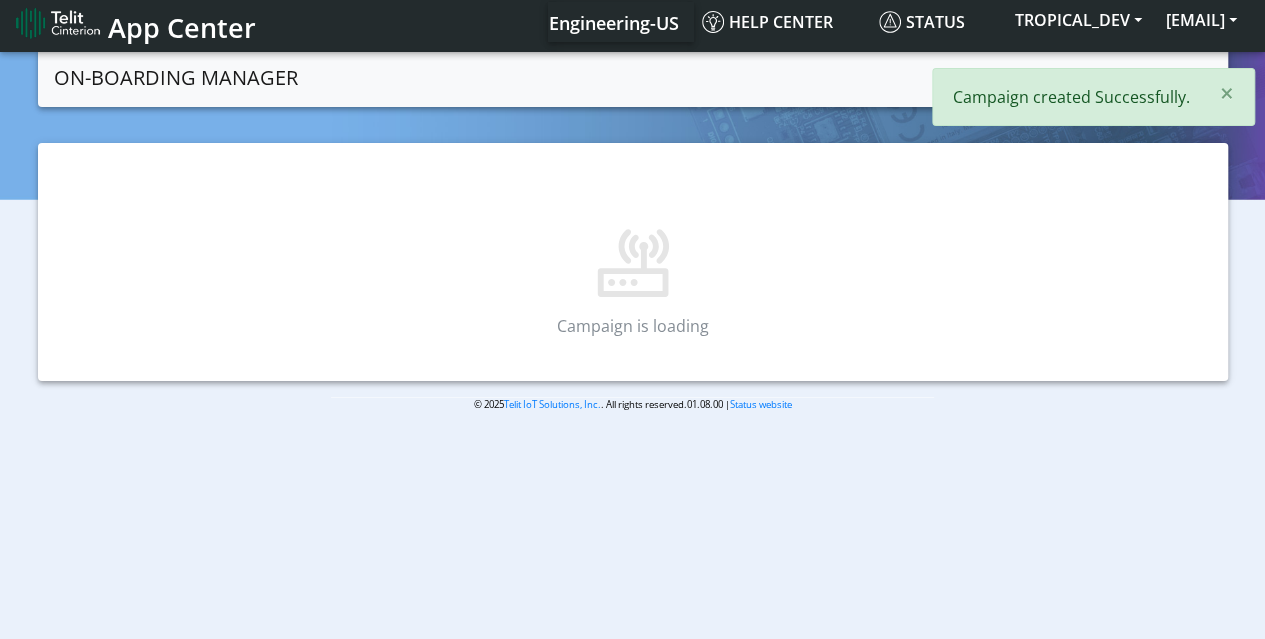 scroll, scrollTop: 0, scrollLeft: 0, axis: both 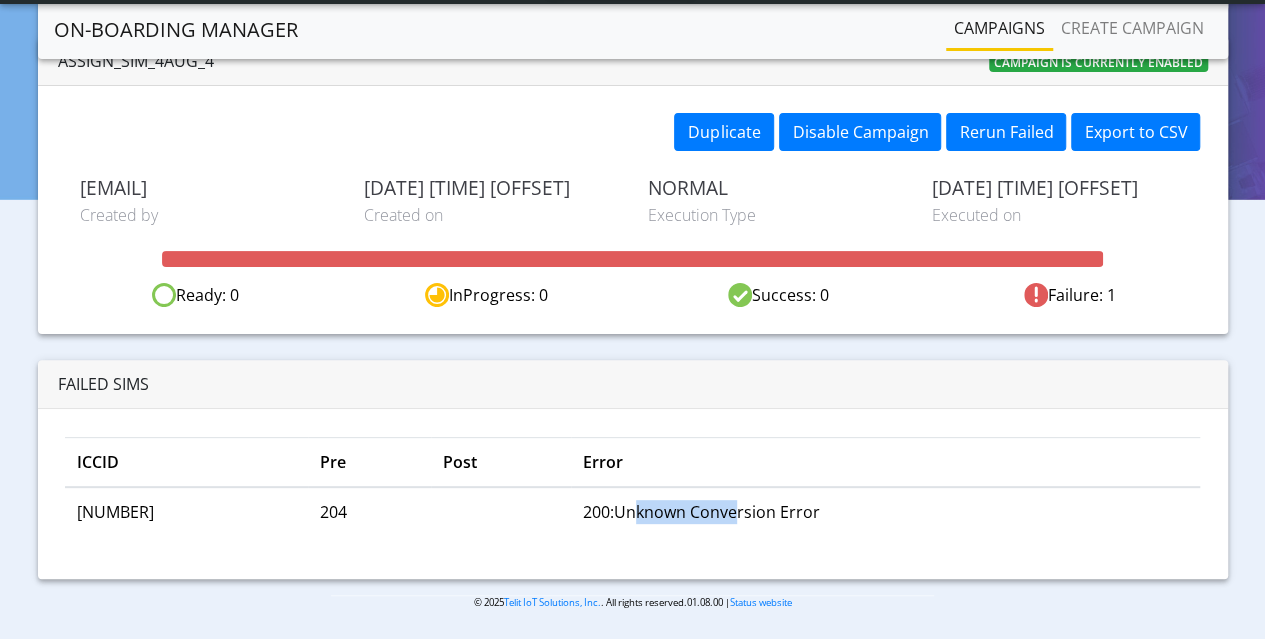 drag, startPoint x: 753, startPoint y: 513, endPoint x: 854, endPoint y: 507, distance: 101.17806 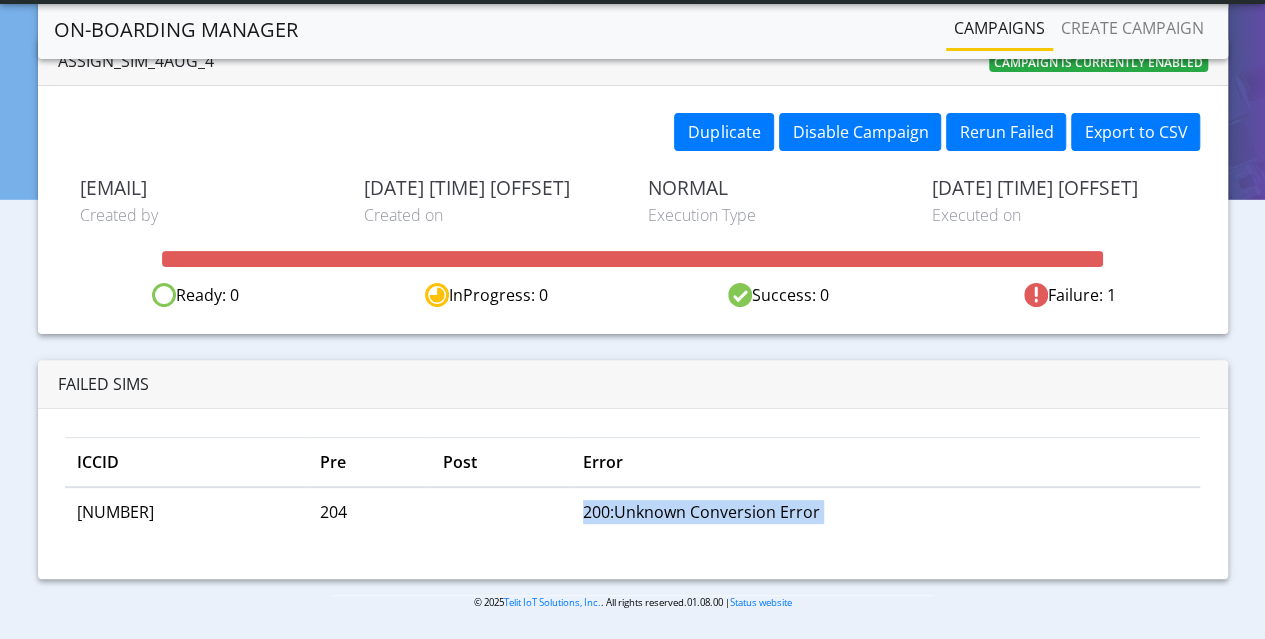 click on "200:Unknown Conversion Error" 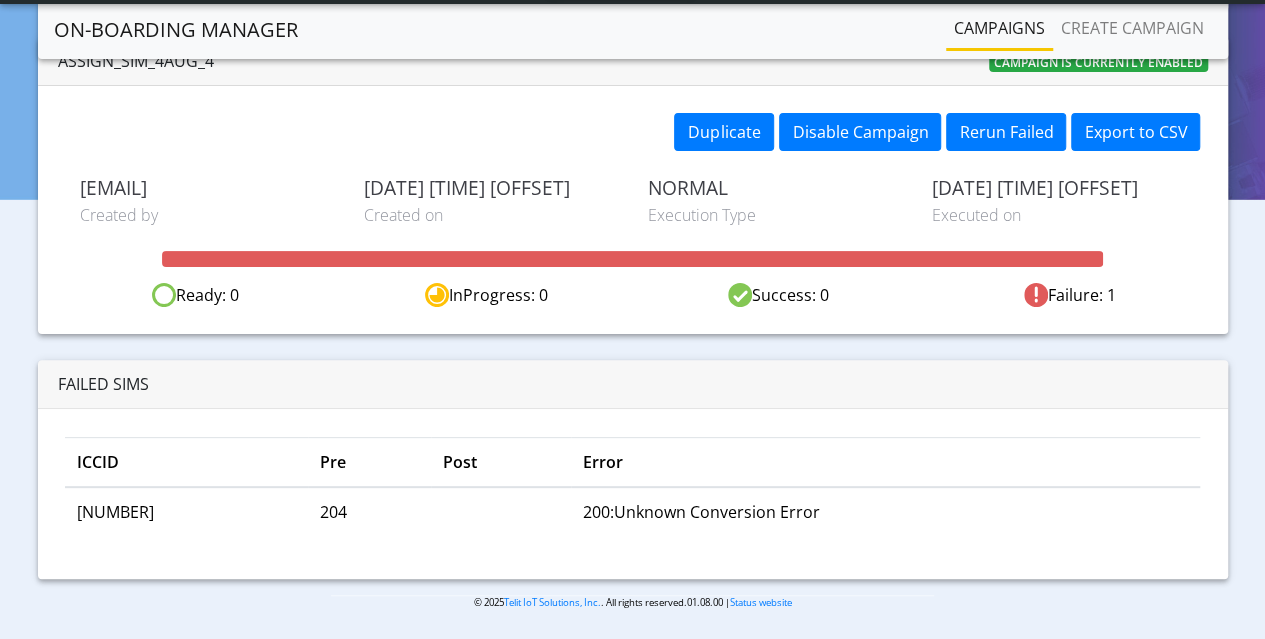 click on "[NUMBER]" 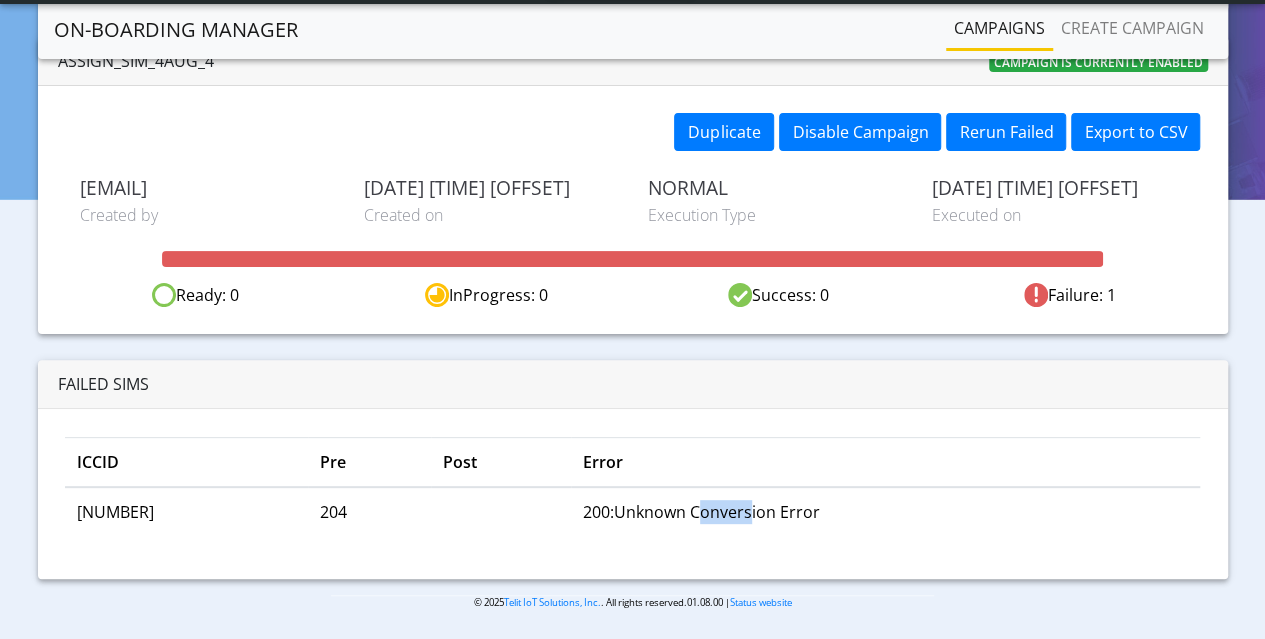 drag, startPoint x: 818, startPoint y: 512, endPoint x: 868, endPoint y: 505, distance: 50.48762 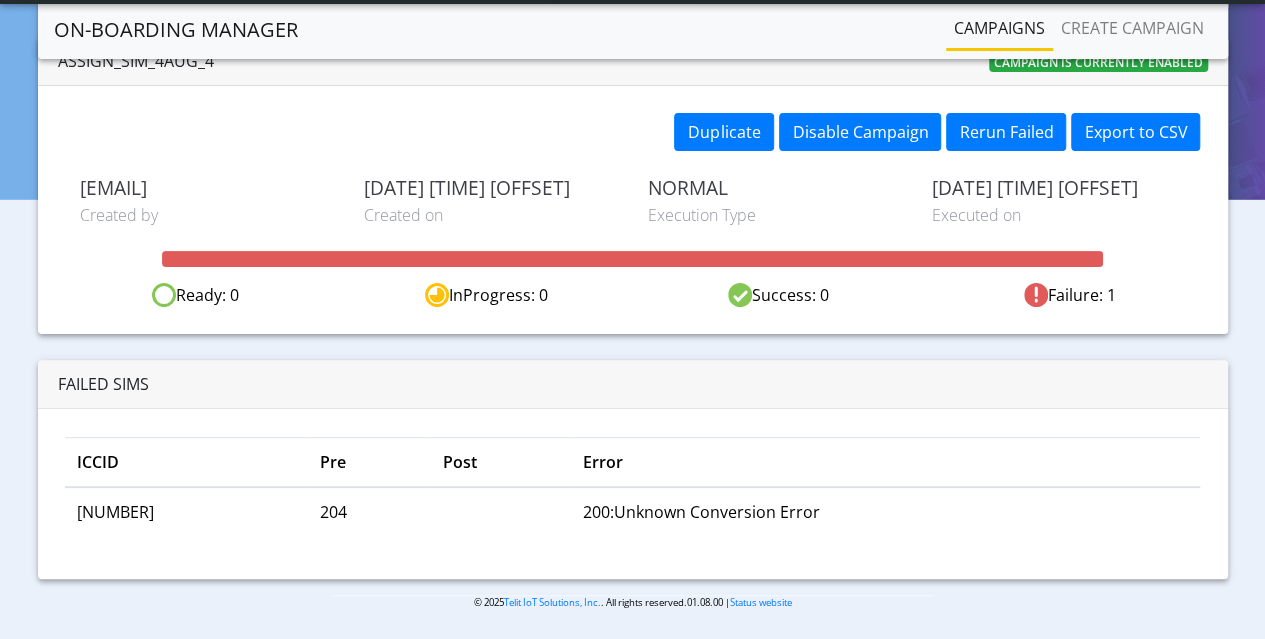 click on "Failed SIMs" 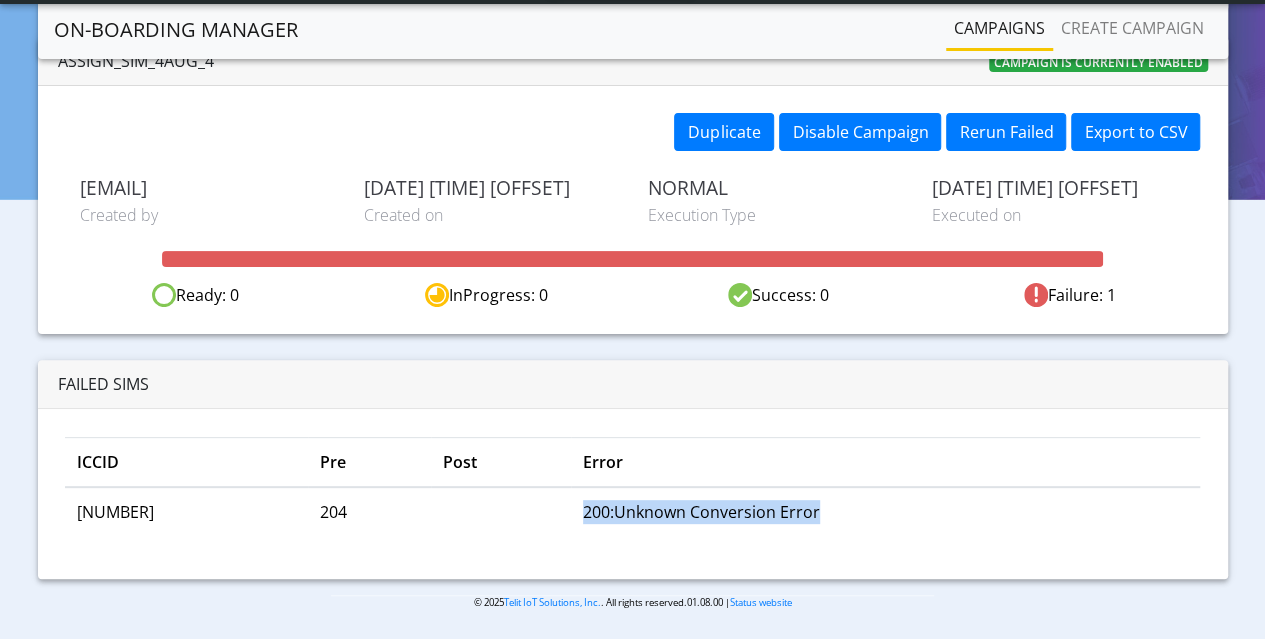 drag, startPoint x: 739, startPoint y: 506, endPoint x: 978, endPoint y: 519, distance: 239.3533 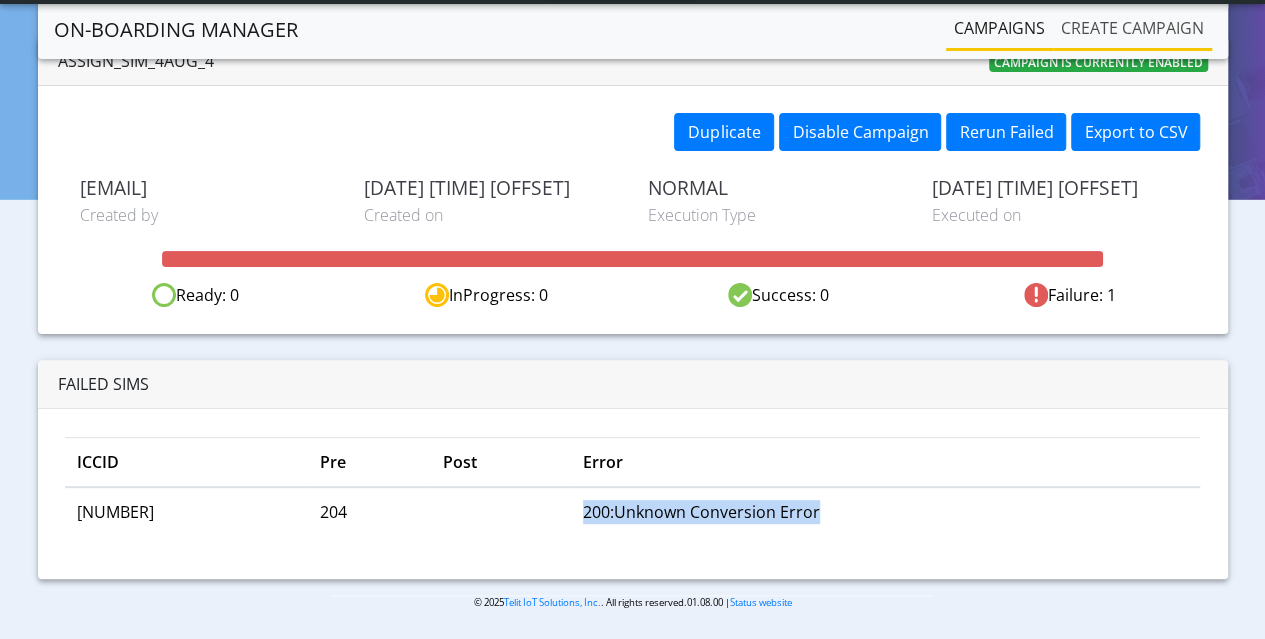 click on "Create campaign" 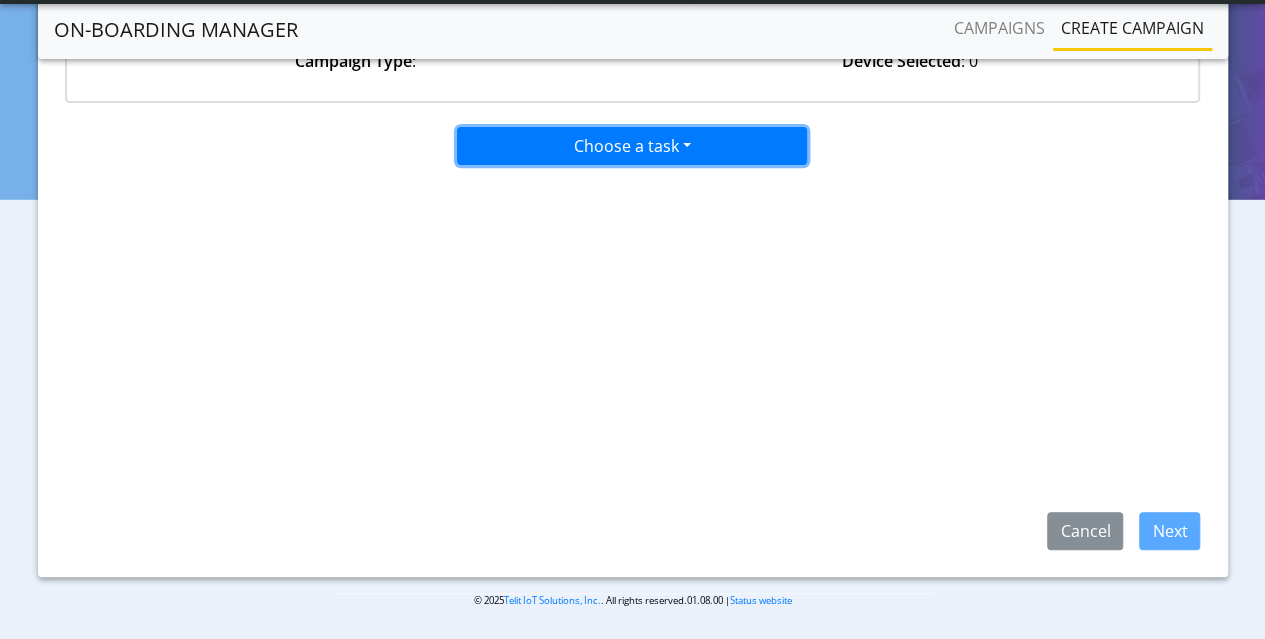 click on "Choose a task" at bounding box center (632, 146) 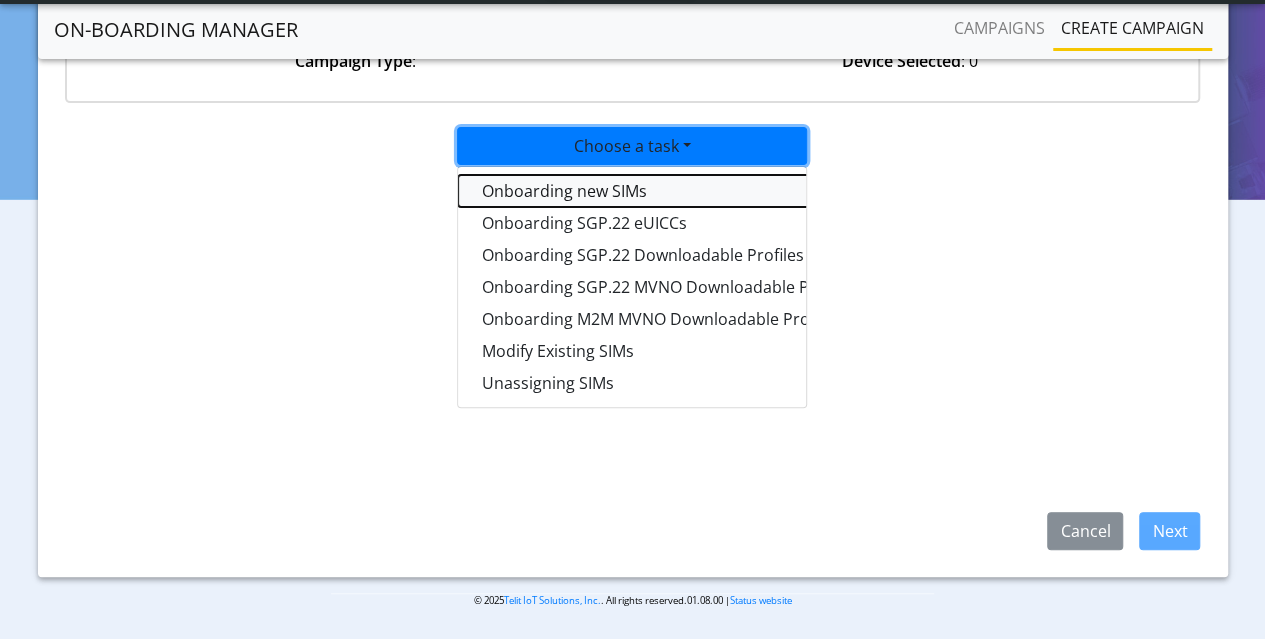 click on "Onboarding new SIMs" at bounding box center [708, 191] 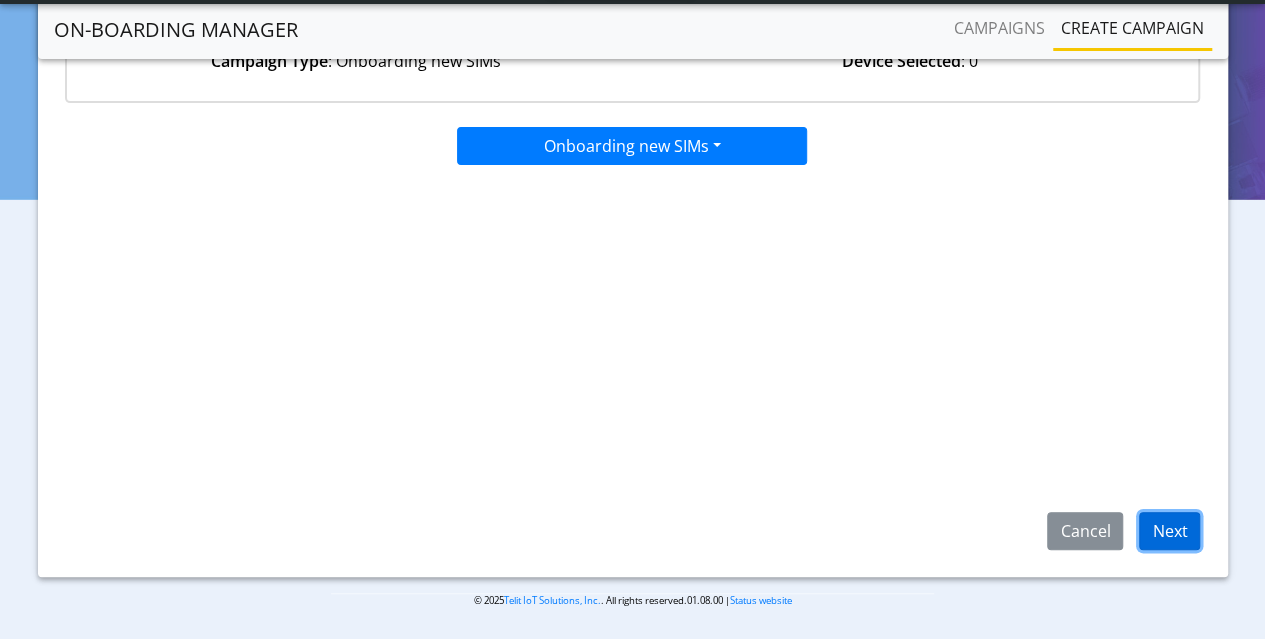 click on "Next" at bounding box center (1169, 531) 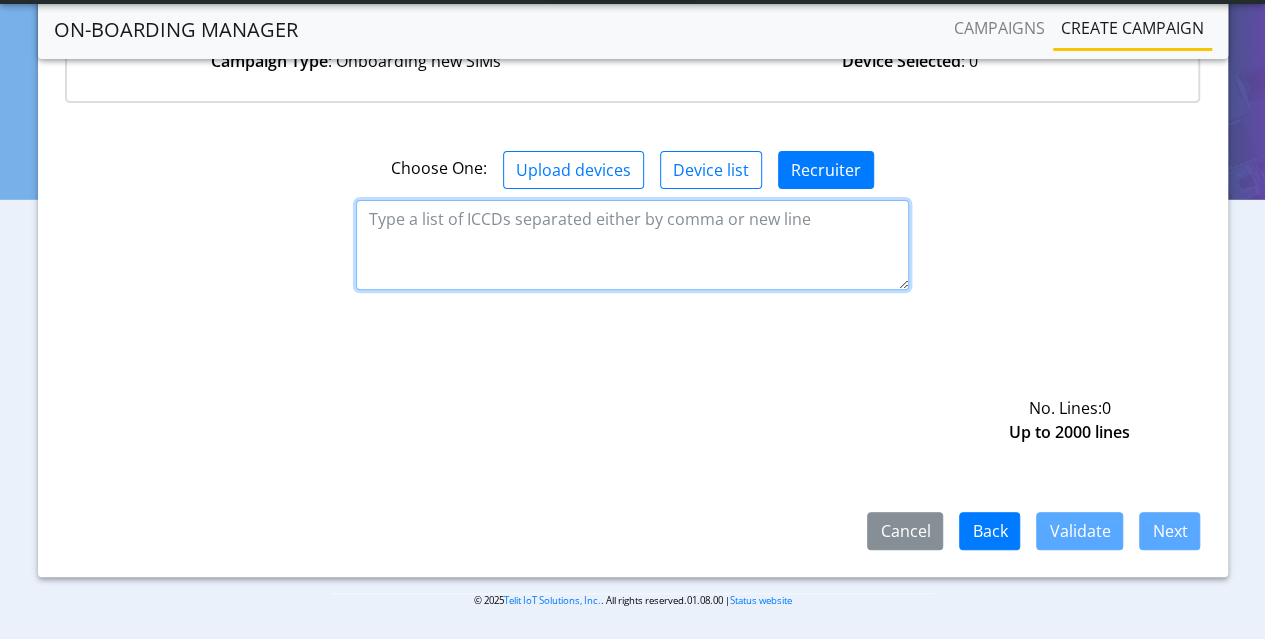 click at bounding box center (632, 245) 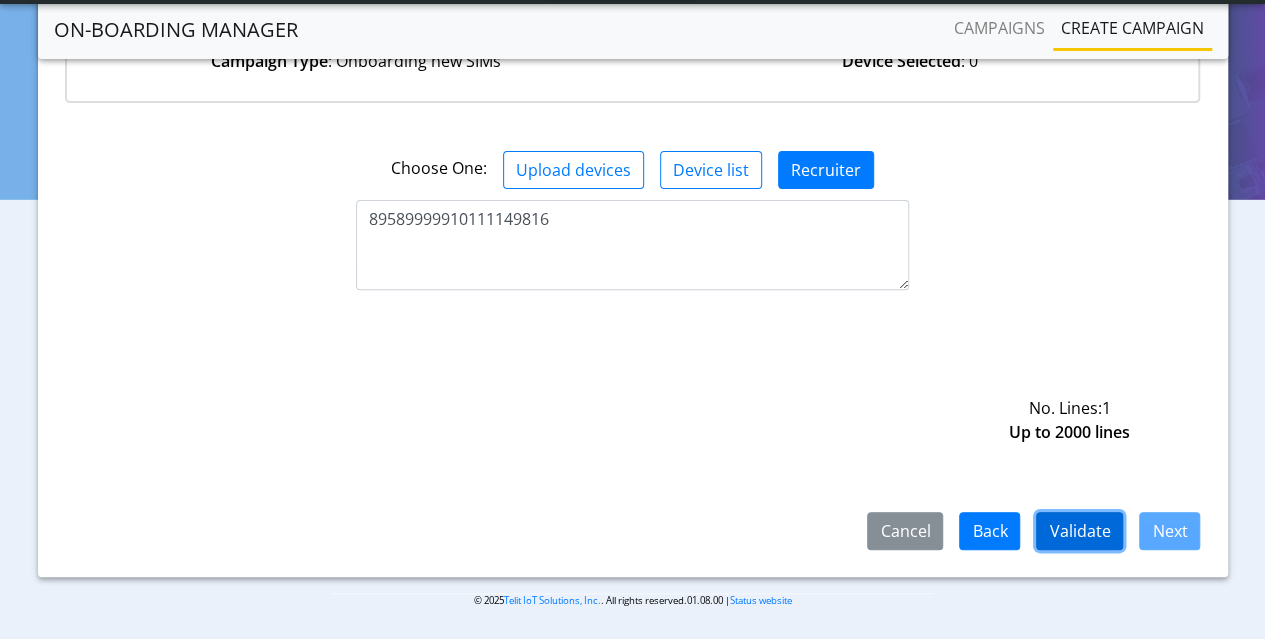 click on "Validate" at bounding box center [1079, 531] 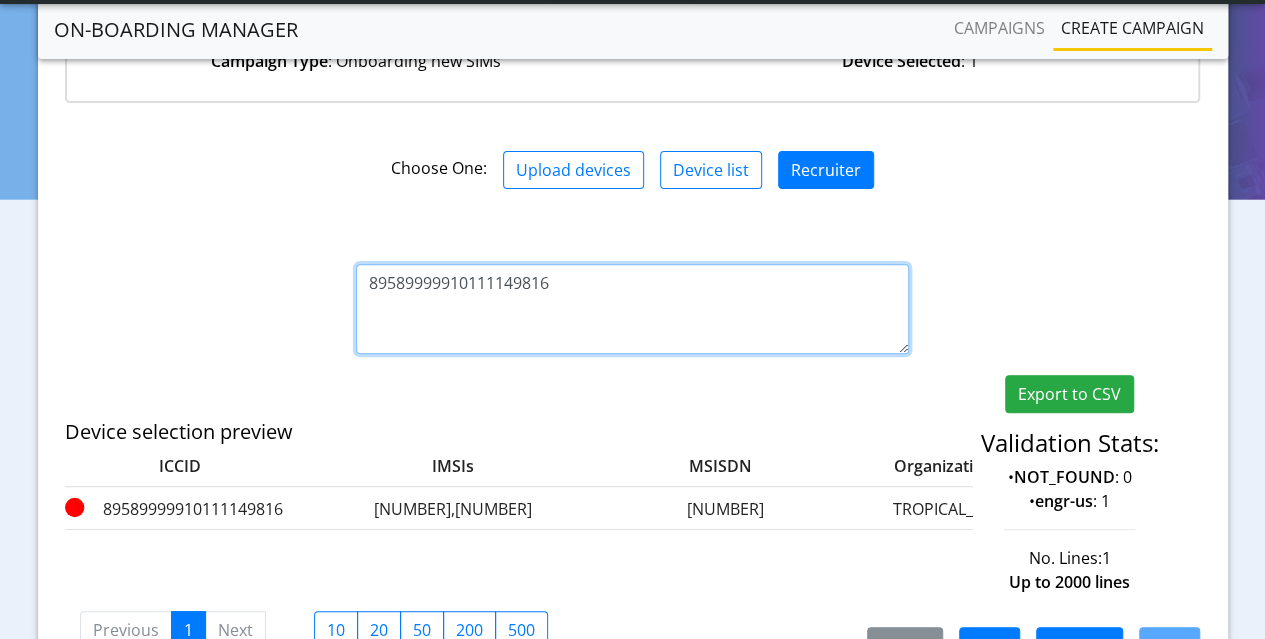 click on "89589999910111149816" at bounding box center (632, 309) 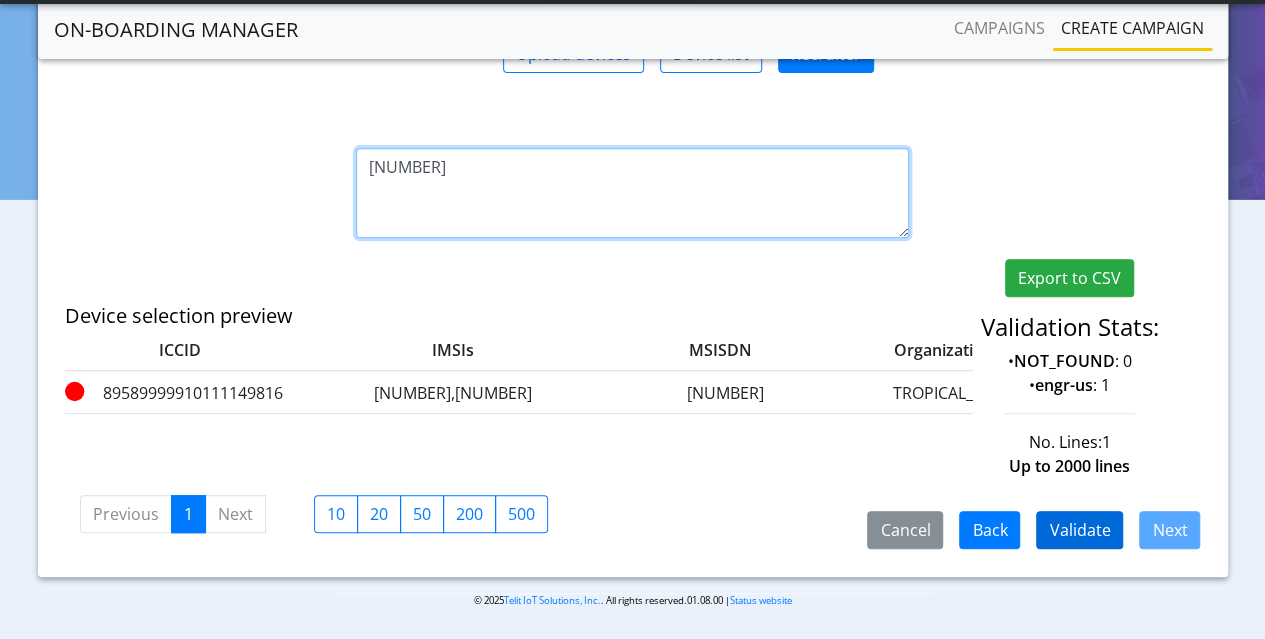 type on "[NUMBER]" 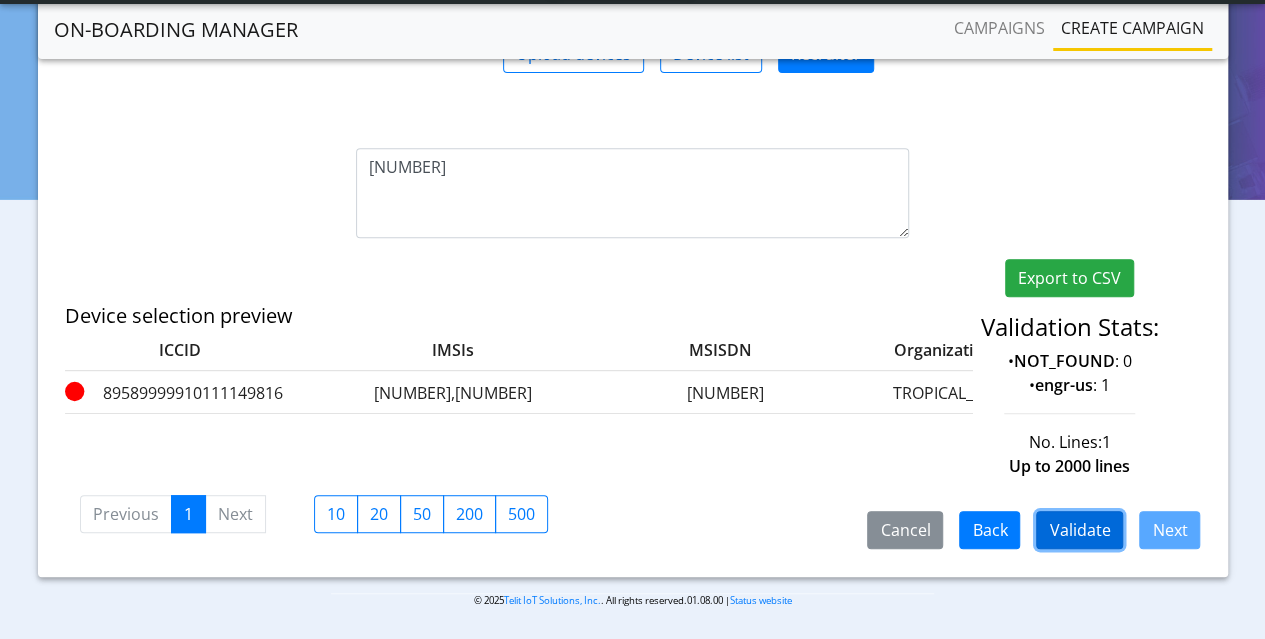 click on "Validate" at bounding box center [1079, 530] 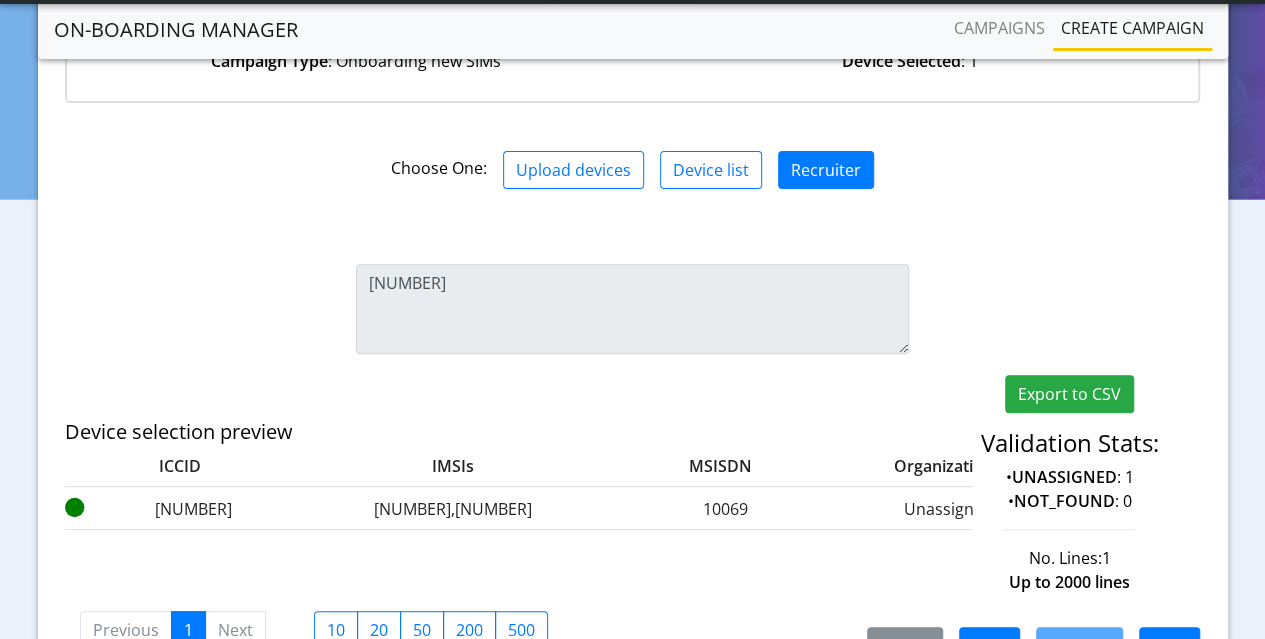 scroll, scrollTop: 365, scrollLeft: 0, axis: vertical 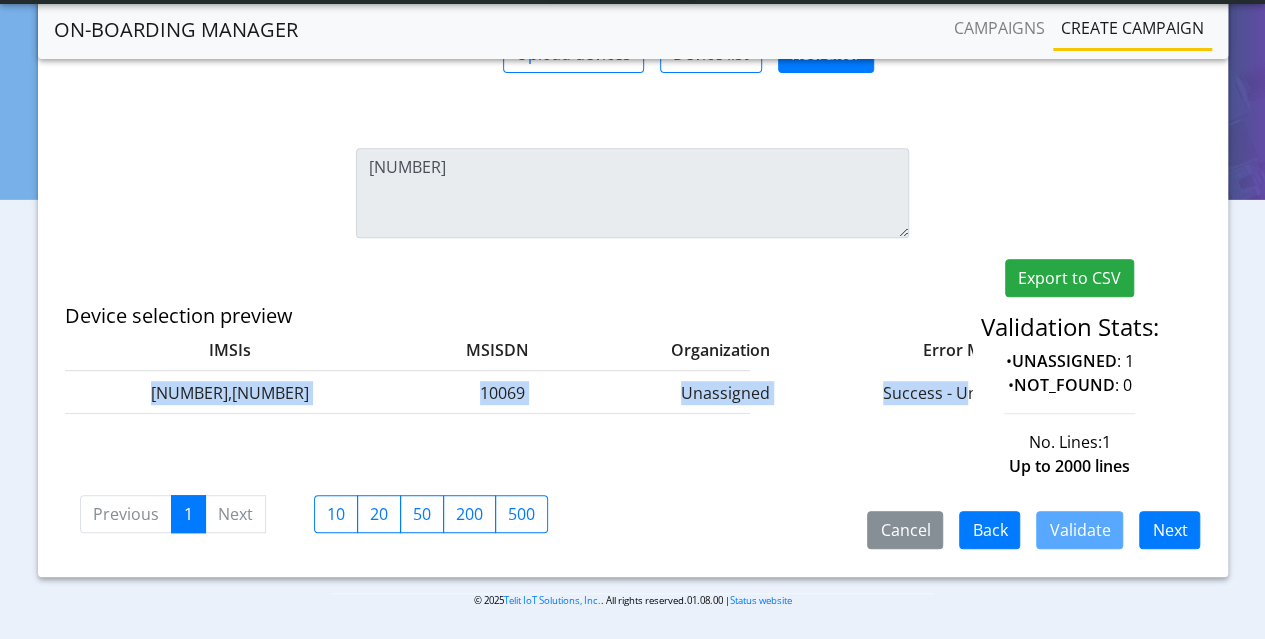 drag, startPoint x: 159, startPoint y: 377, endPoint x: 962, endPoint y: 398, distance: 803.27454 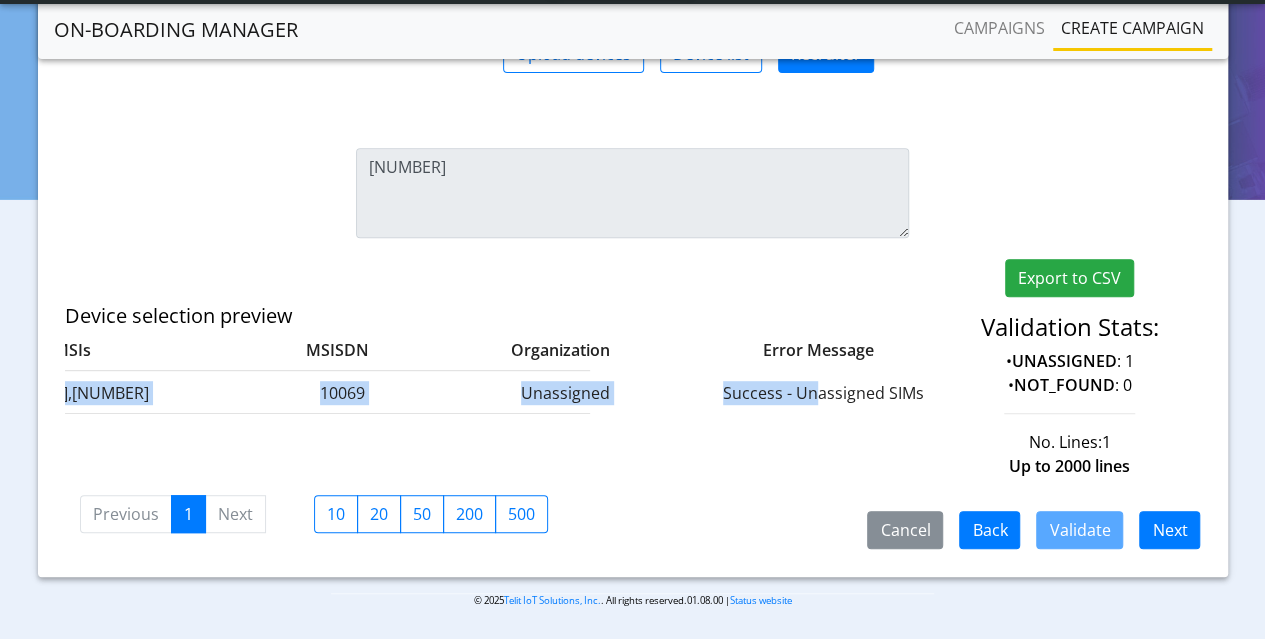 scroll, scrollTop: 0, scrollLeft: 384, axis: horizontal 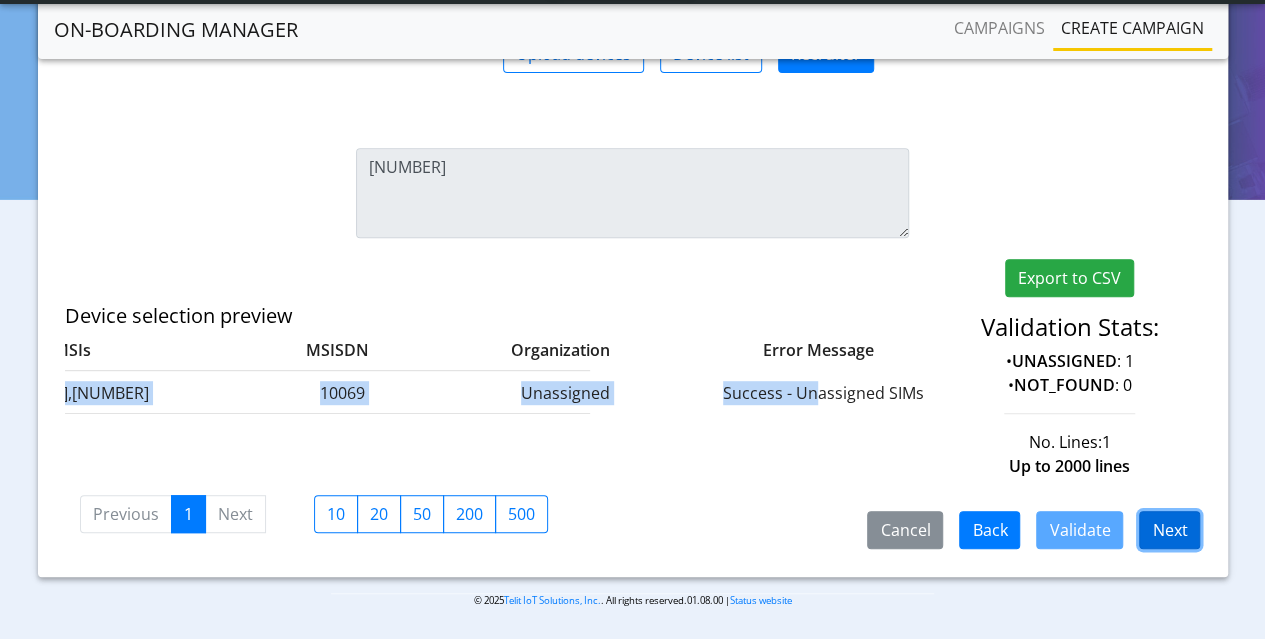click on "Next" at bounding box center [1169, 530] 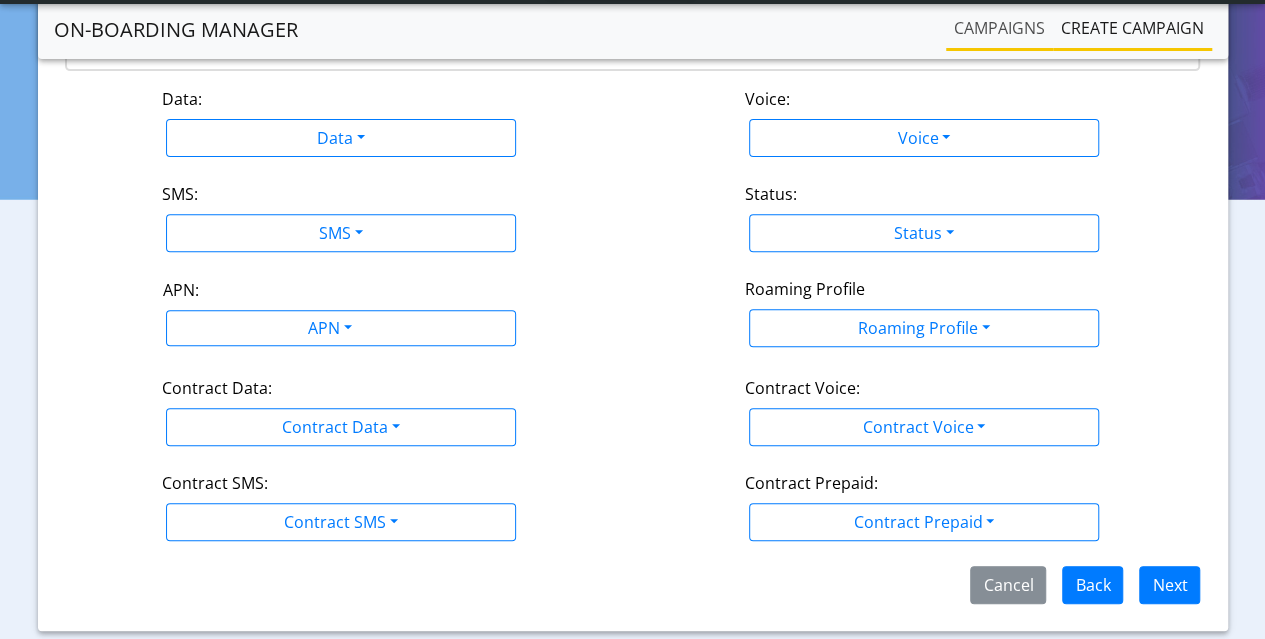 scroll, scrollTop: 319, scrollLeft: 0, axis: vertical 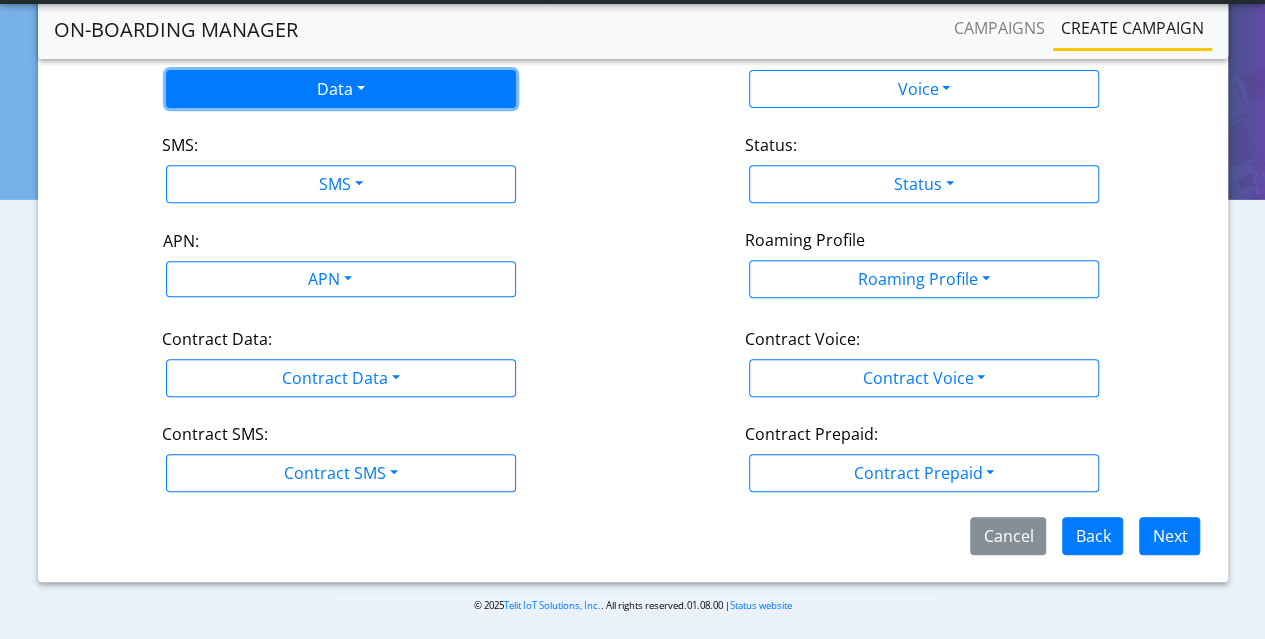 click on "Data" at bounding box center (341, 89) 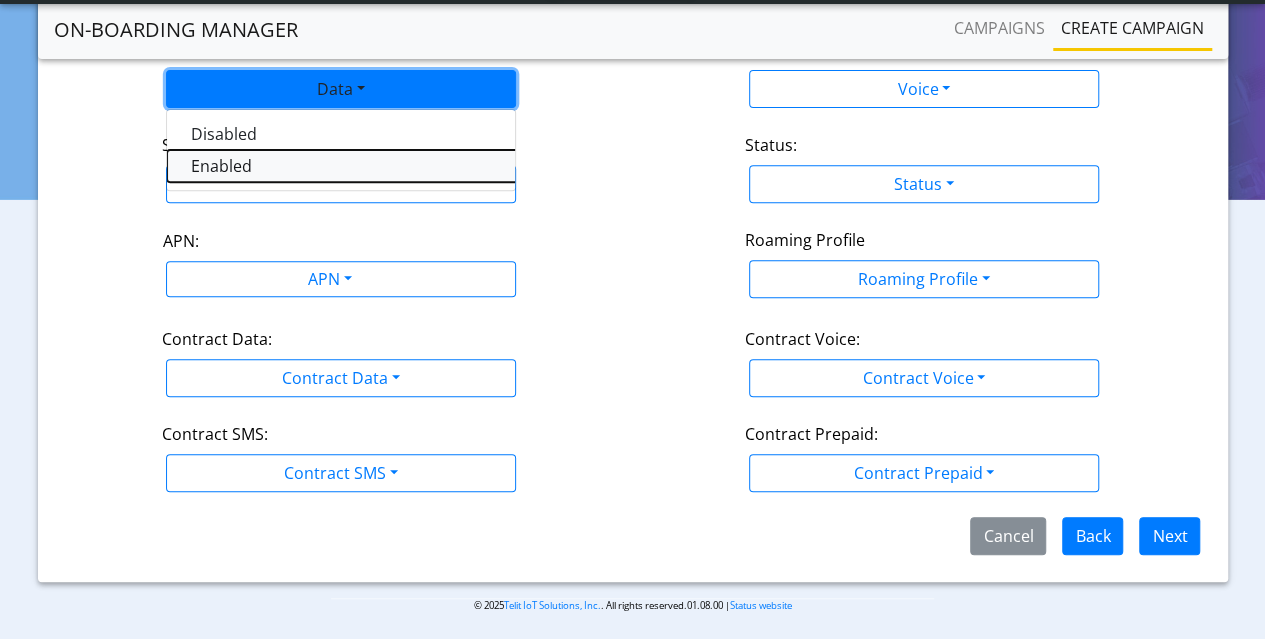 drag, startPoint x: 224, startPoint y: 160, endPoint x: 584, endPoint y: 152, distance: 360.08887 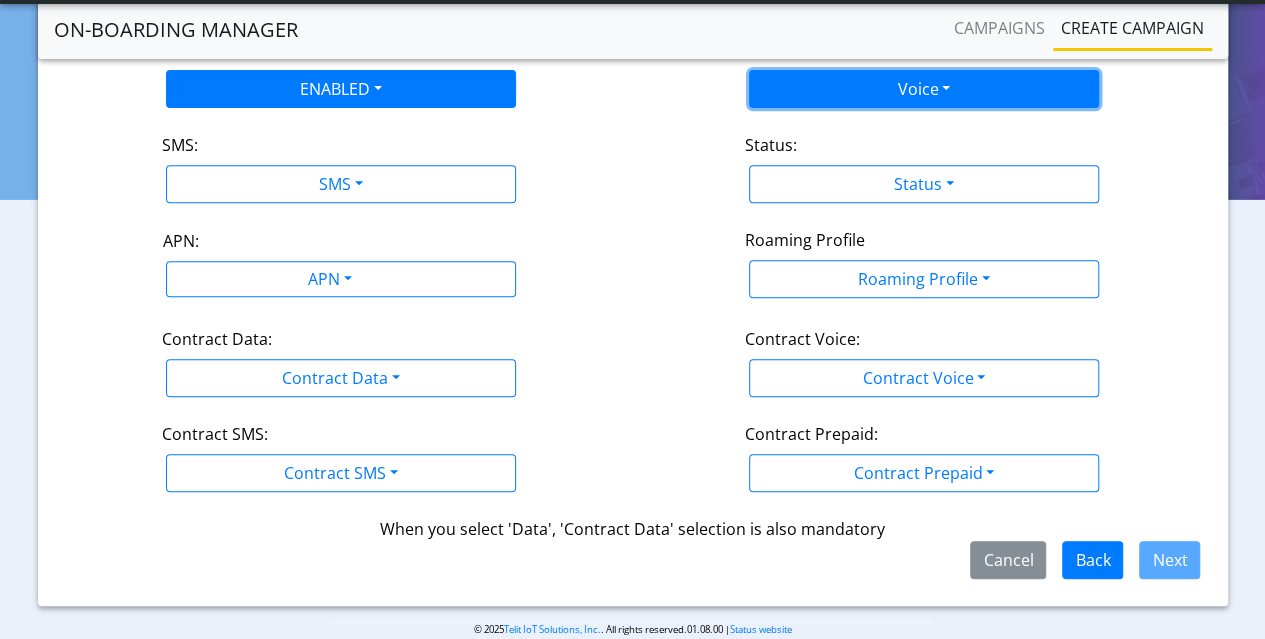 drag, startPoint x: 962, startPoint y: 87, endPoint x: 943, endPoint y: 92, distance: 19.646883 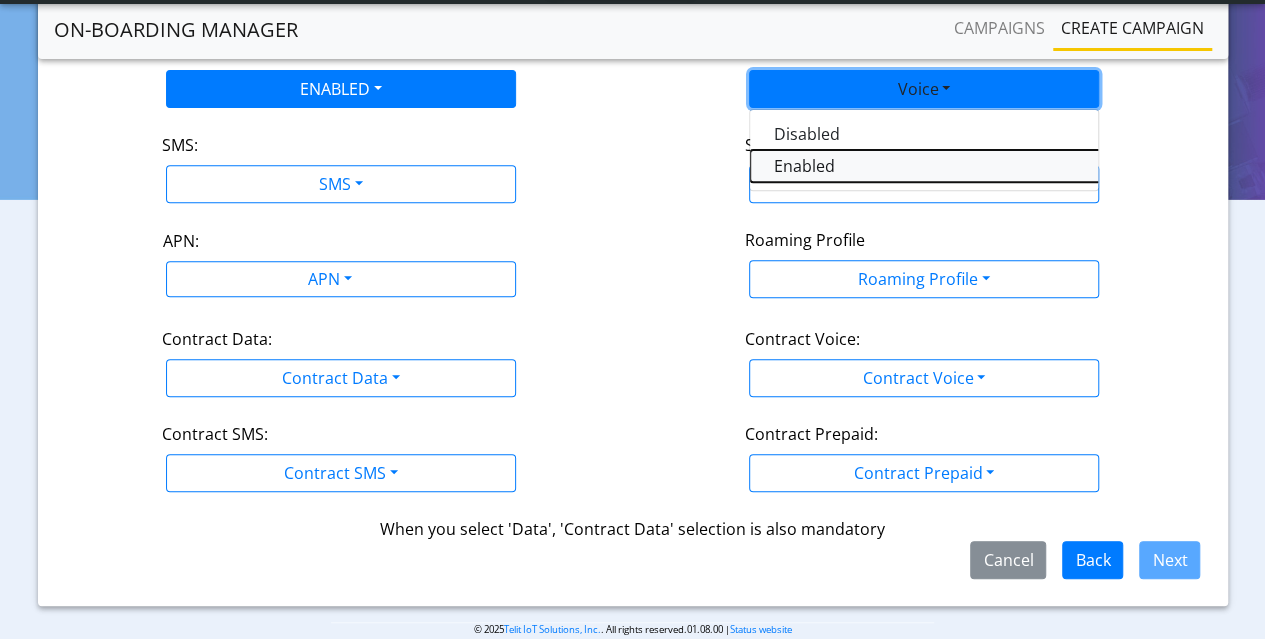 click on "Enabled" at bounding box center (1000, 166) 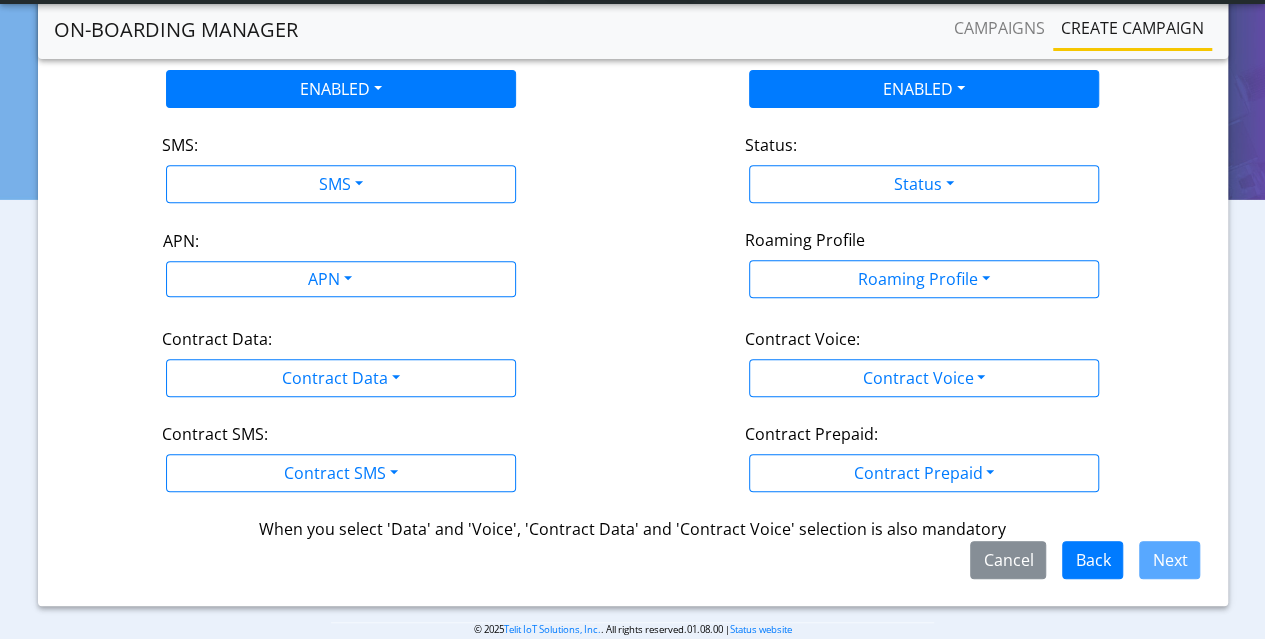 click on "SMS  Disabled   MO   MT   Both" at bounding box center [341, 184] 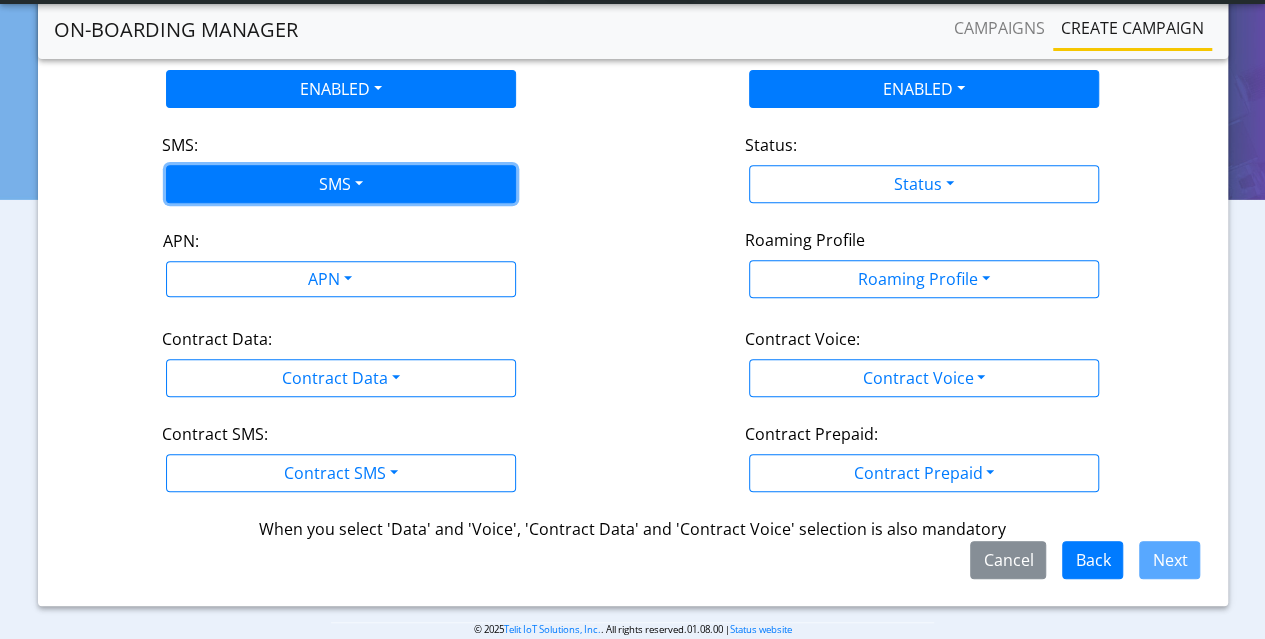click on "SMS" at bounding box center [341, 184] 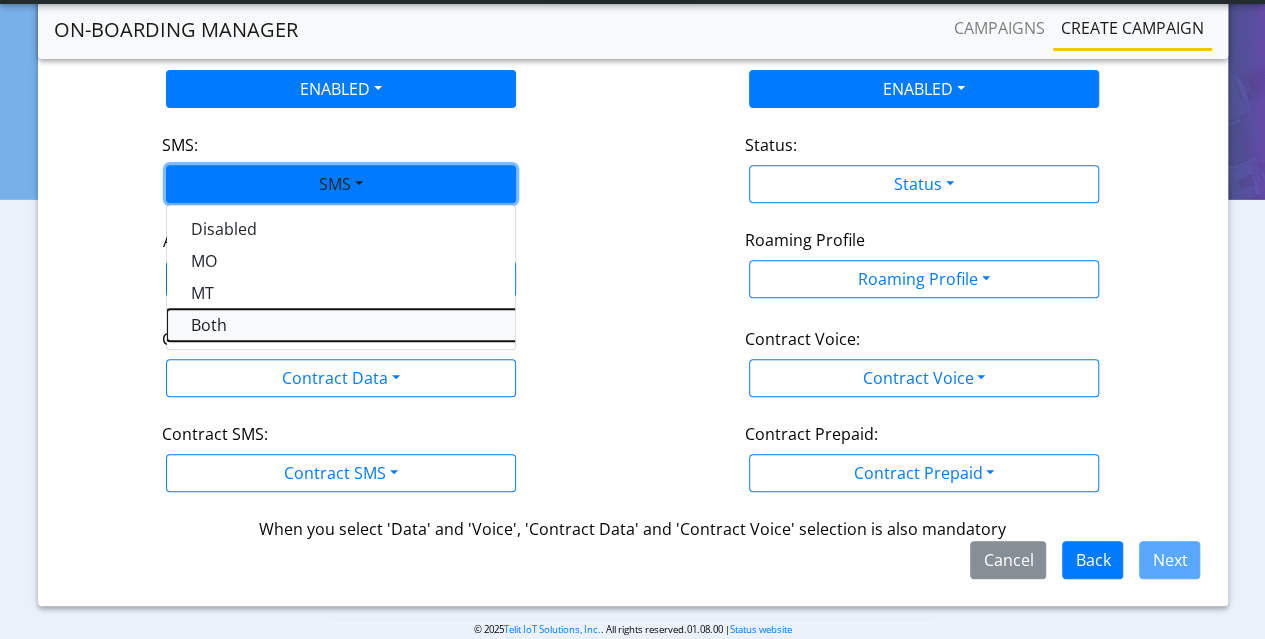 click on "Both" at bounding box center [417, 325] 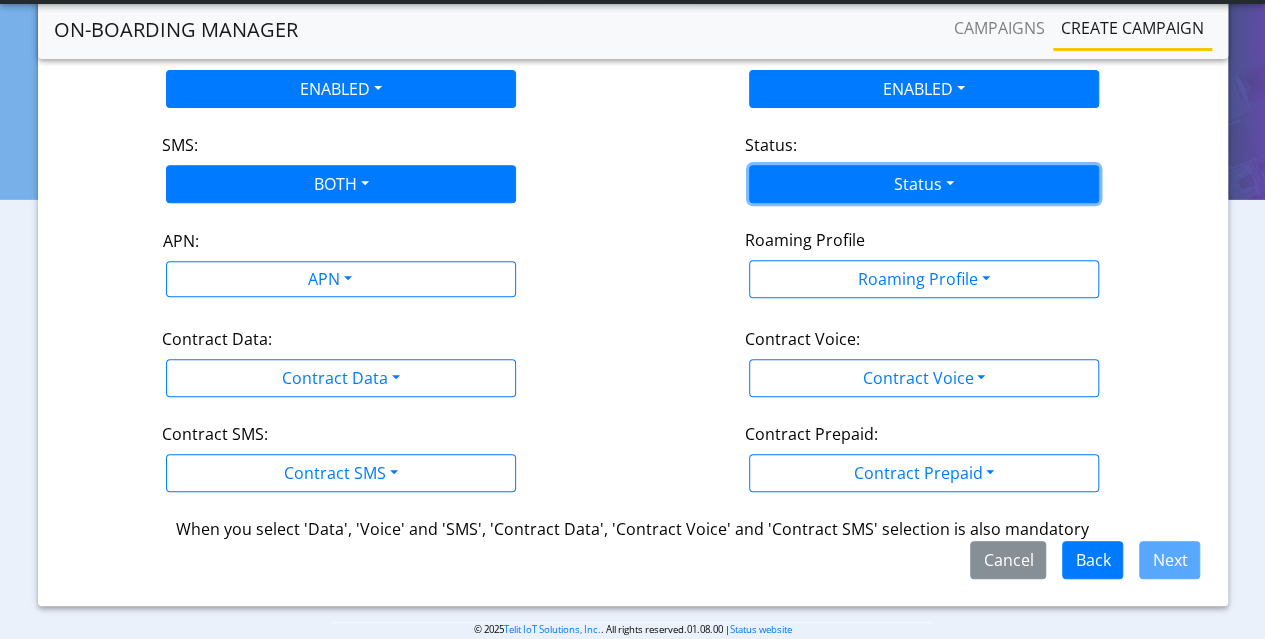 click on "Status" at bounding box center [924, 184] 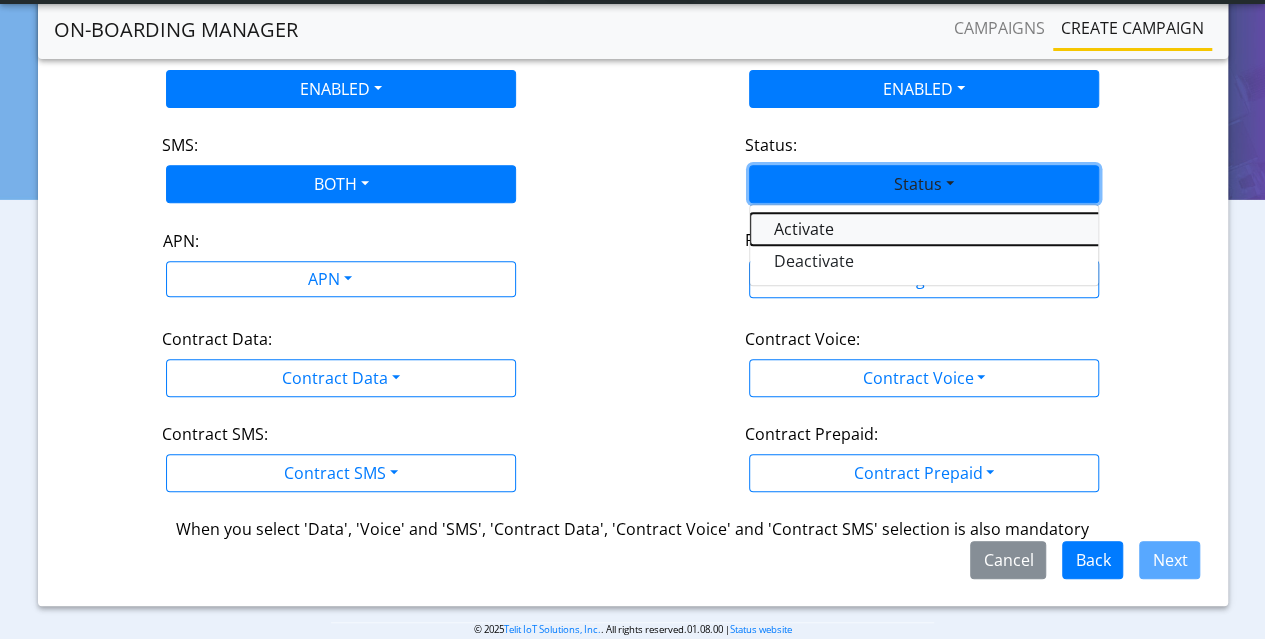 click on "Activate" at bounding box center [1000, 229] 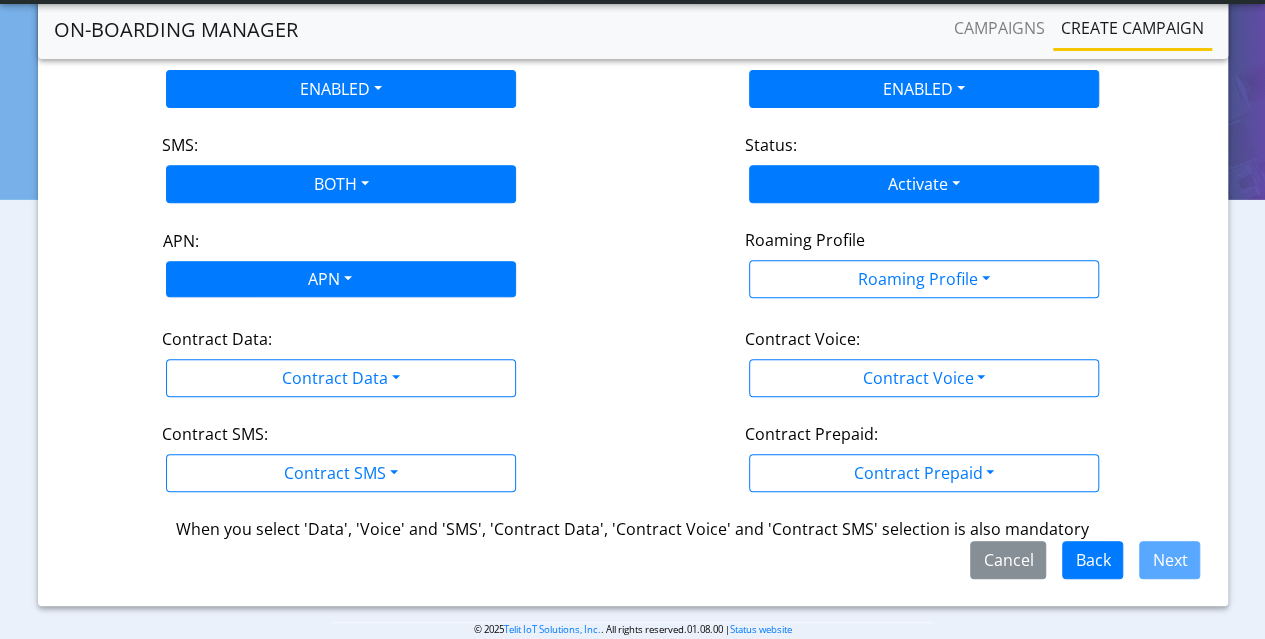 click on "APN" at bounding box center [328, 281] 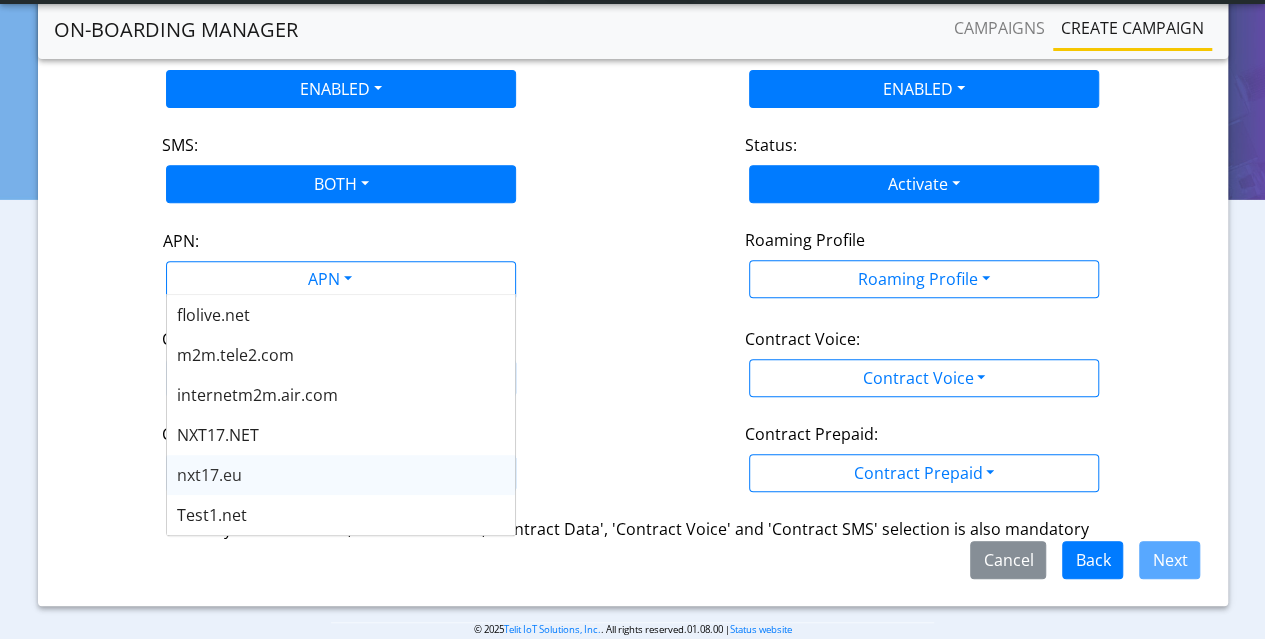 click on "nxt17.eu" at bounding box center (209, 475) 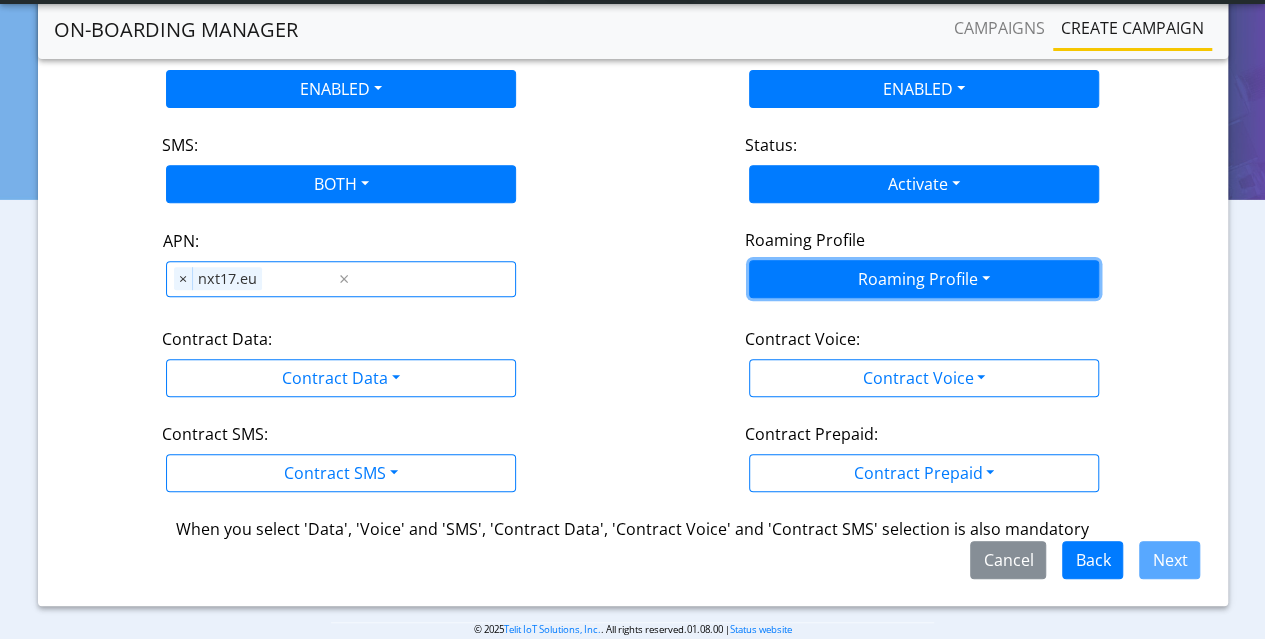 click on "Roaming Profile" at bounding box center (924, 279) 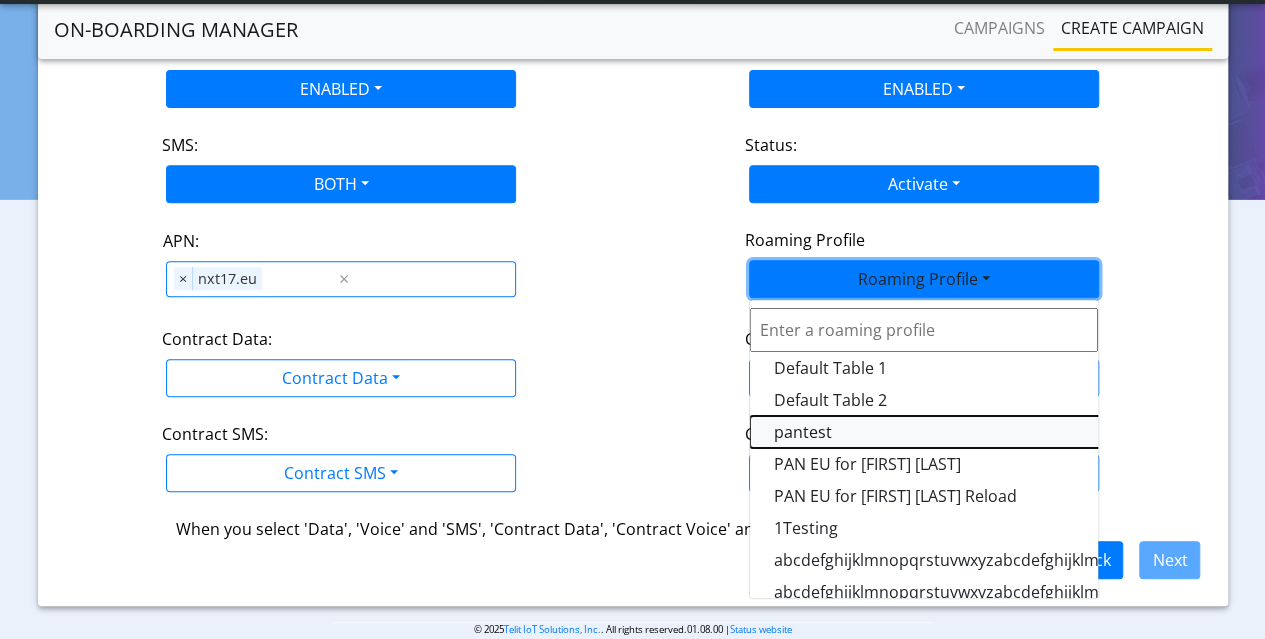 click on "pantest" at bounding box center [1000, 432] 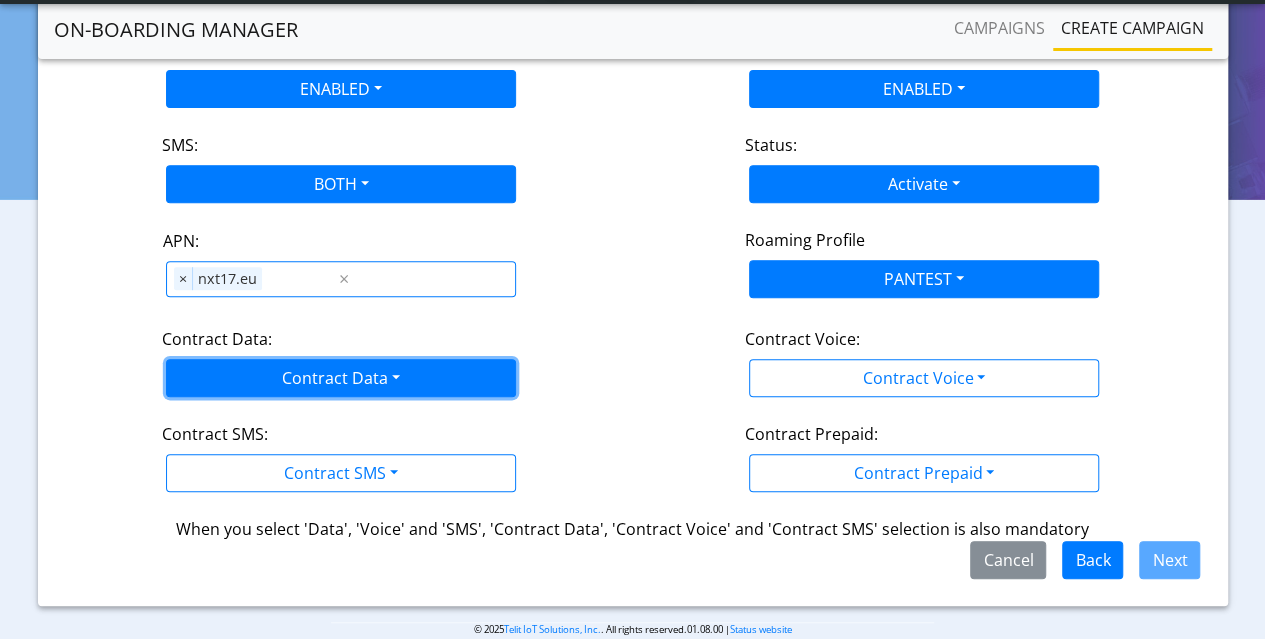 click on "Contract Data" at bounding box center [341, 378] 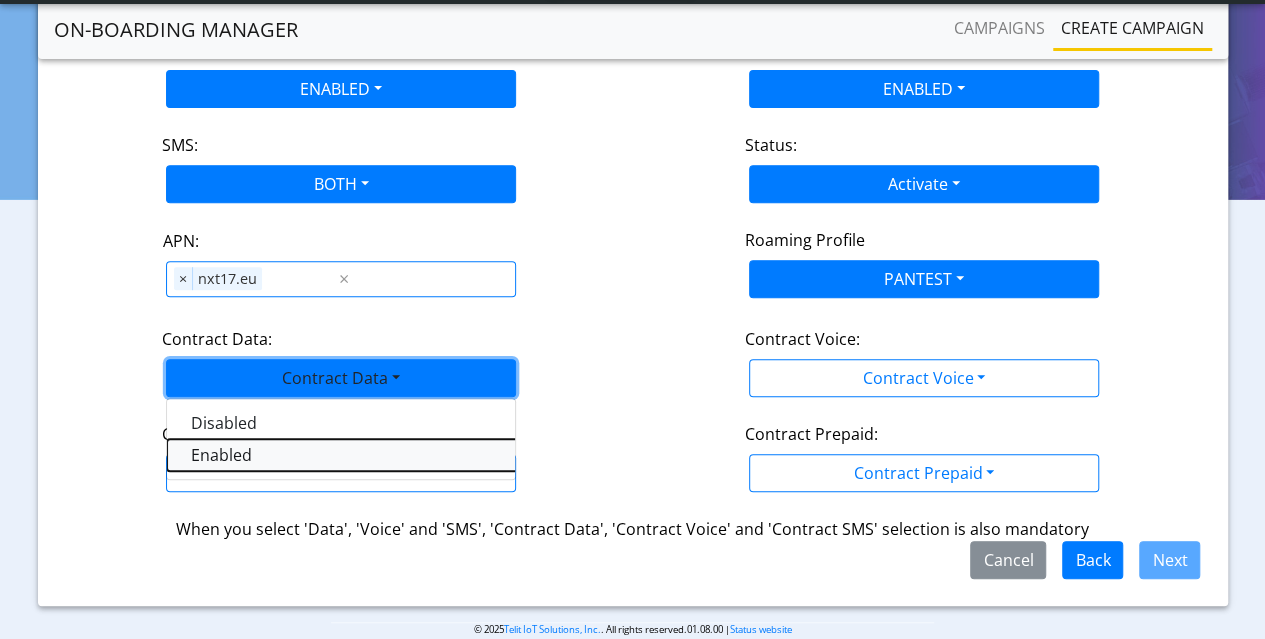 click on "Enabled" at bounding box center (417, 455) 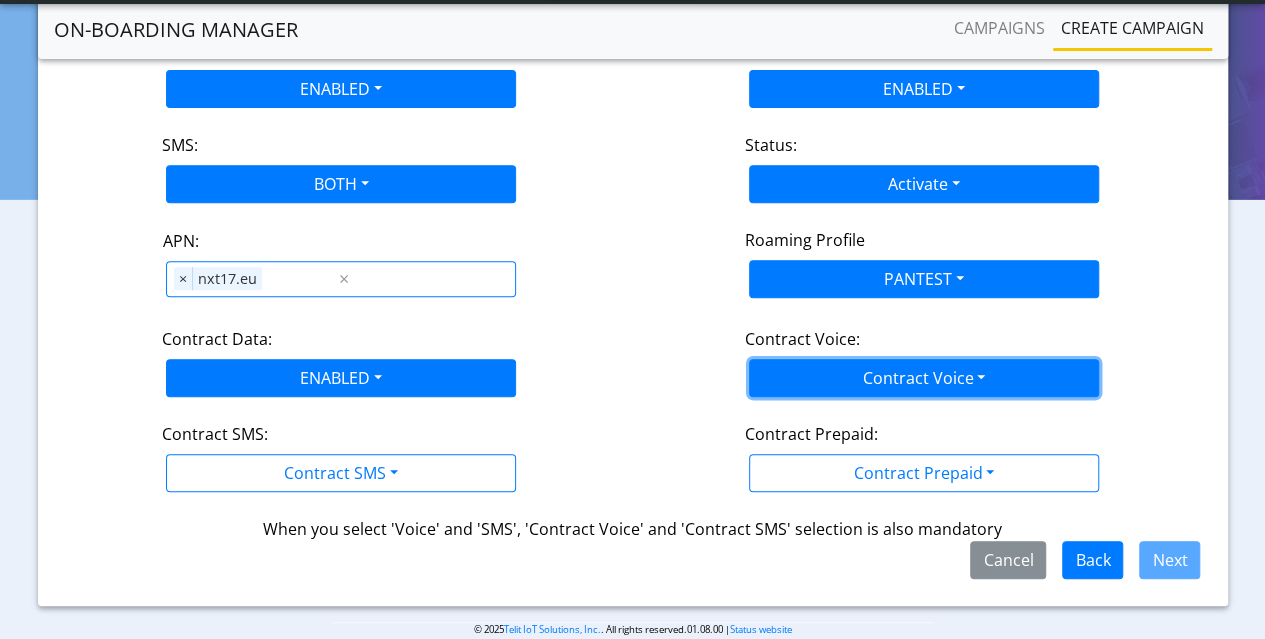 click on "Contract Voice" at bounding box center (924, 378) 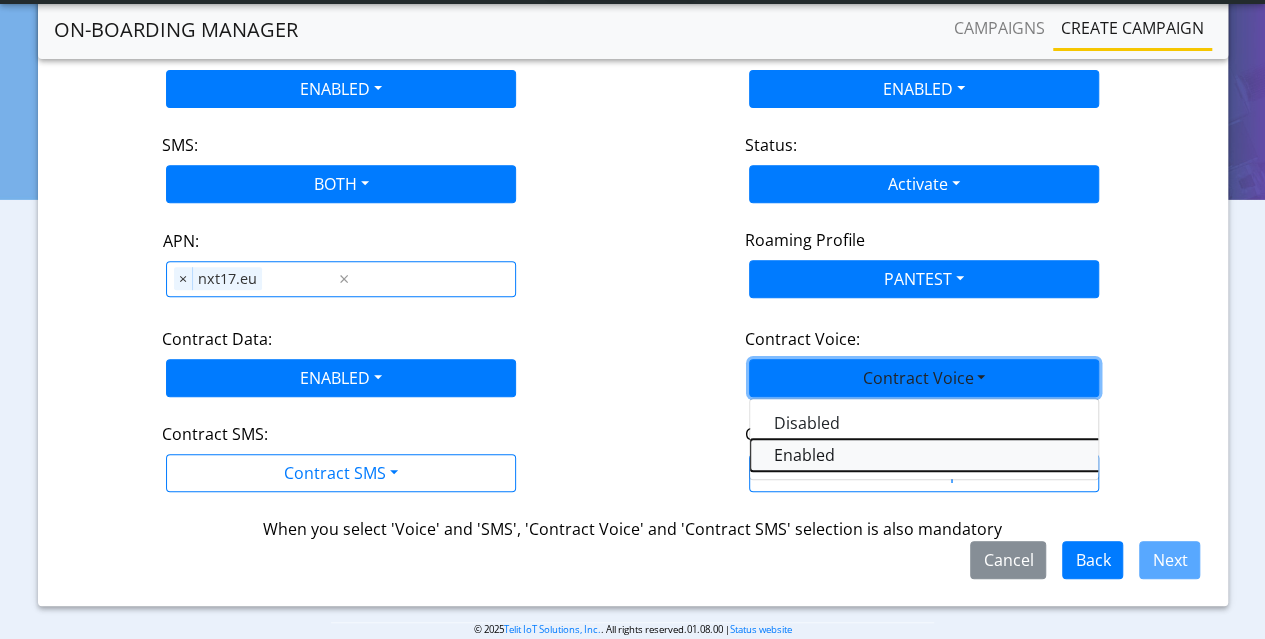 click on "Enabled" at bounding box center (1000, 455) 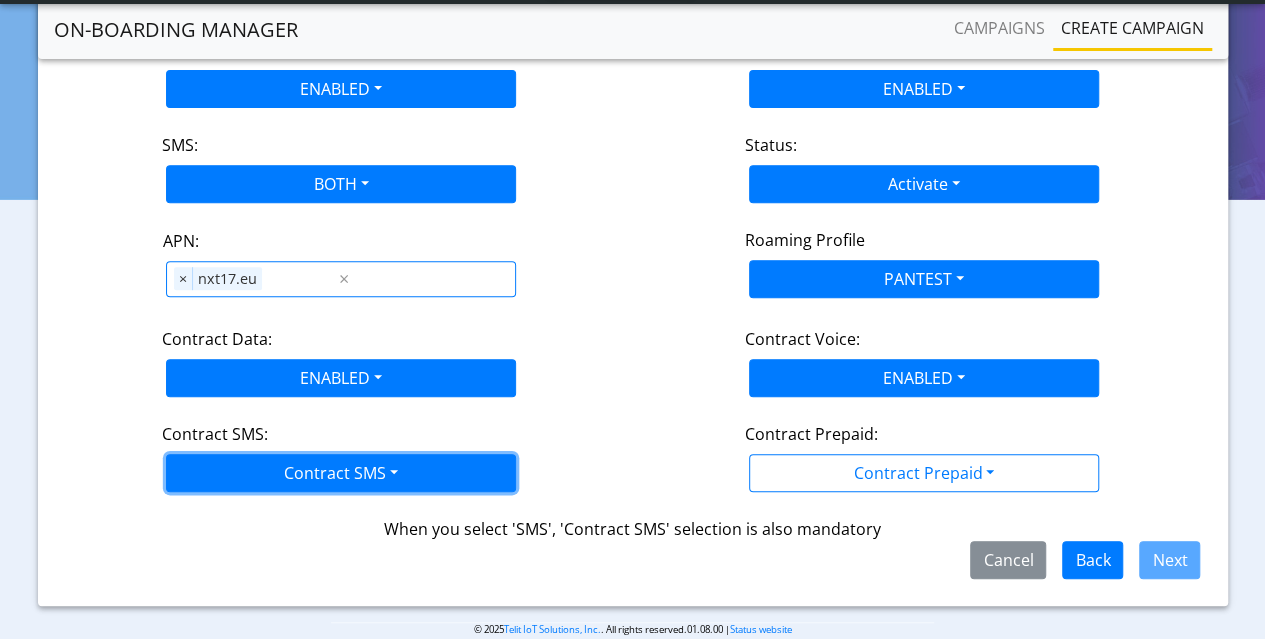 click on "Contract SMS" at bounding box center (341, 473) 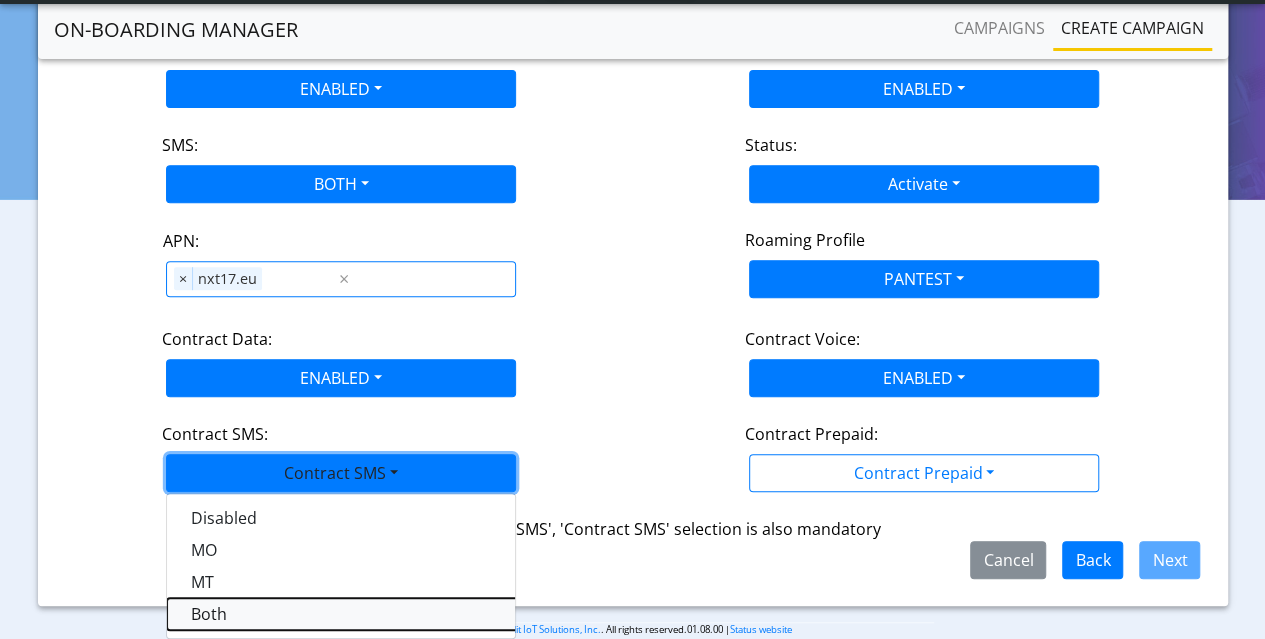 click on "Both" at bounding box center (417, 614) 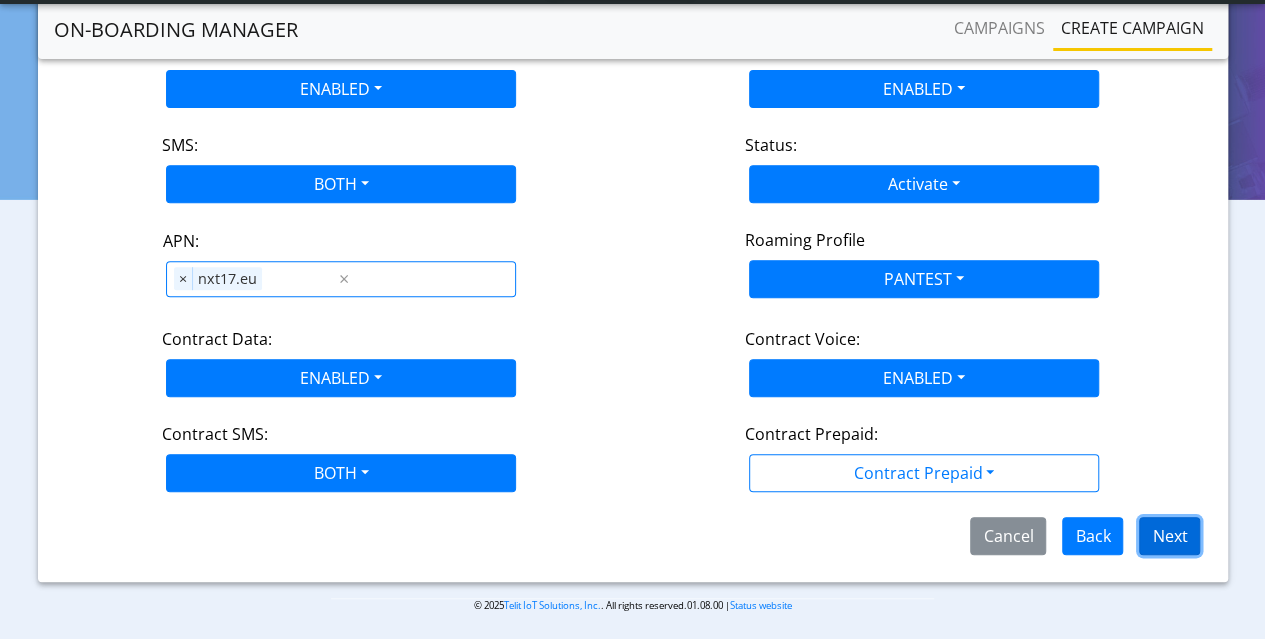 click on "Next" at bounding box center (1169, 536) 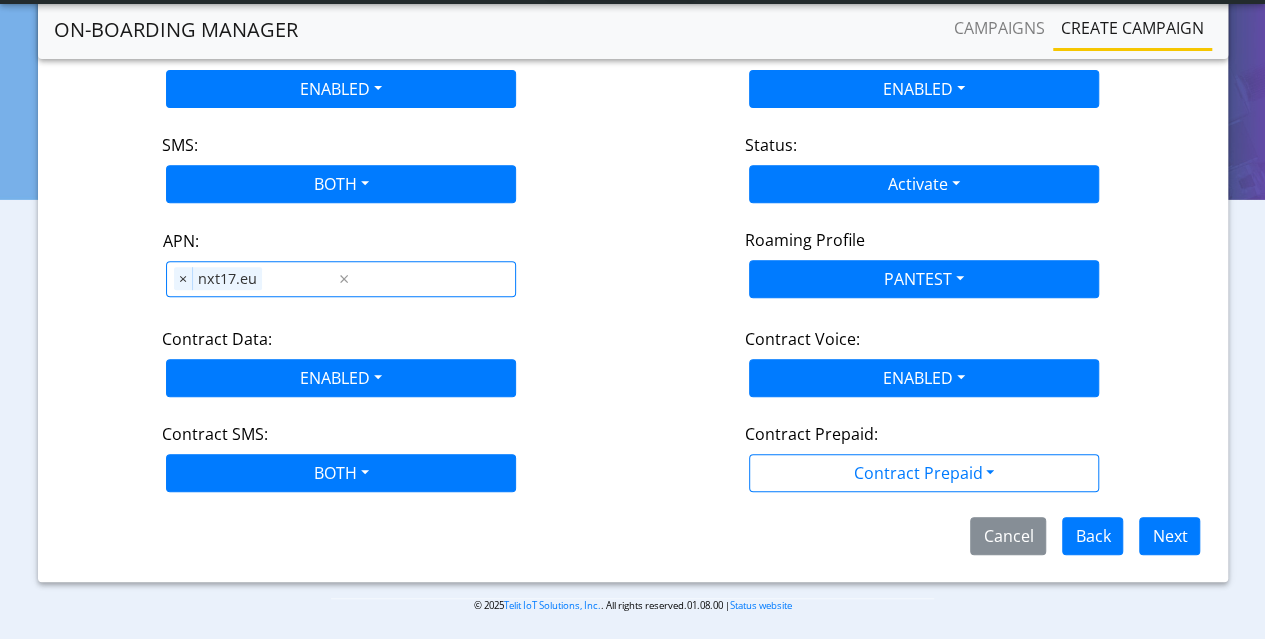 scroll, scrollTop: 238, scrollLeft: 0, axis: vertical 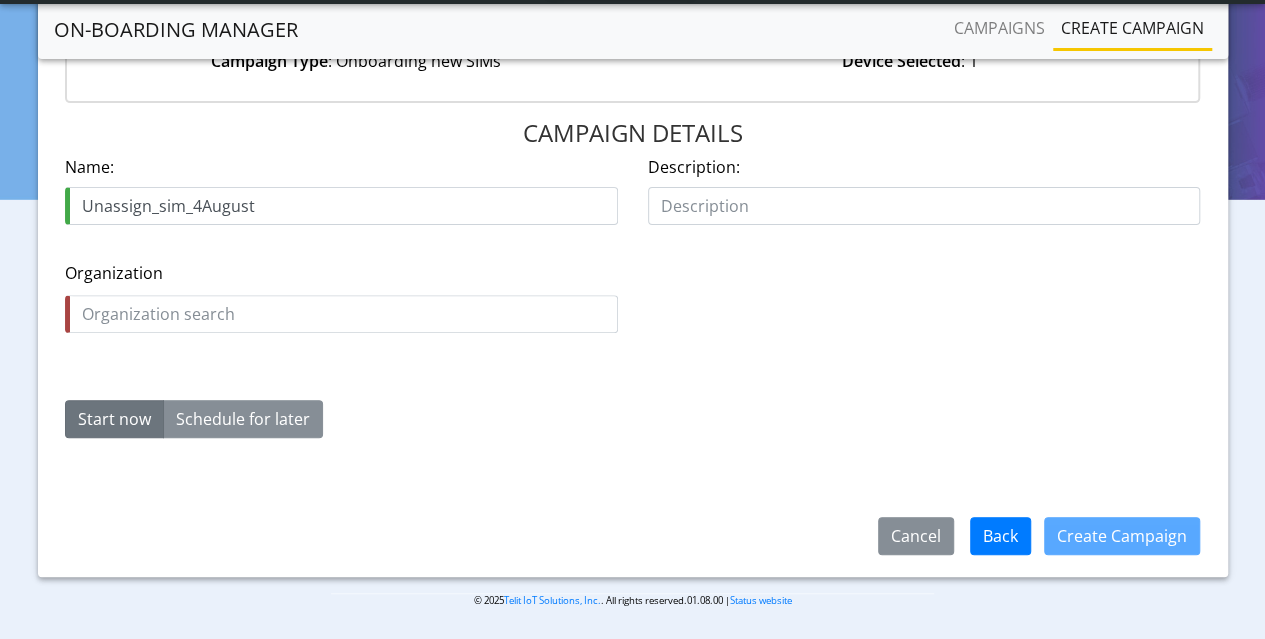 type on "Unassign_sim_4August" 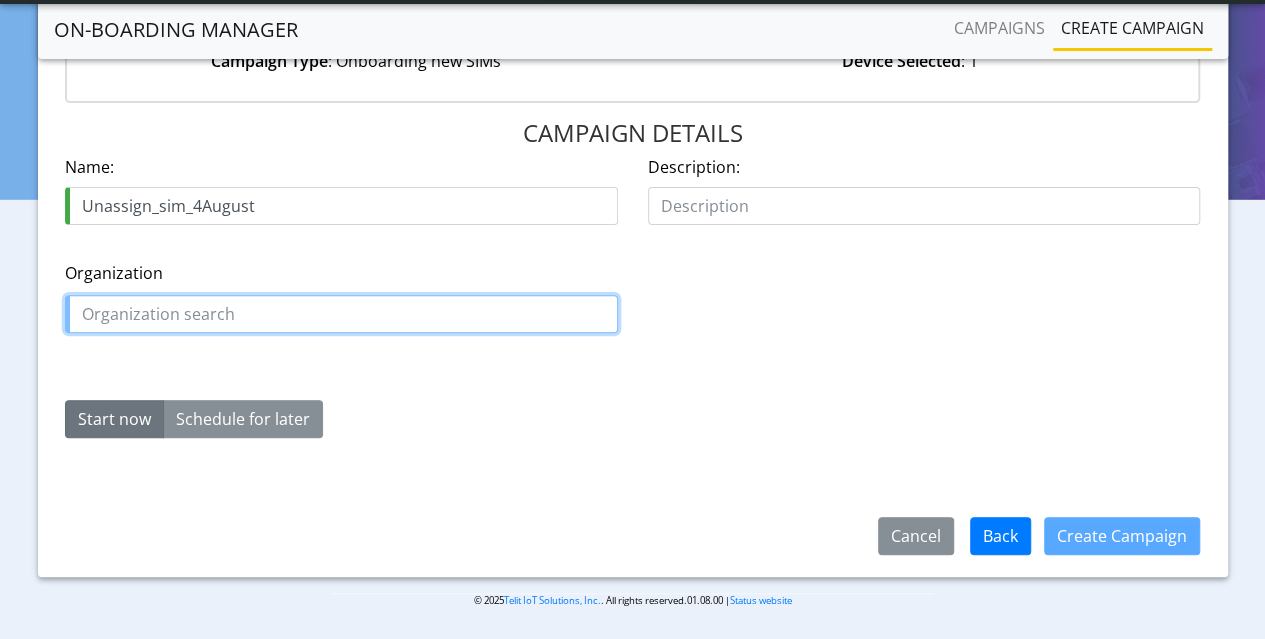 click at bounding box center [341, 314] 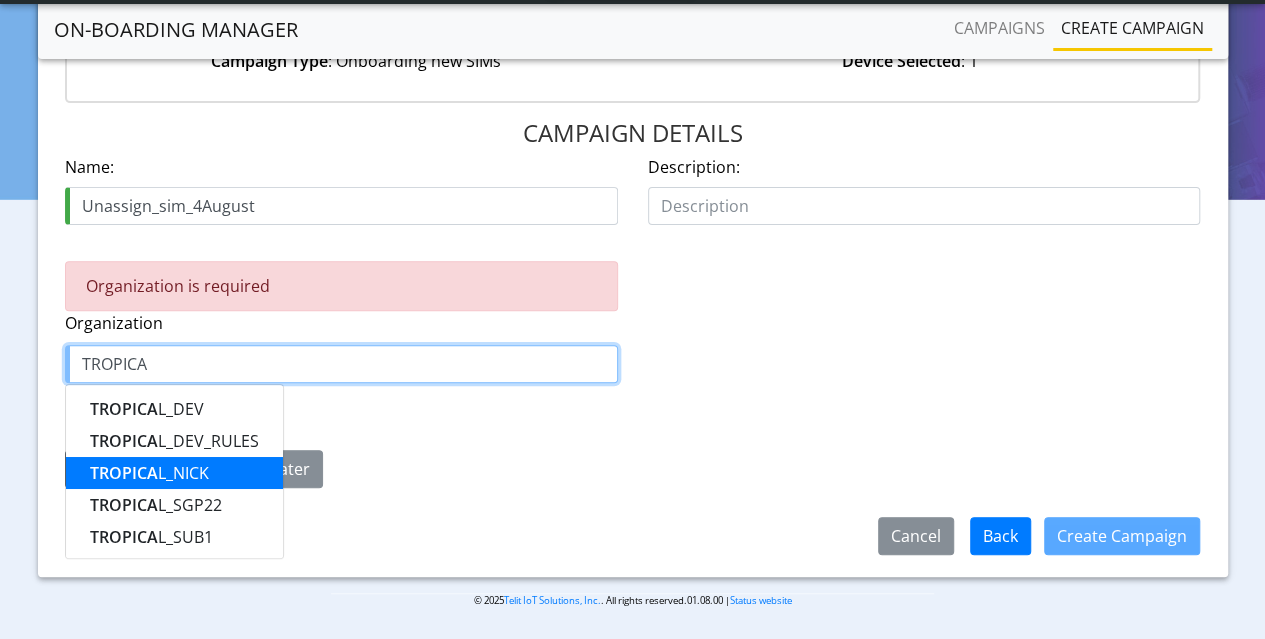click on "TROPICA L_NICK" at bounding box center [149, 473] 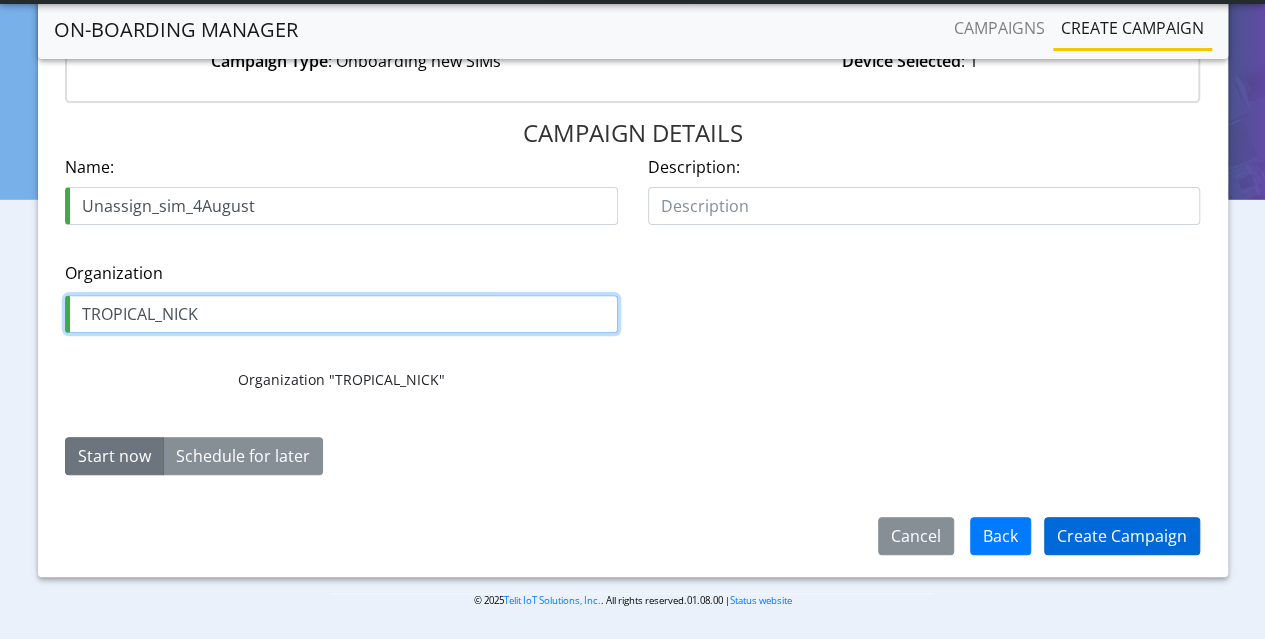 type on "TROPICAL_NICK" 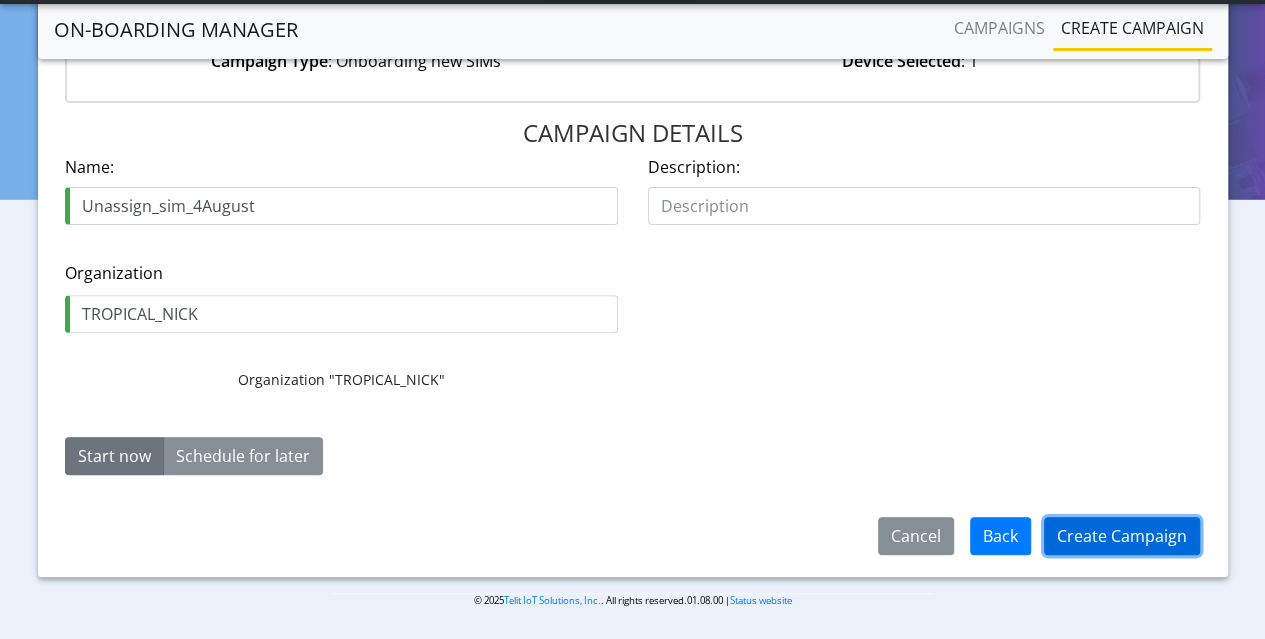 click on "Create Campaign" at bounding box center [1122, 536] 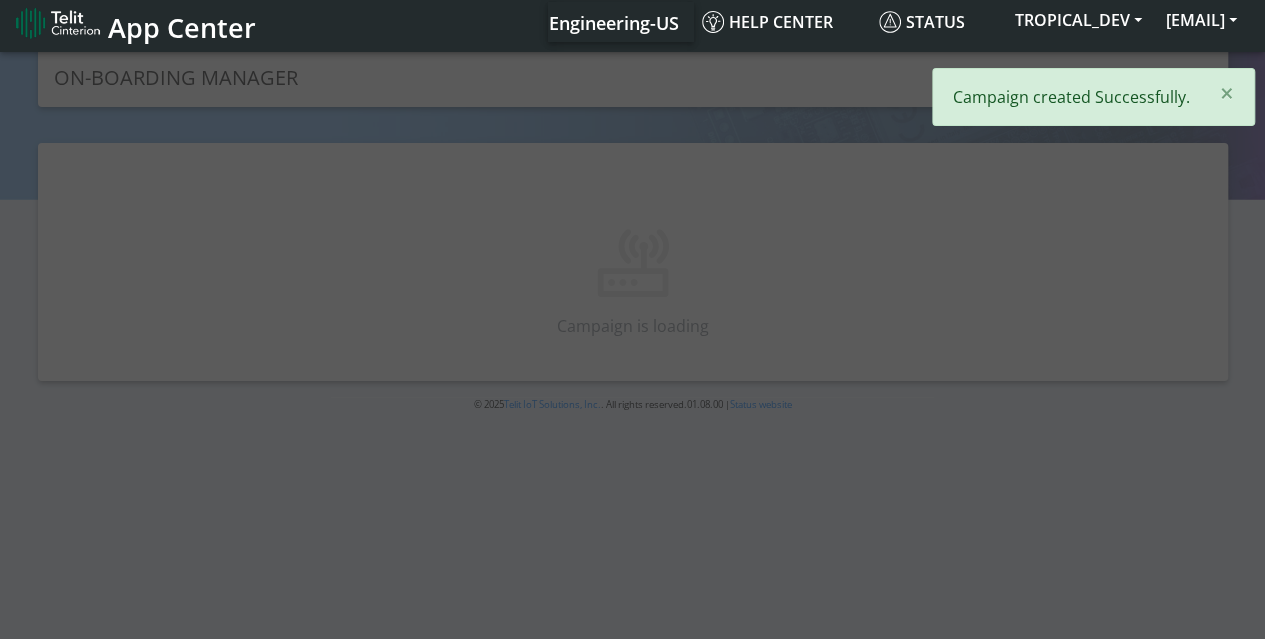 scroll, scrollTop: 0, scrollLeft: 0, axis: both 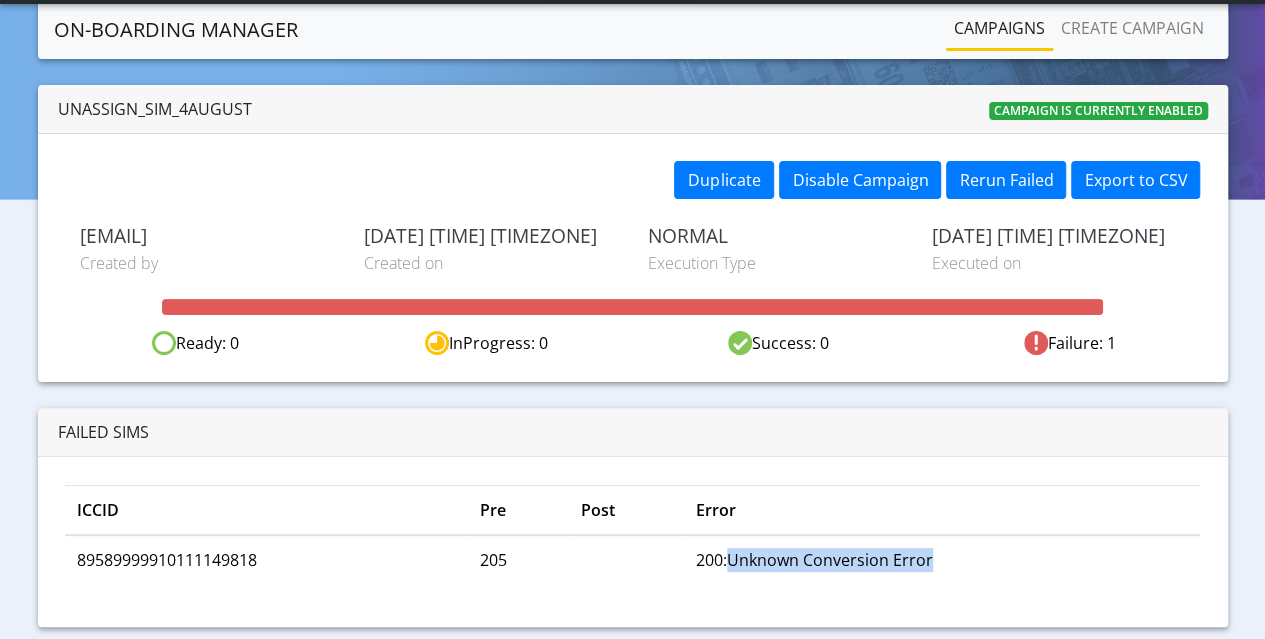 drag, startPoint x: 739, startPoint y: 559, endPoint x: 993, endPoint y: 555, distance: 254.0315 